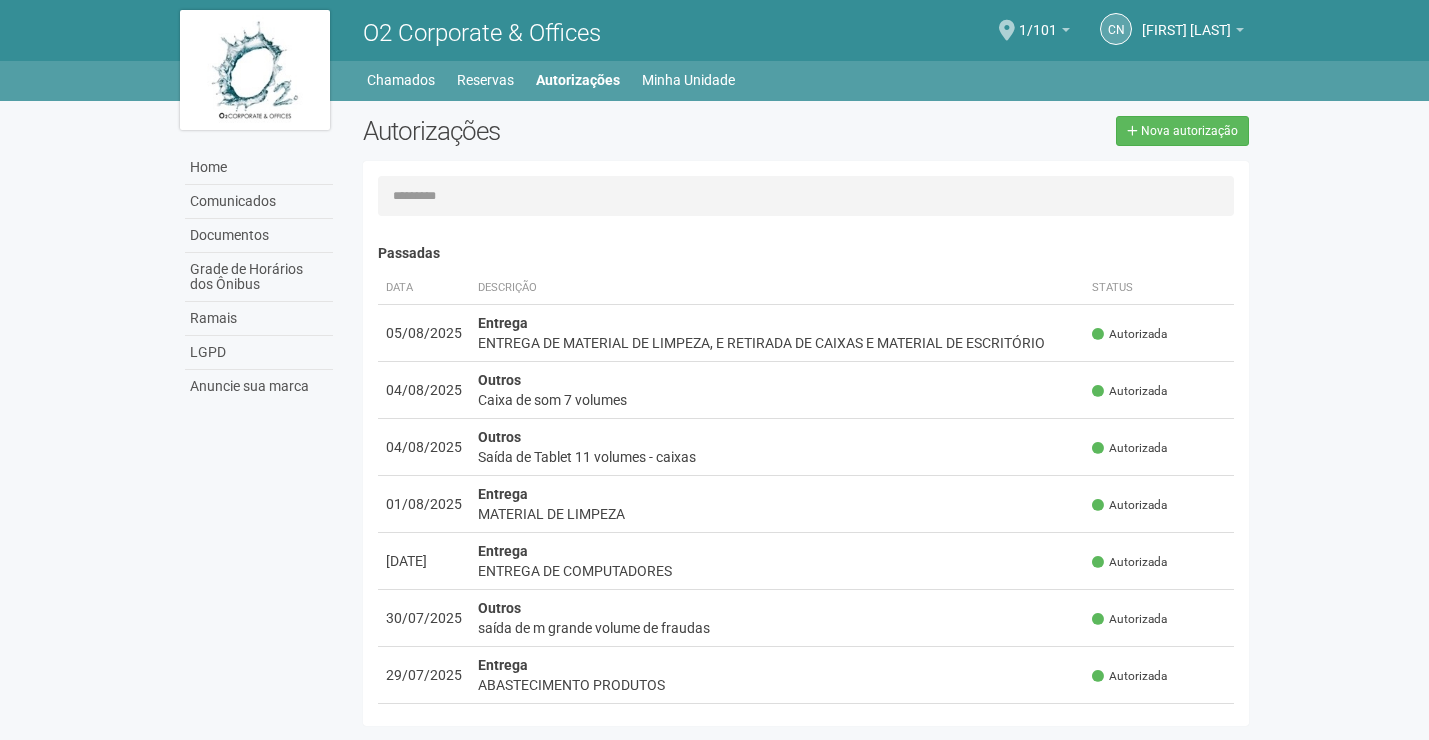 scroll, scrollTop: 0, scrollLeft: 0, axis: both 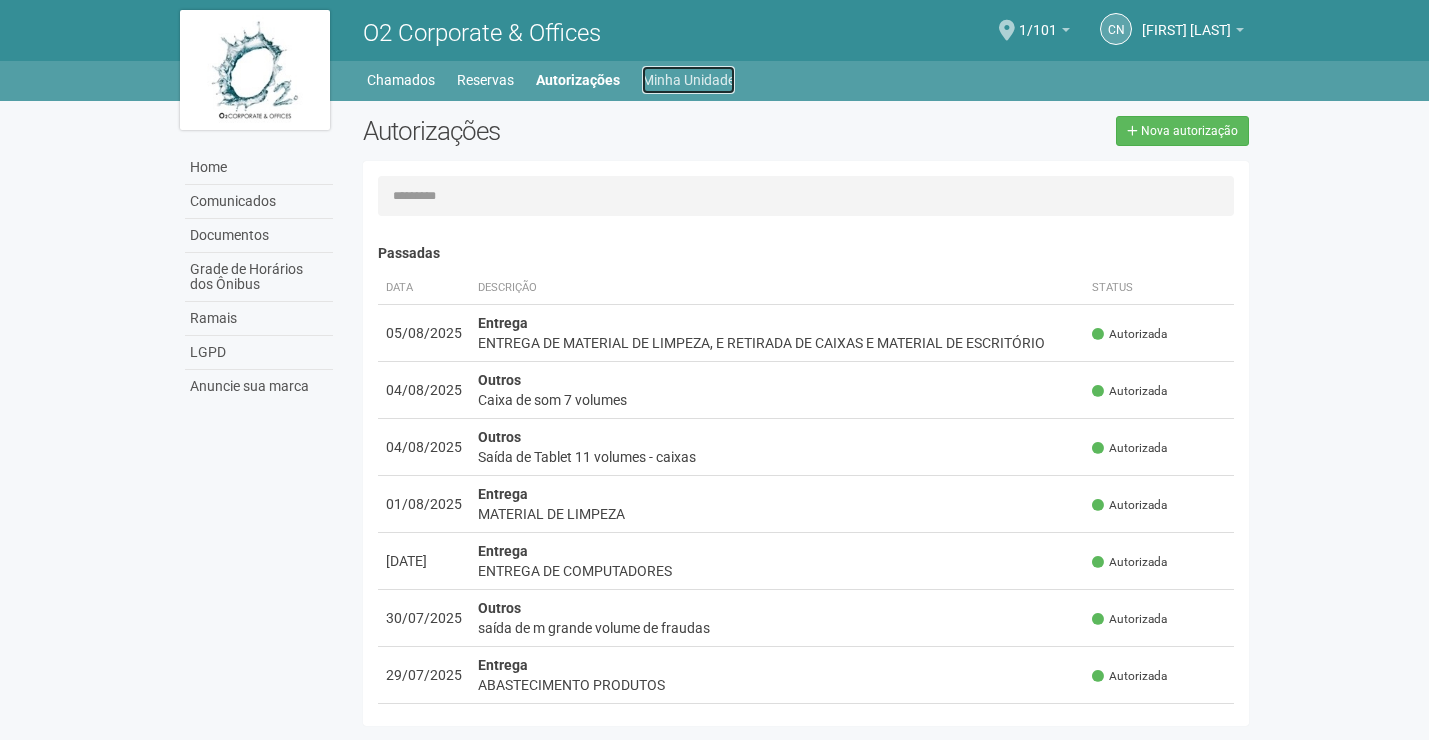 click on "Minha Unidade" at bounding box center [688, 80] 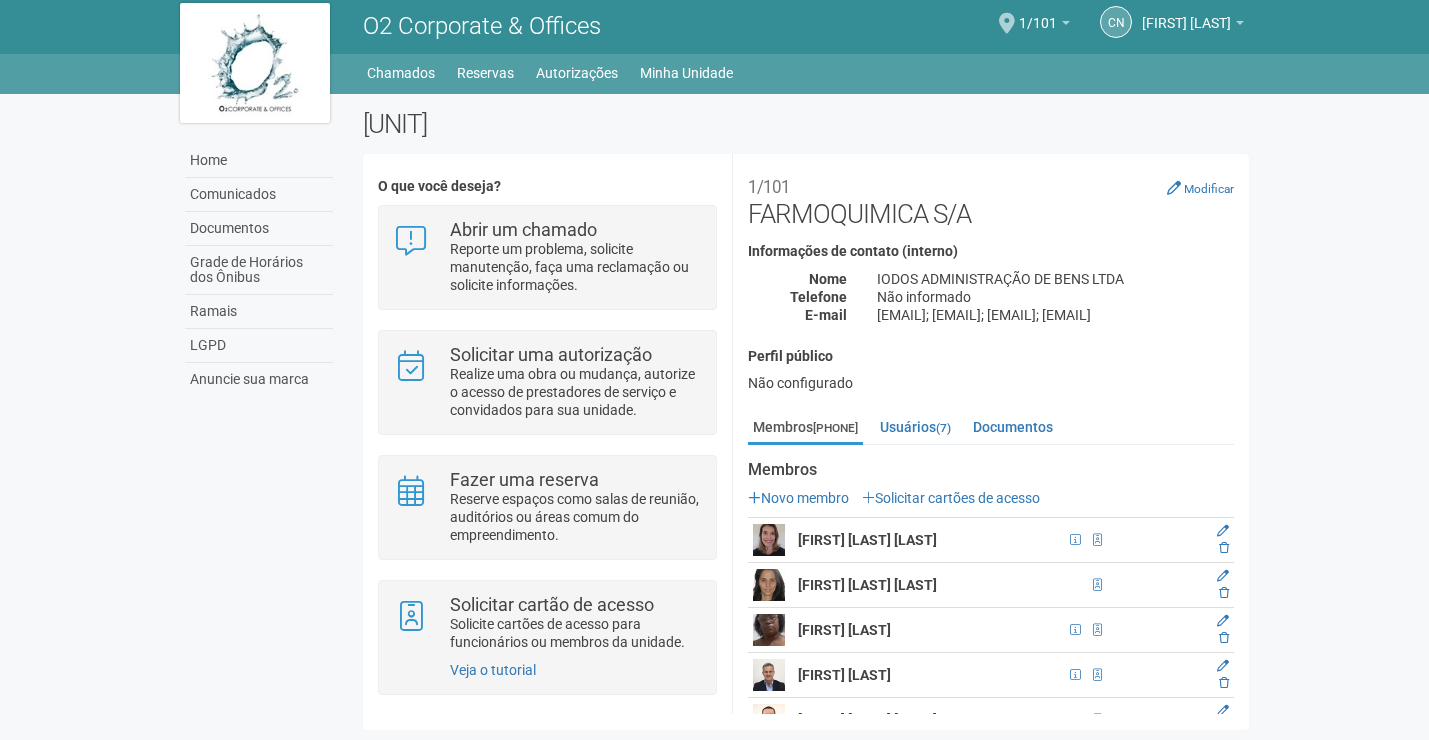 scroll, scrollTop: 11, scrollLeft: 0, axis: vertical 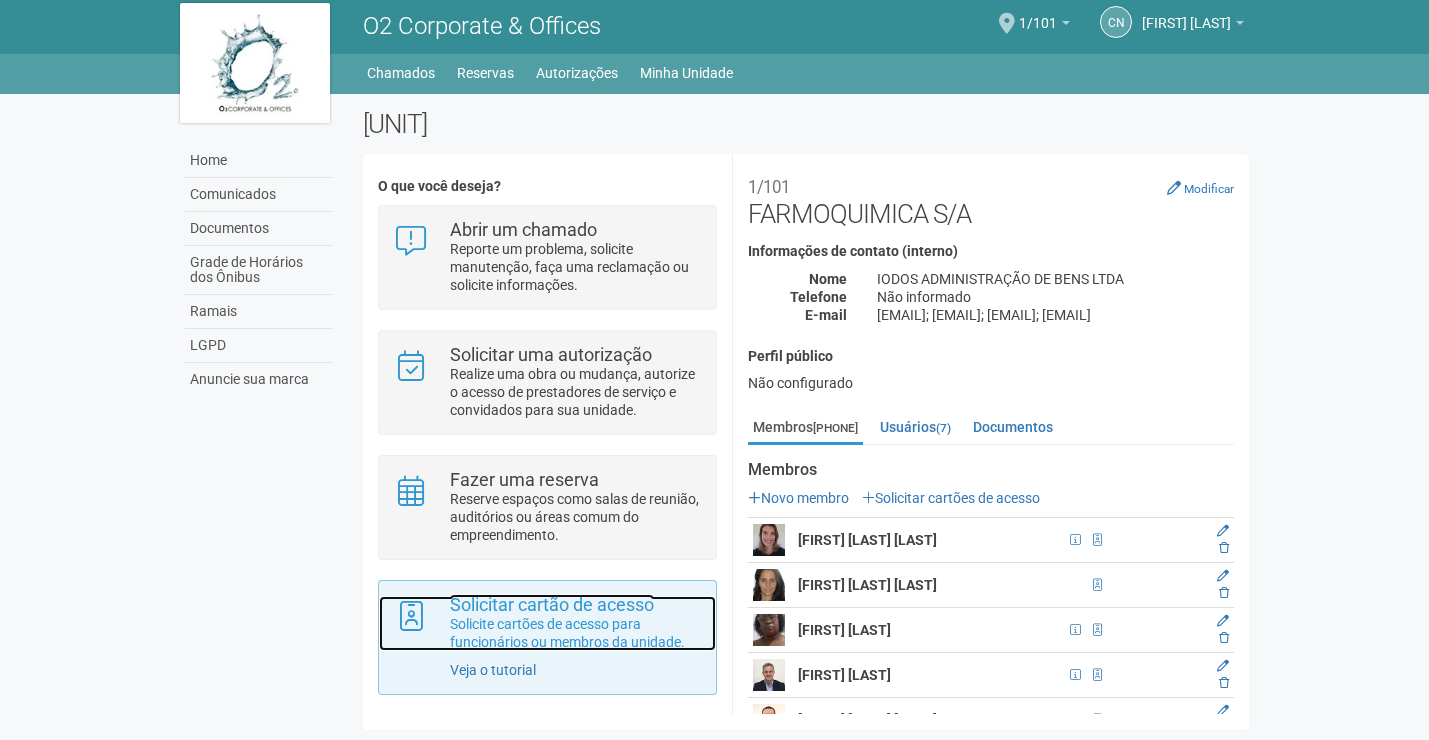 click on "Solicitar cartão de acesso" at bounding box center (552, 604) 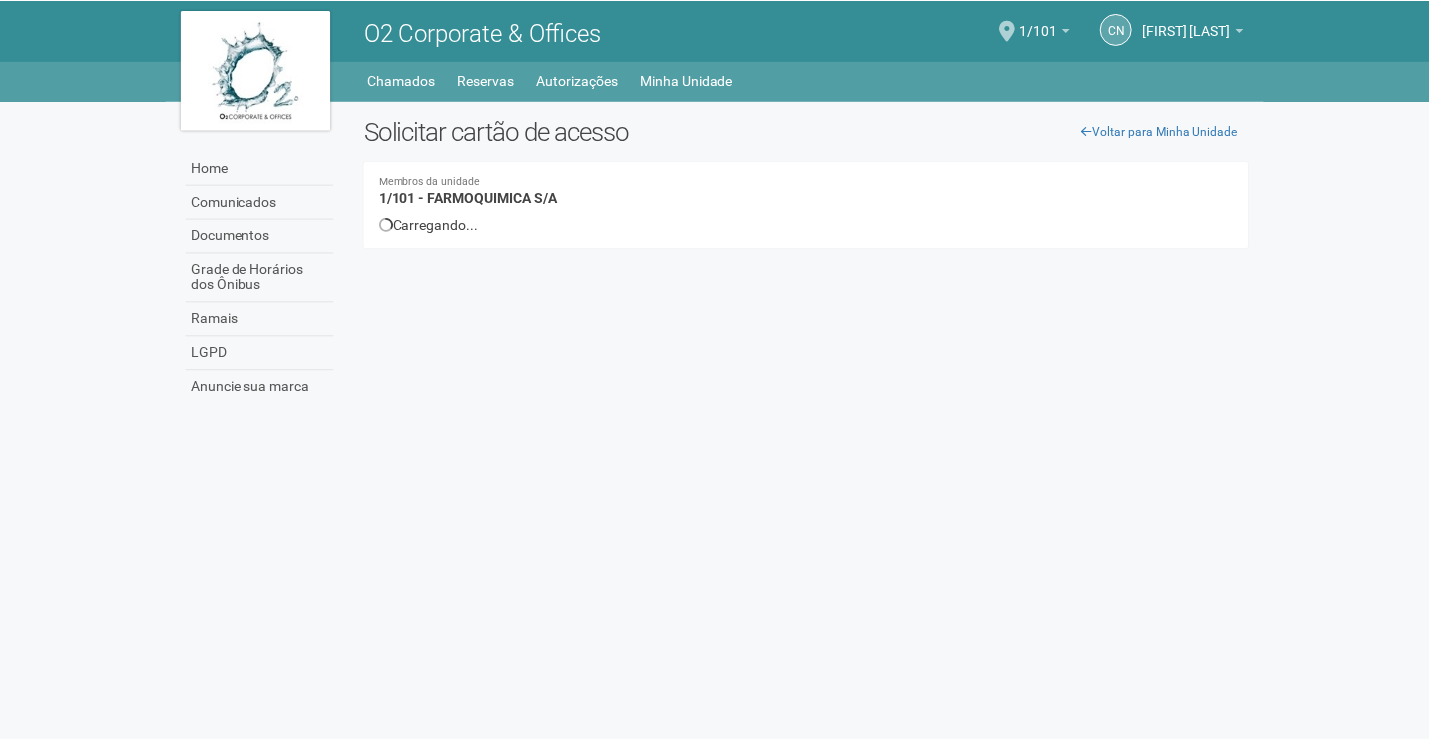 scroll, scrollTop: 0, scrollLeft: 0, axis: both 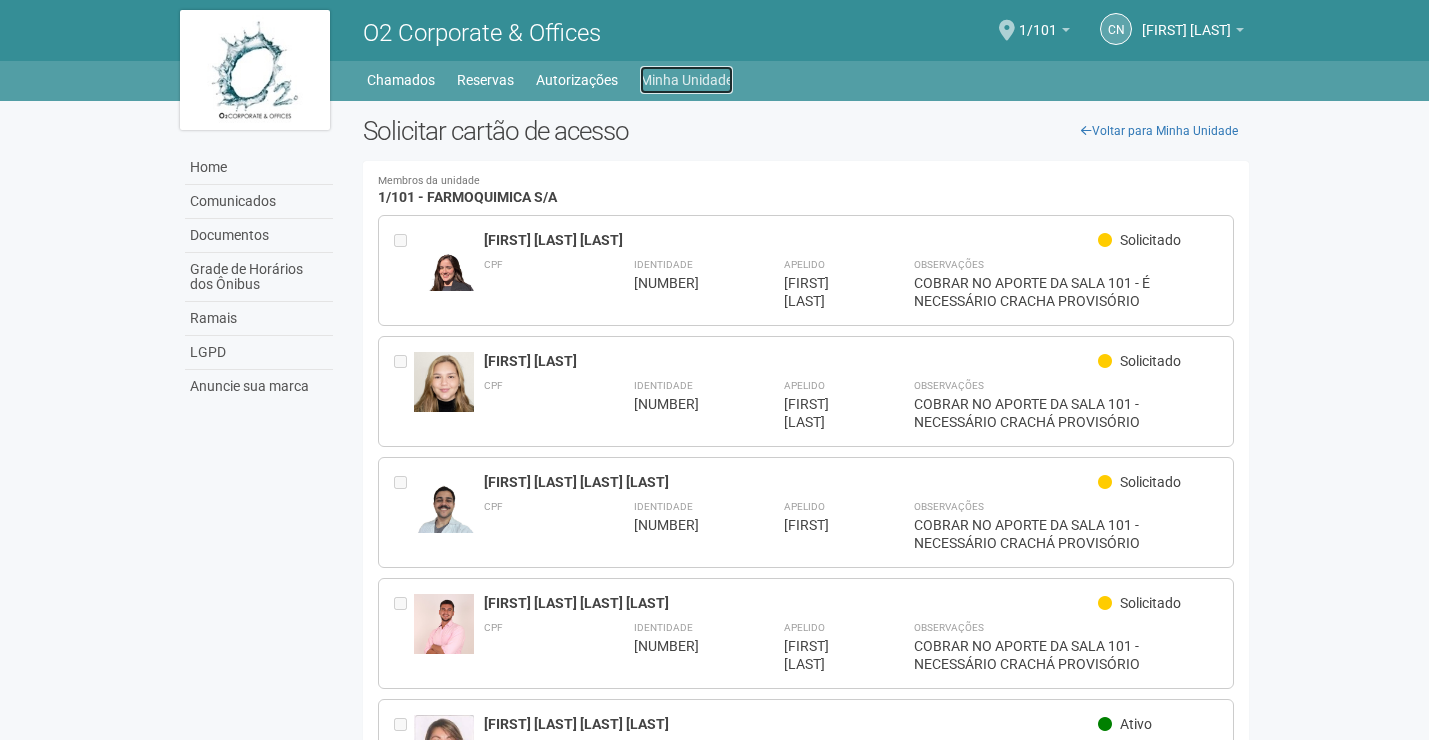 click on "Minha Unidade" at bounding box center (686, 80) 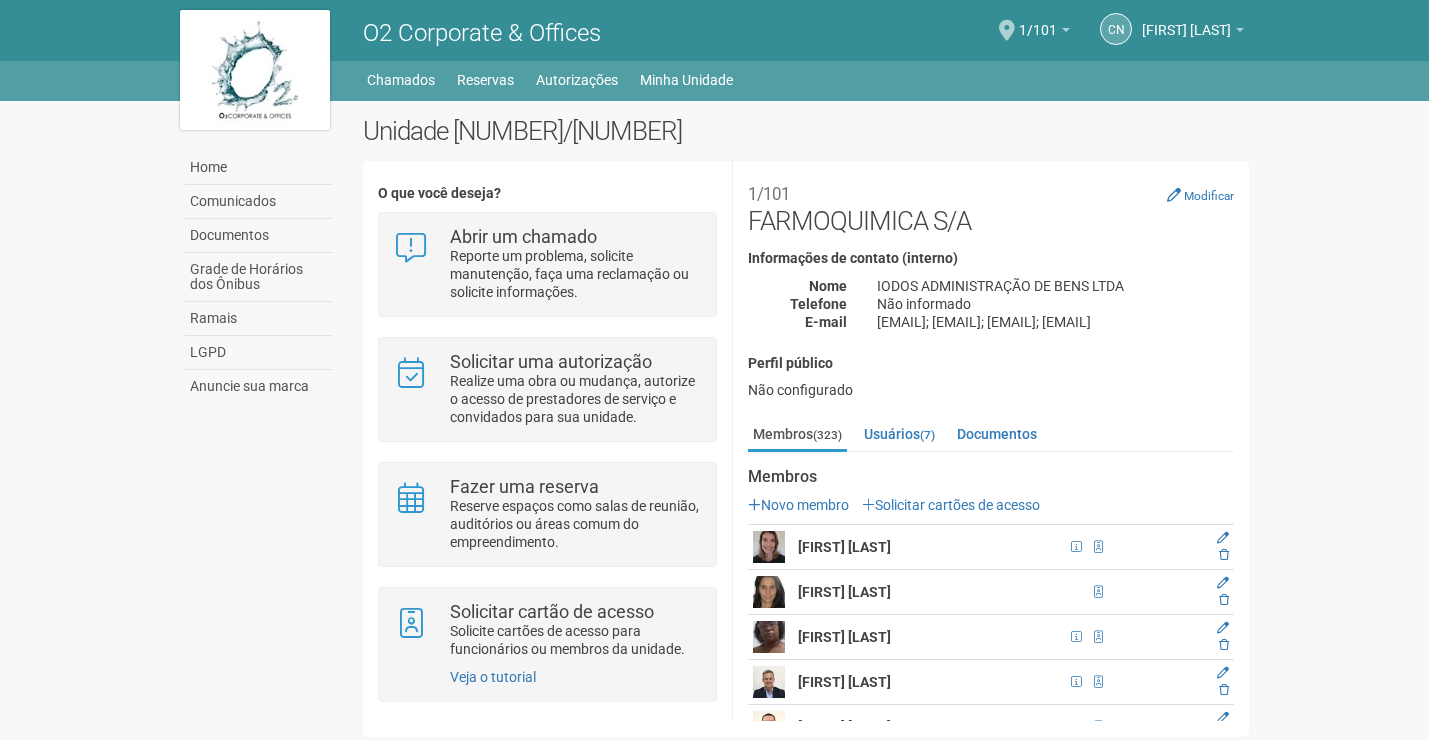 scroll, scrollTop: 0, scrollLeft: 0, axis: both 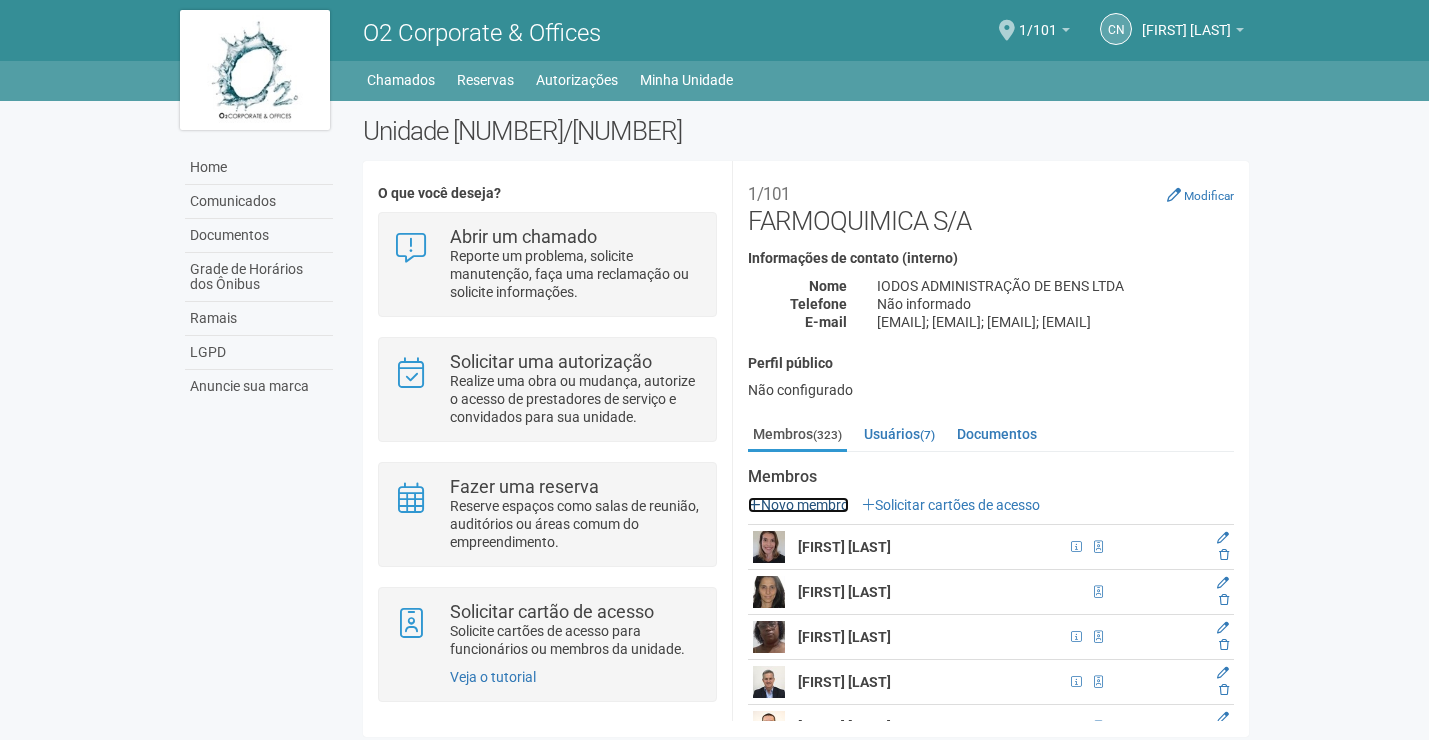 click on "Novo membro" at bounding box center (798, 505) 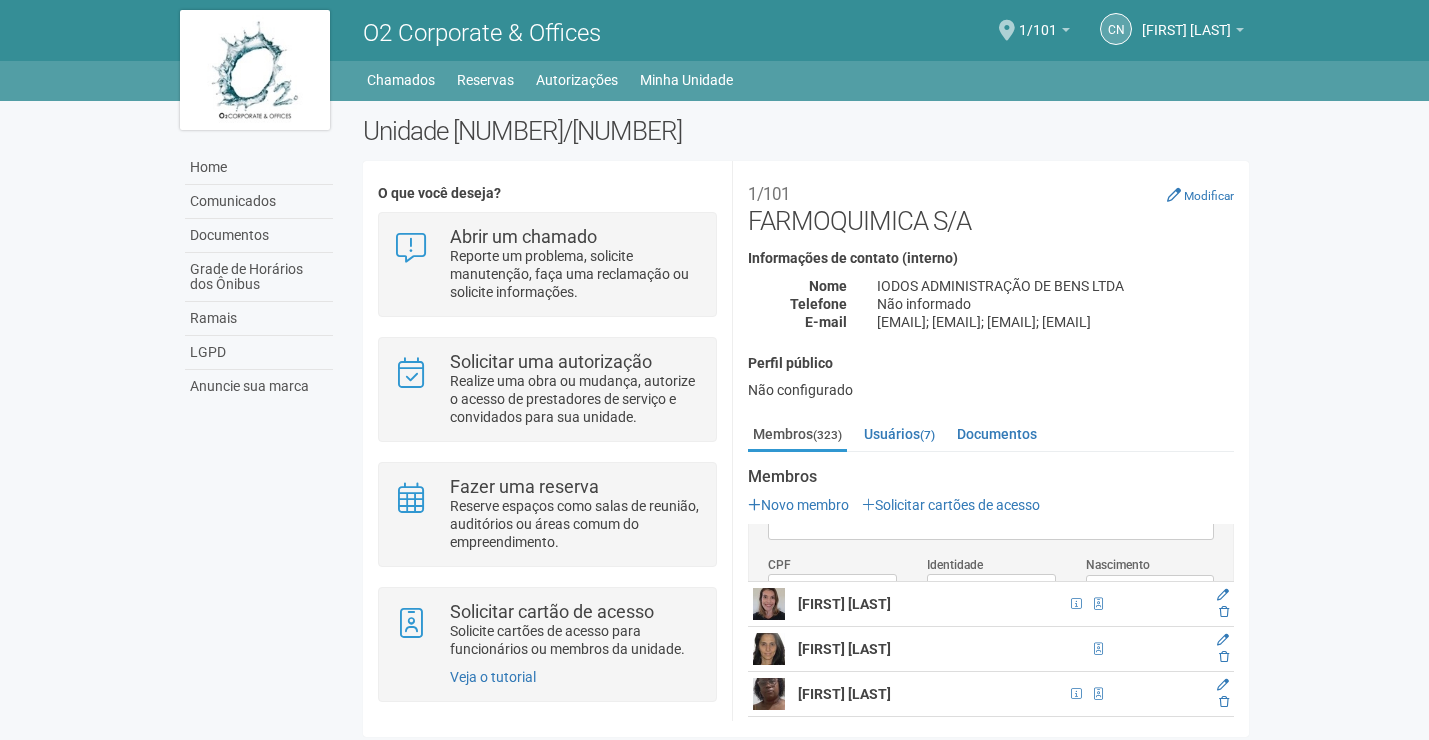 scroll, scrollTop: 0, scrollLeft: 0, axis: both 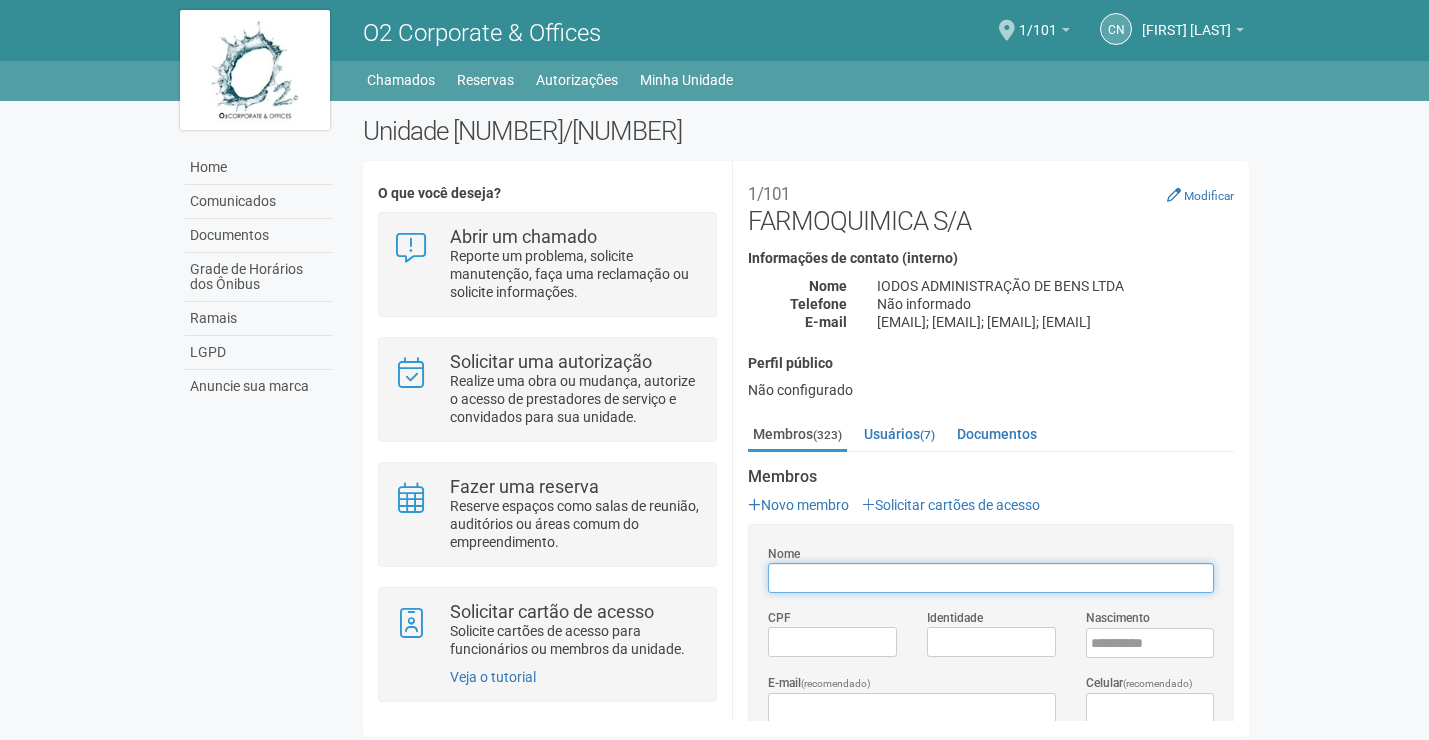 paste on "**********" 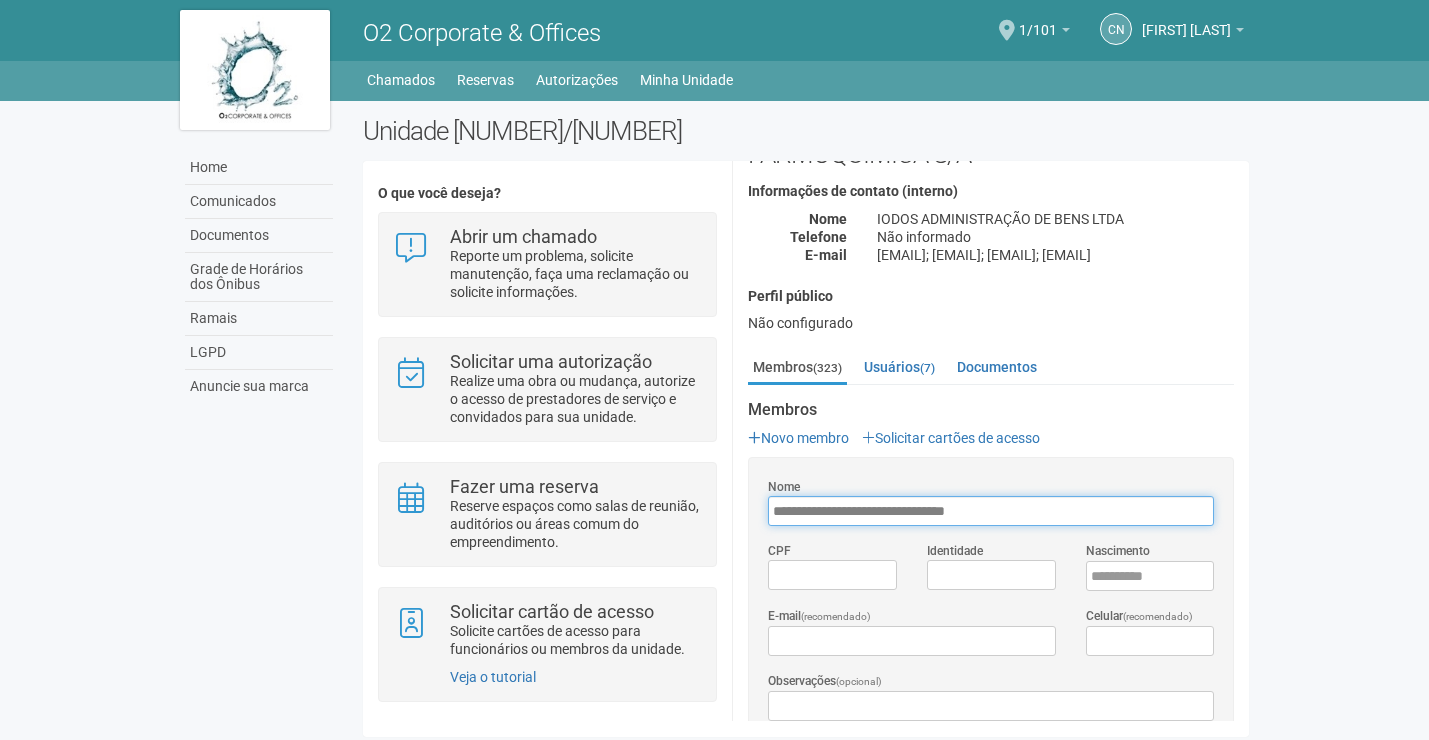scroll, scrollTop: 100, scrollLeft: 0, axis: vertical 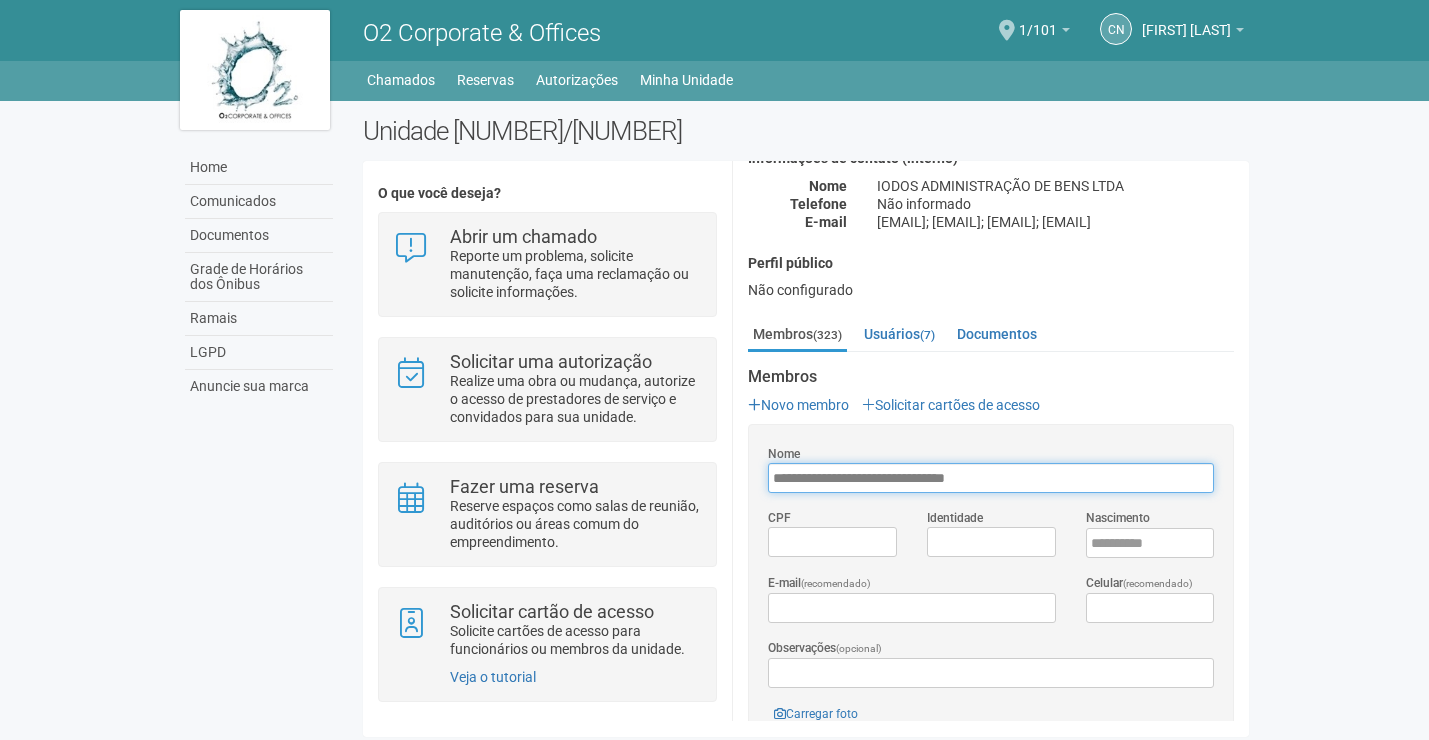 type on "**********" 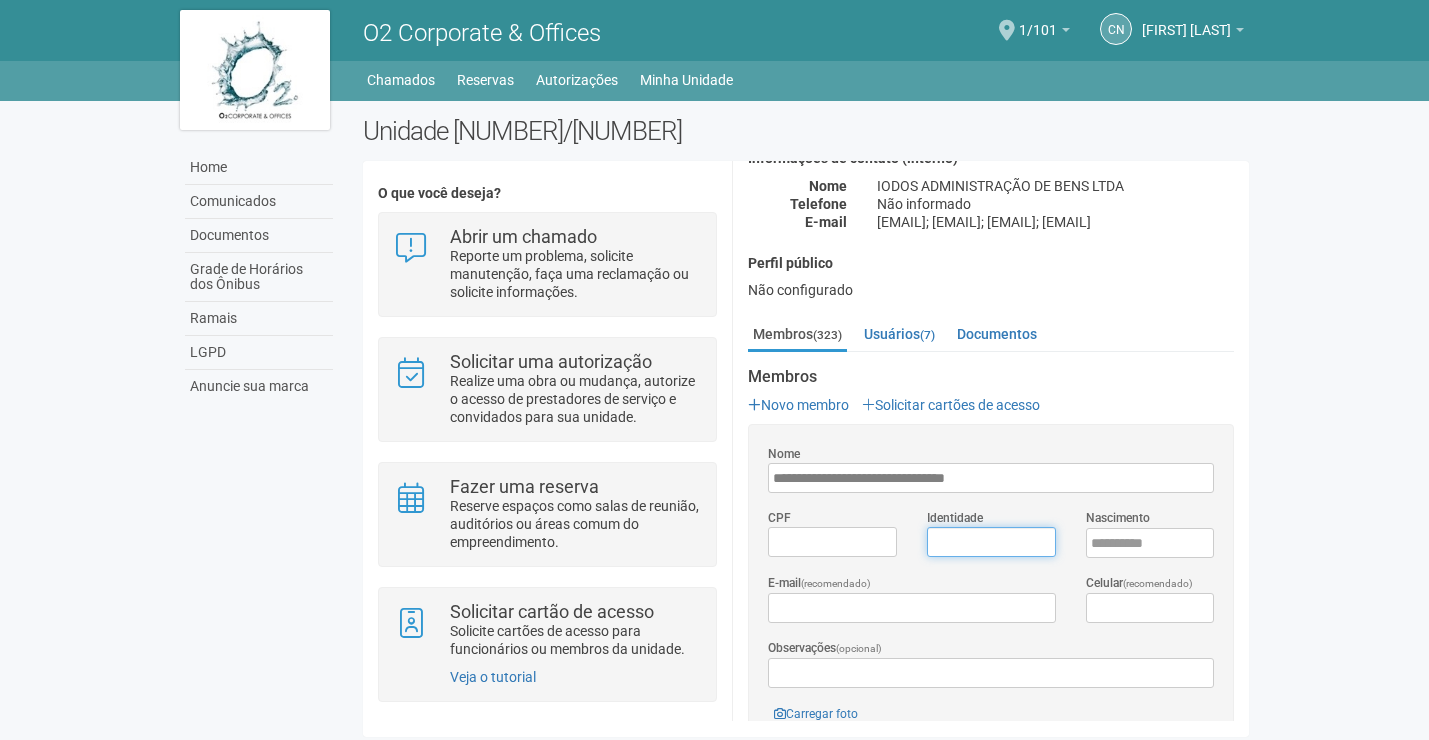 drag, startPoint x: 974, startPoint y: 563, endPoint x: 966, endPoint y: 585, distance: 23.409399 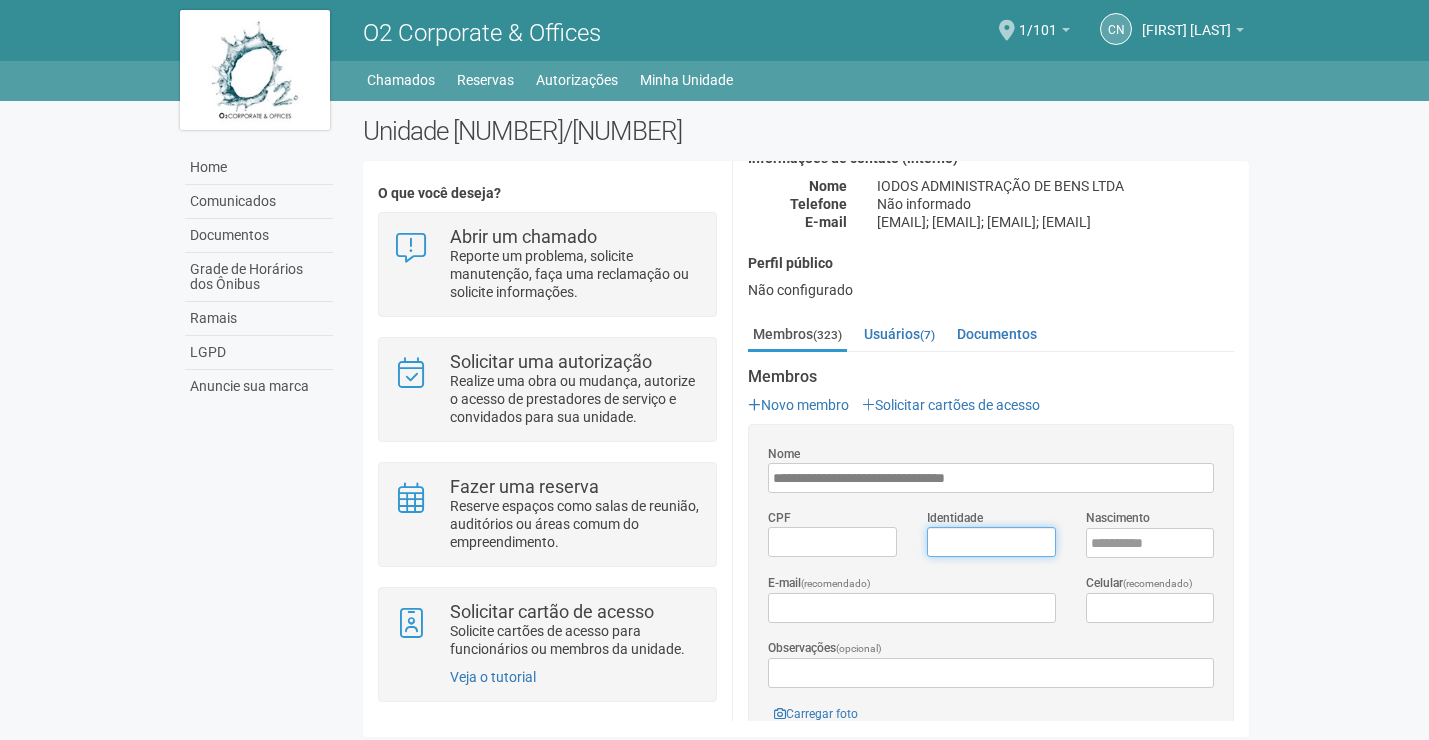 paste on "*********" 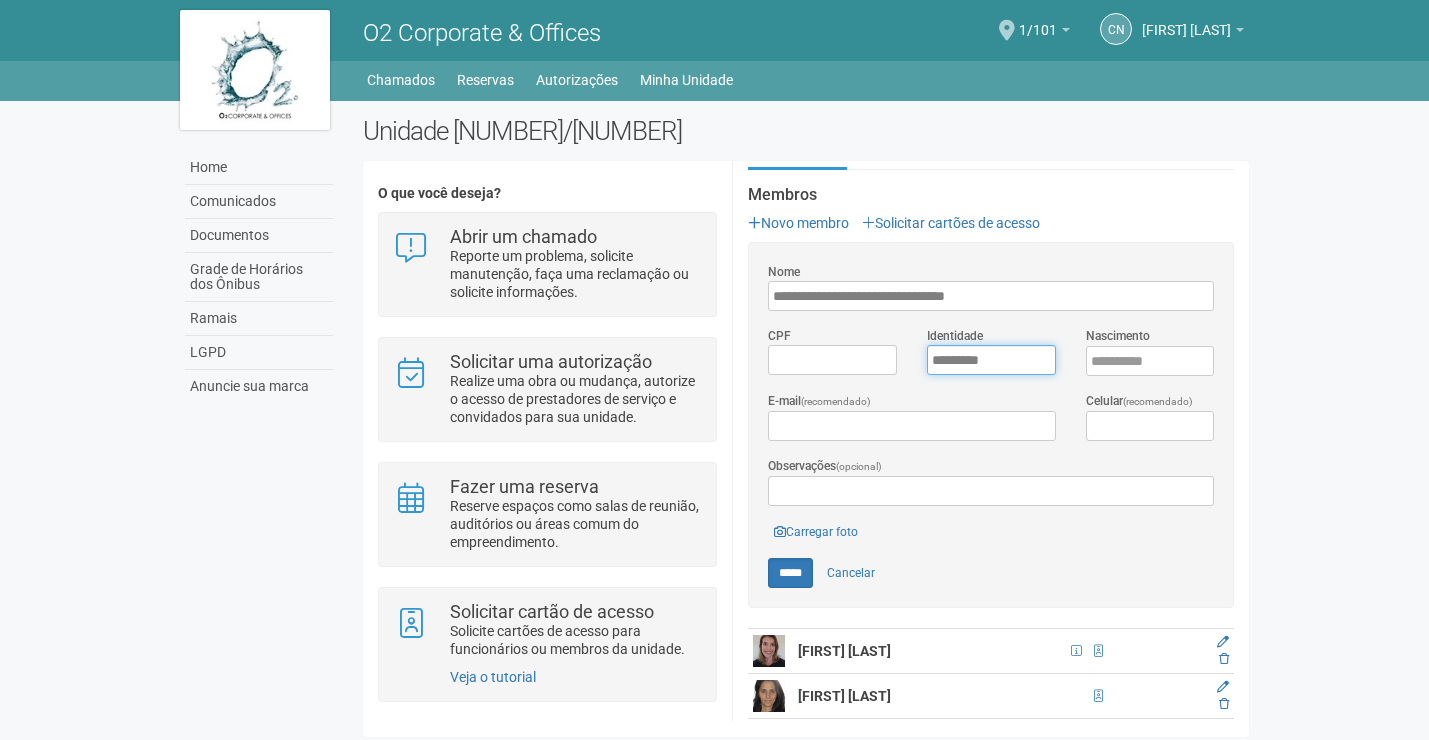 scroll, scrollTop: 300, scrollLeft: 0, axis: vertical 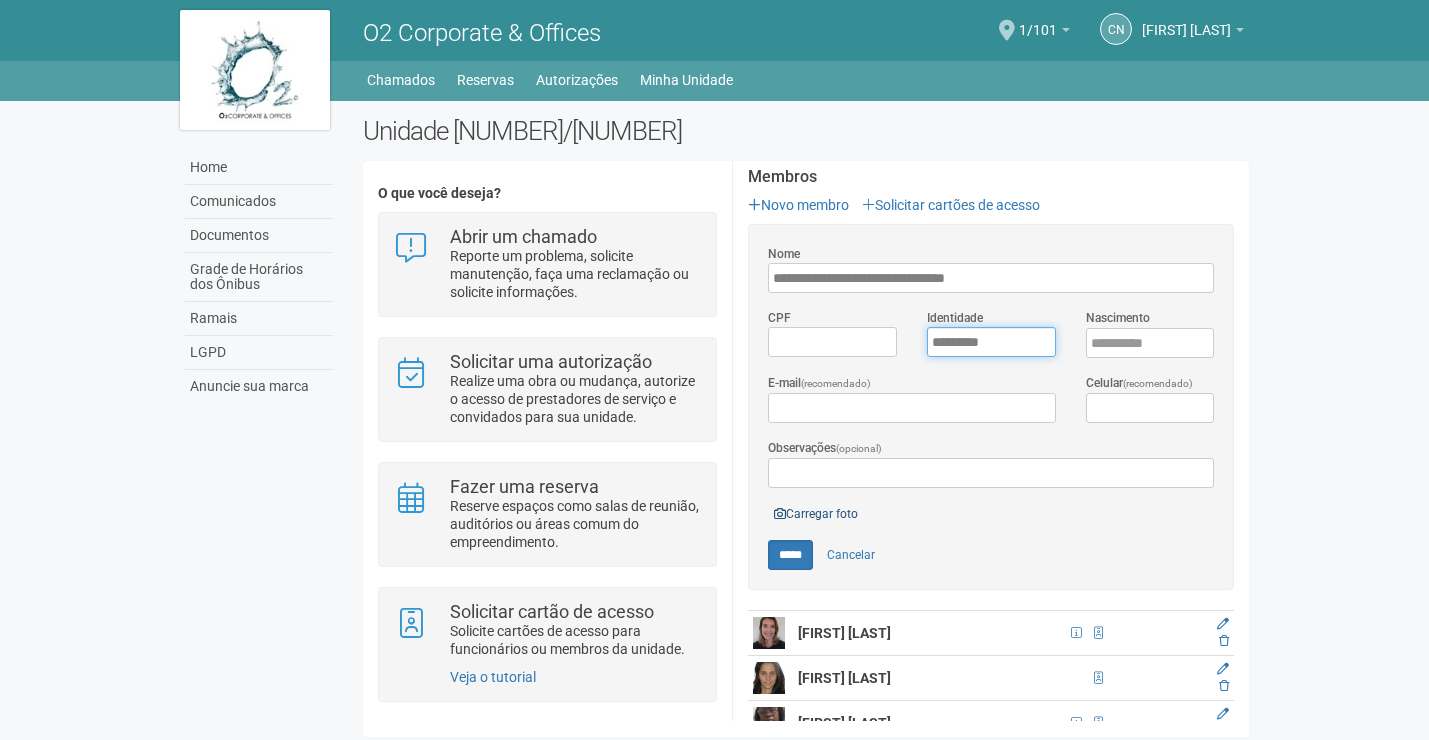 type on "*********" 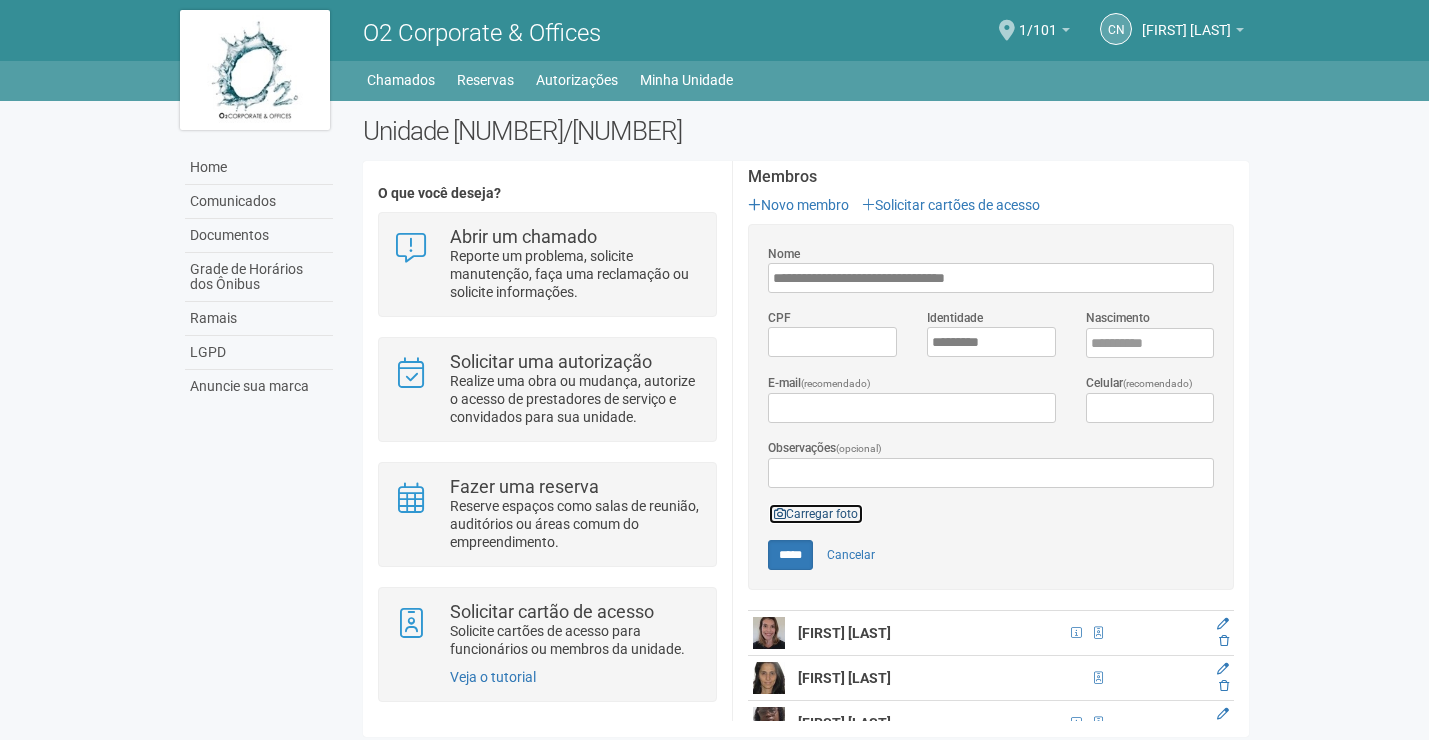 click on "Carregar foto" at bounding box center [816, 514] 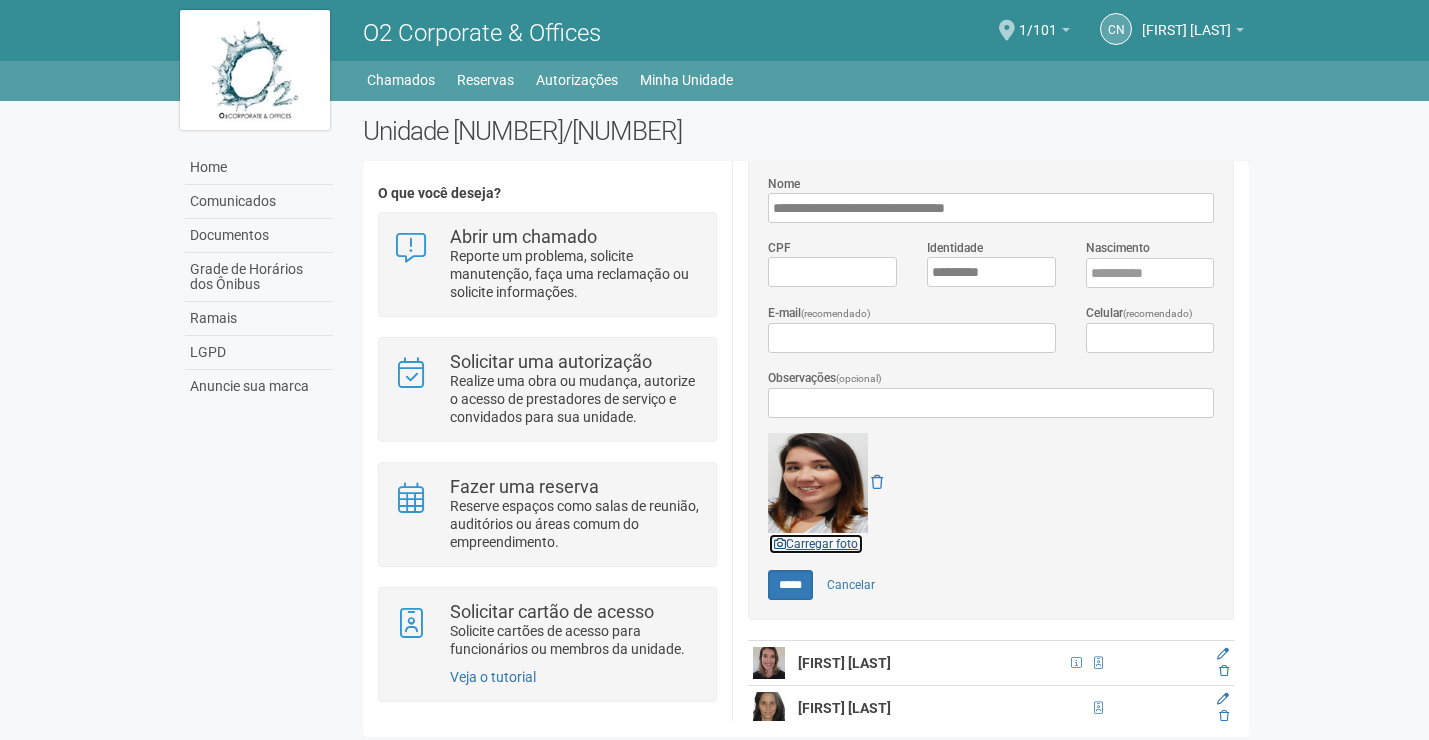 scroll, scrollTop: 400, scrollLeft: 0, axis: vertical 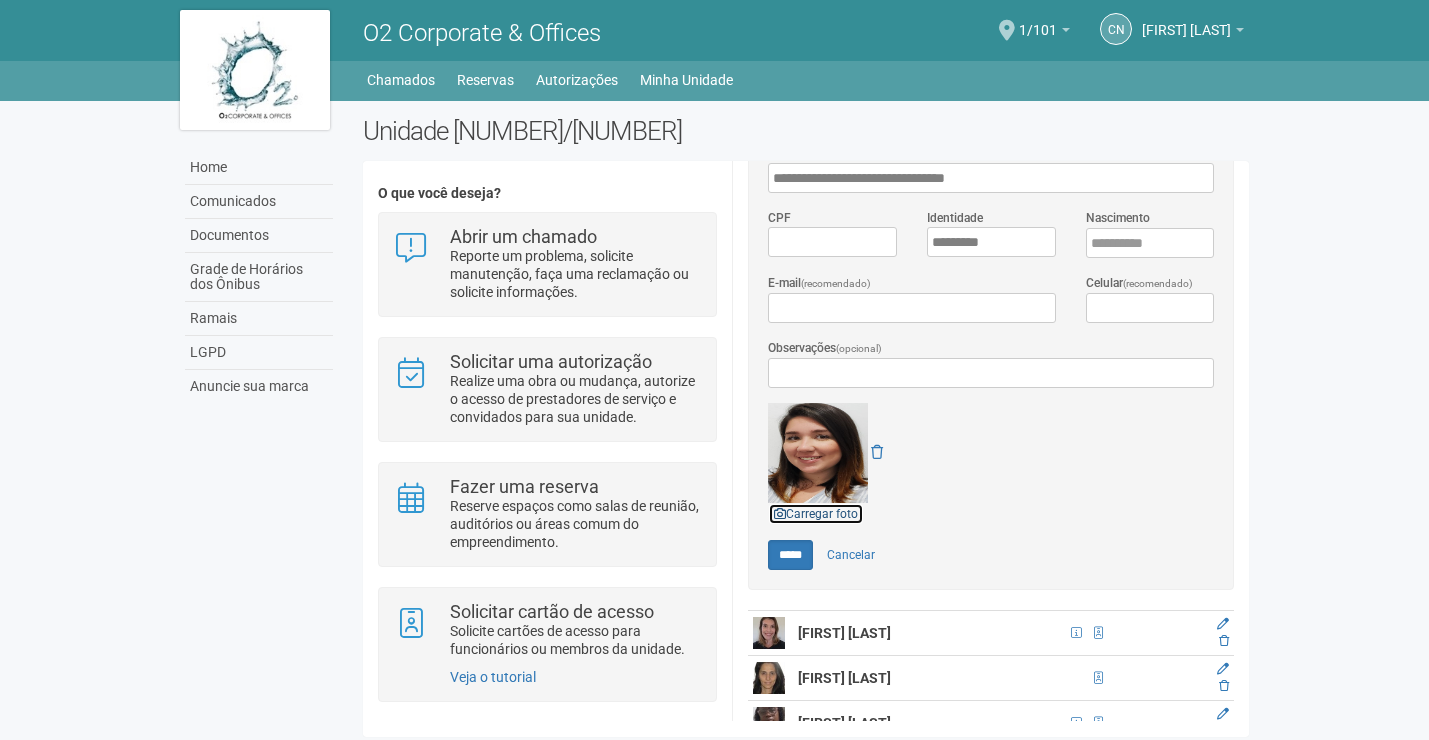 click on "Carregar foto" at bounding box center [816, 514] 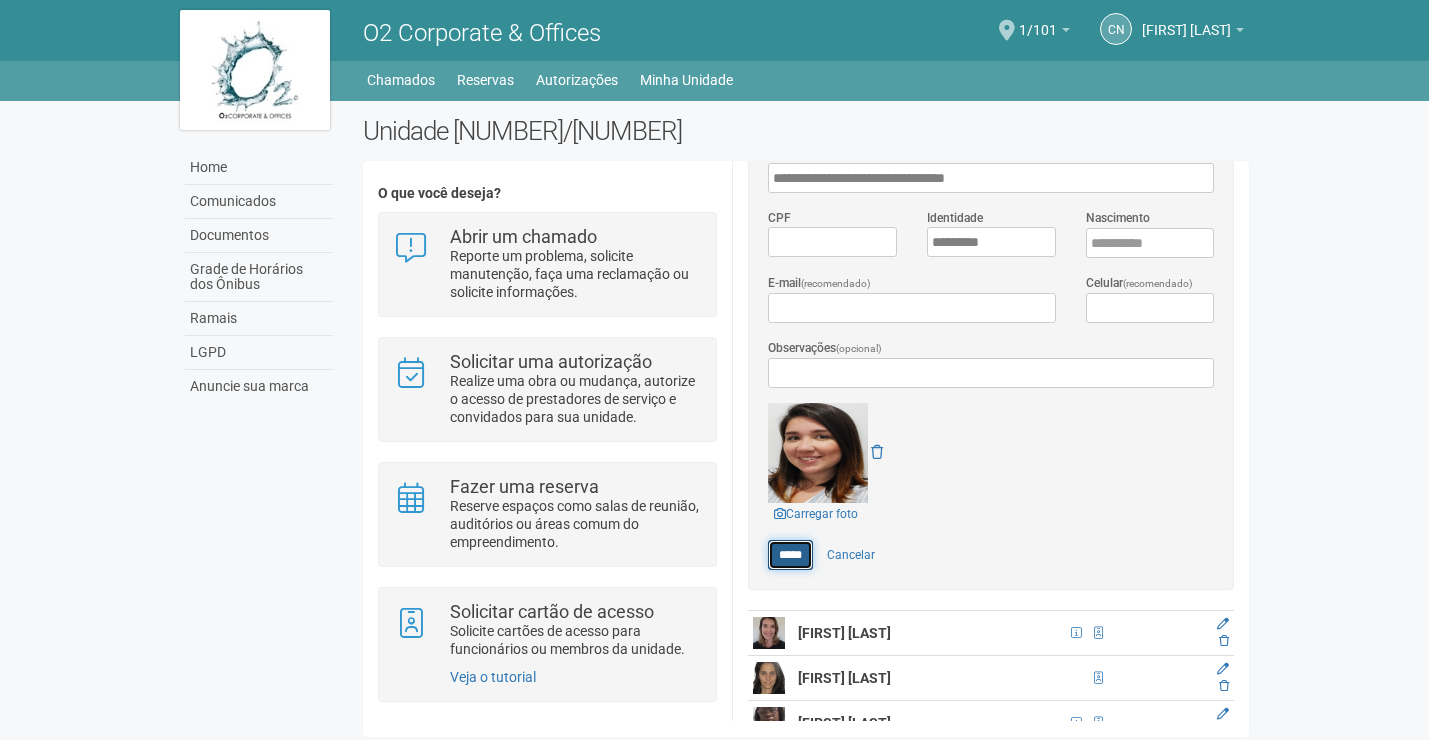 click on "*****" at bounding box center [790, 555] 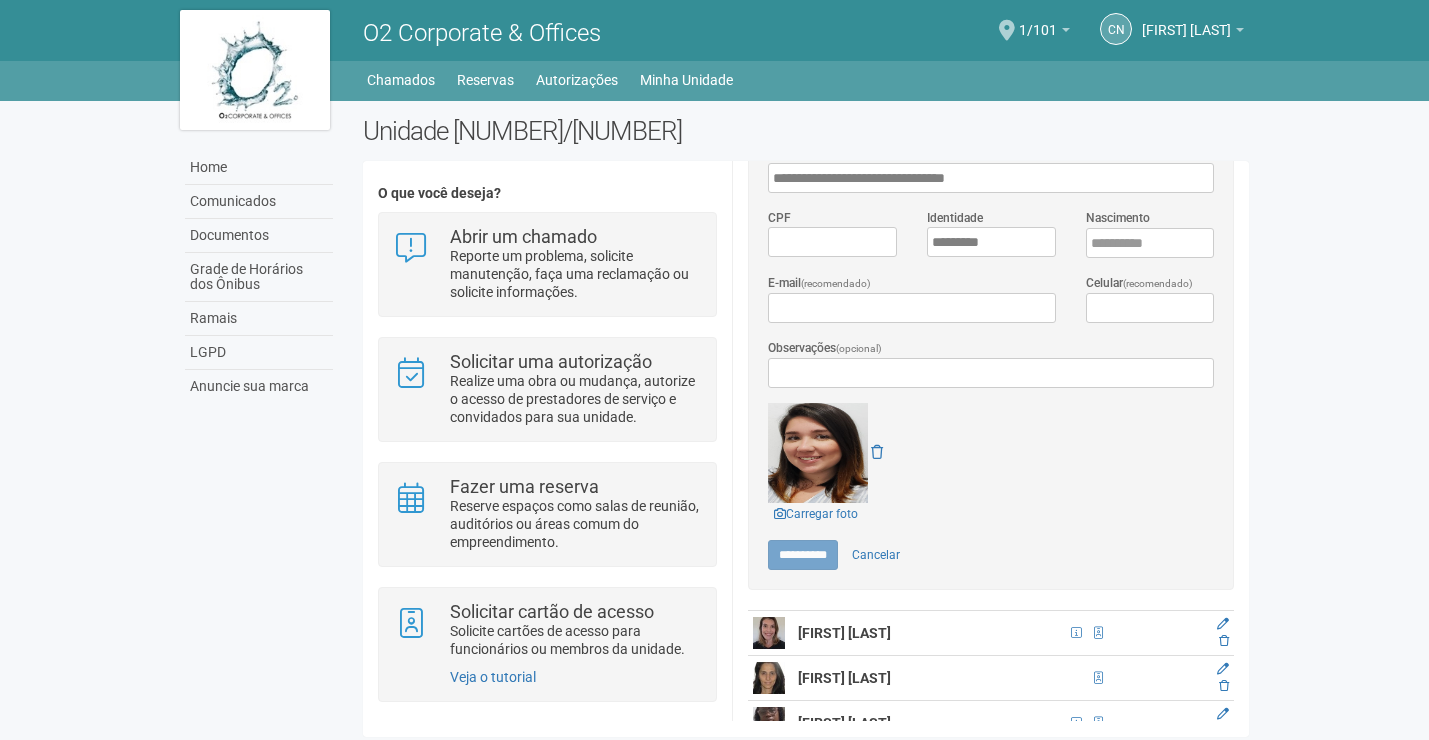 type on "*****" 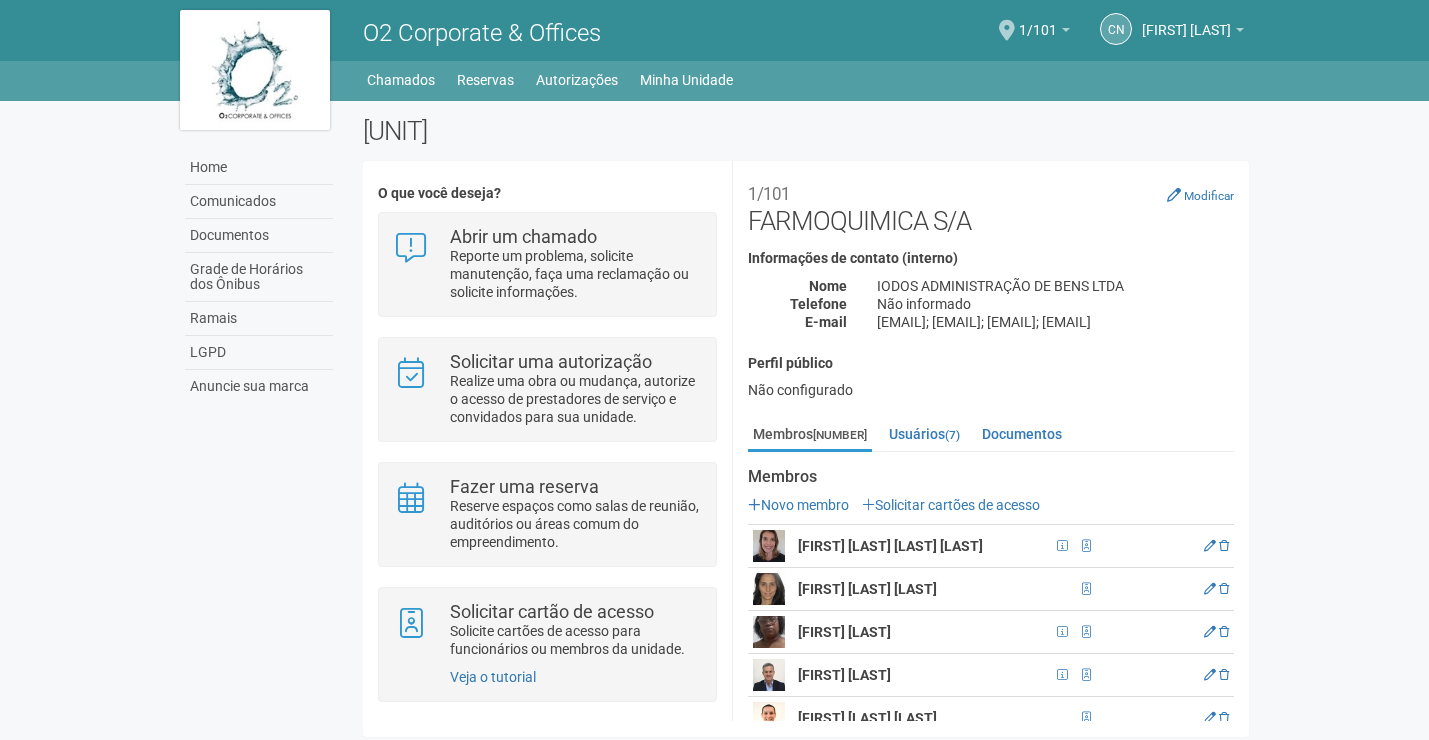 scroll, scrollTop: 0, scrollLeft: 0, axis: both 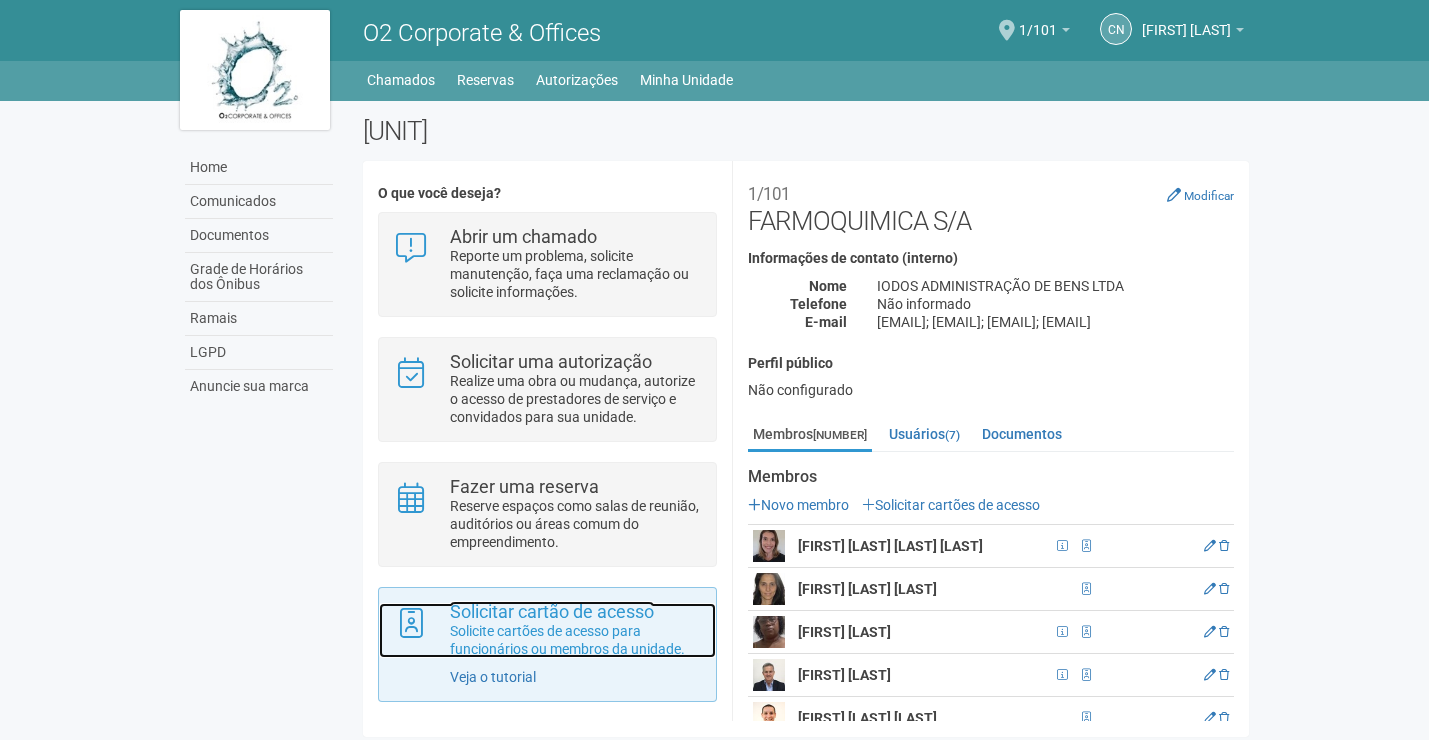 click on "Solicite cartões de acesso para funcionários ou membros da unidade." at bounding box center [575, 640] 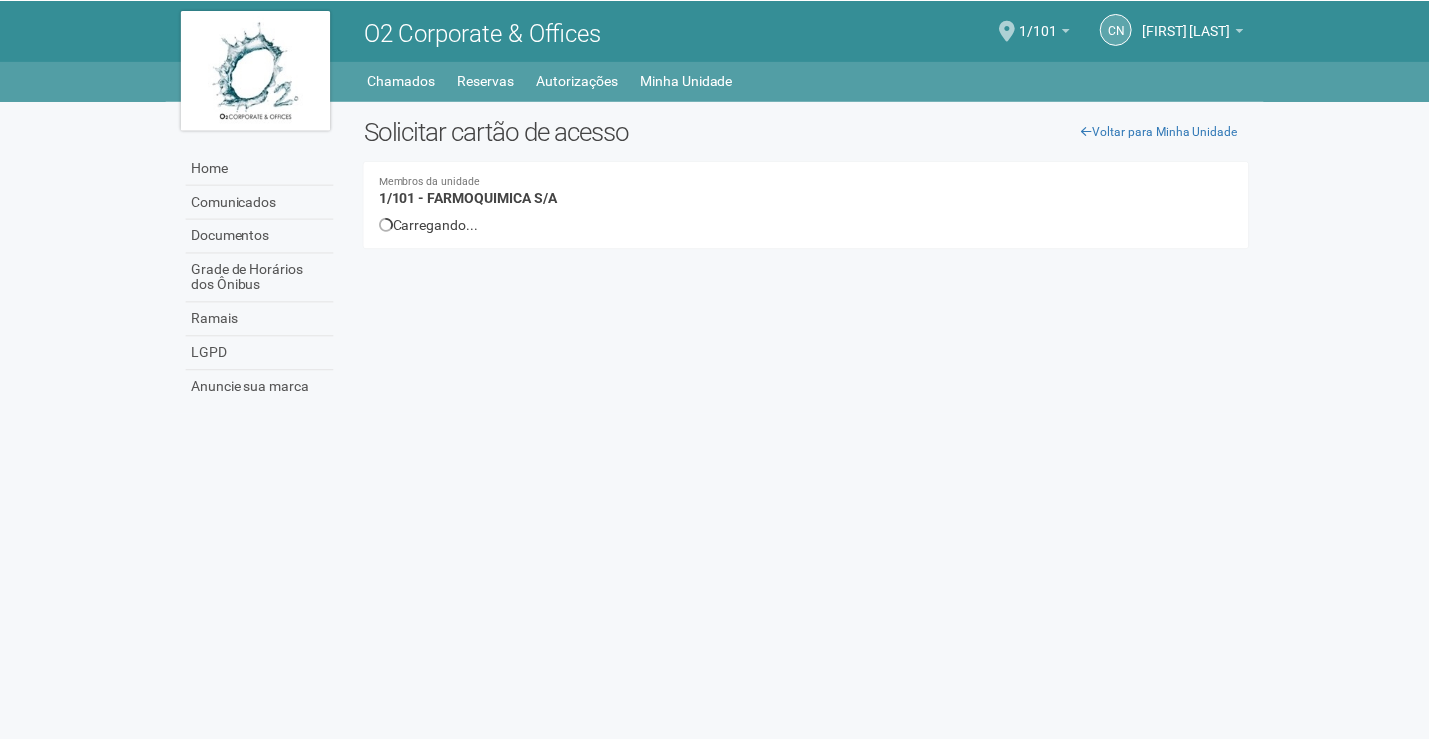 scroll, scrollTop: 0, scrollLeft: 0, axis: both 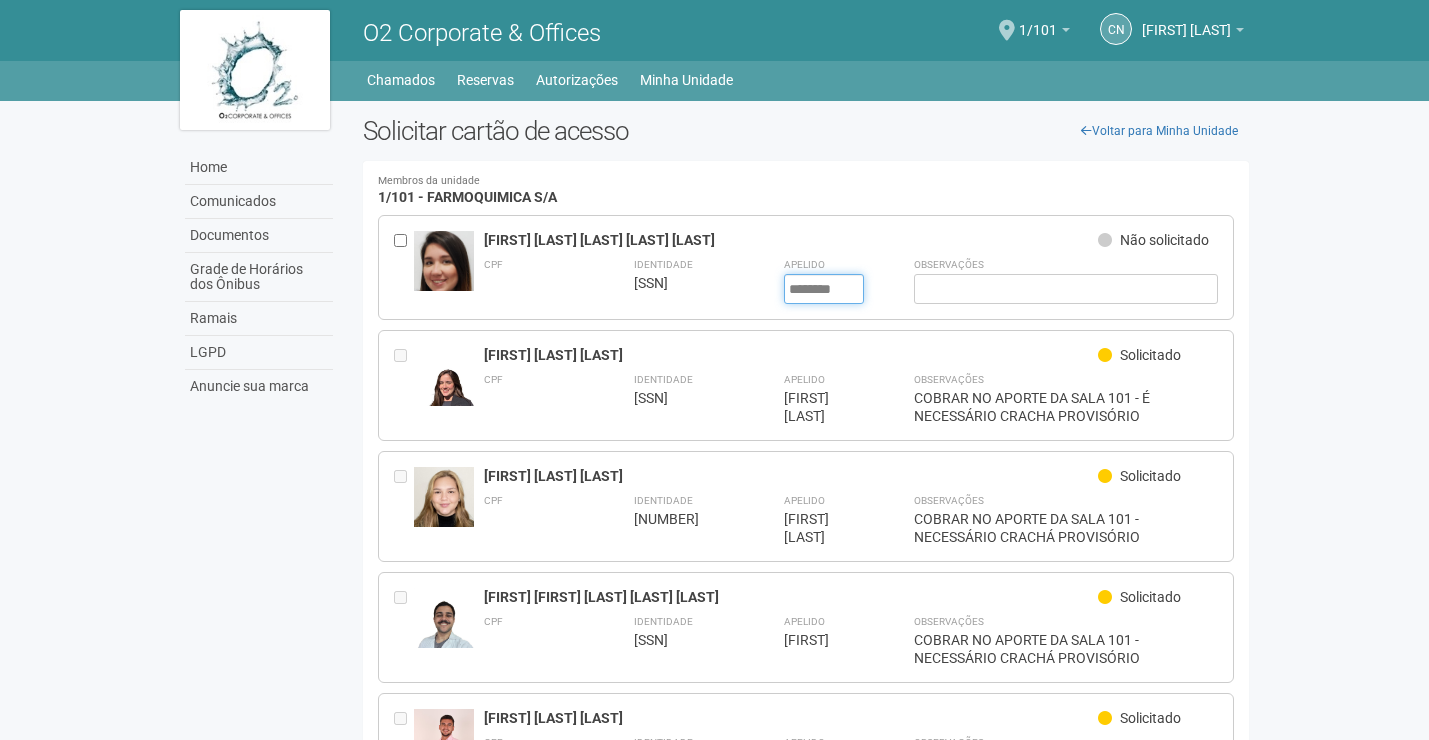 click on "********" at bounding box center [824, 289] 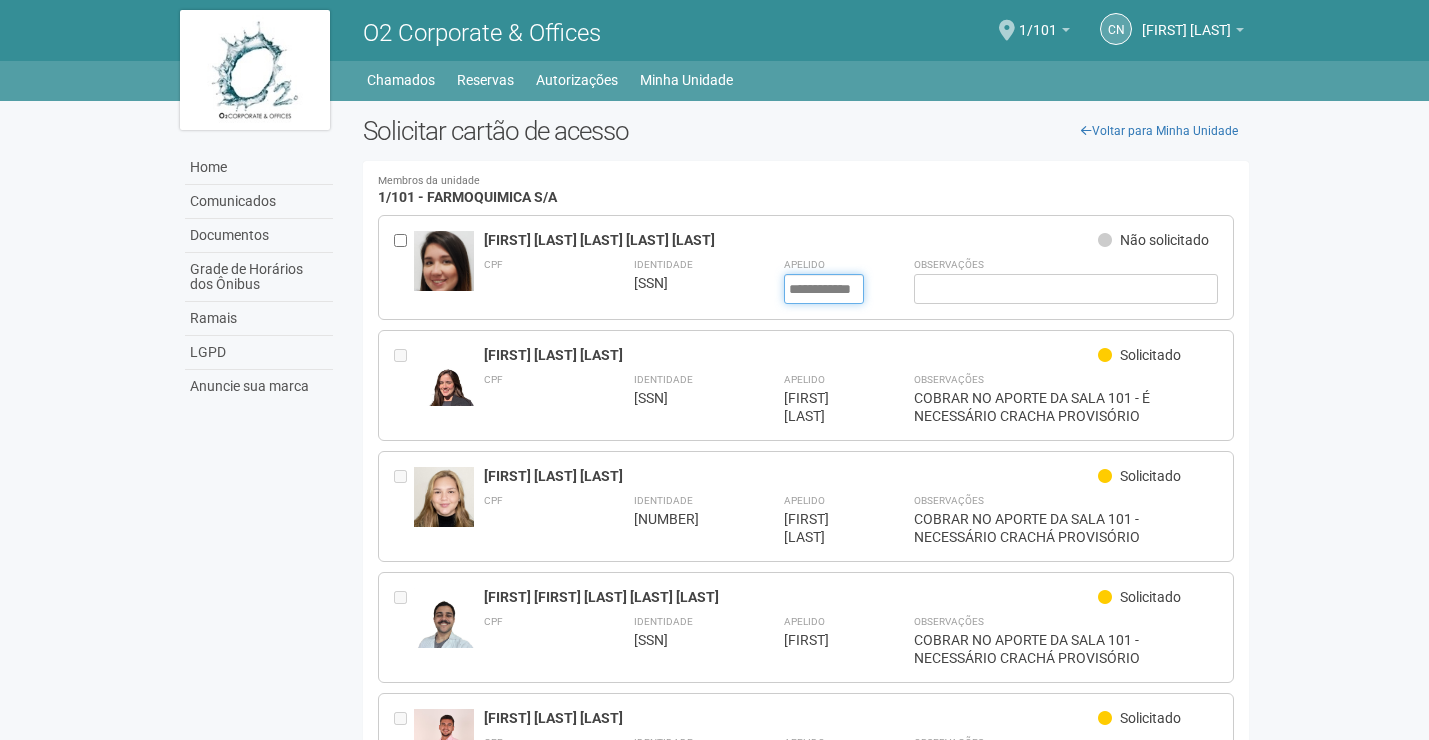 scroll, scrollTop: 0, scrollLeft: 28, axis: horizontal 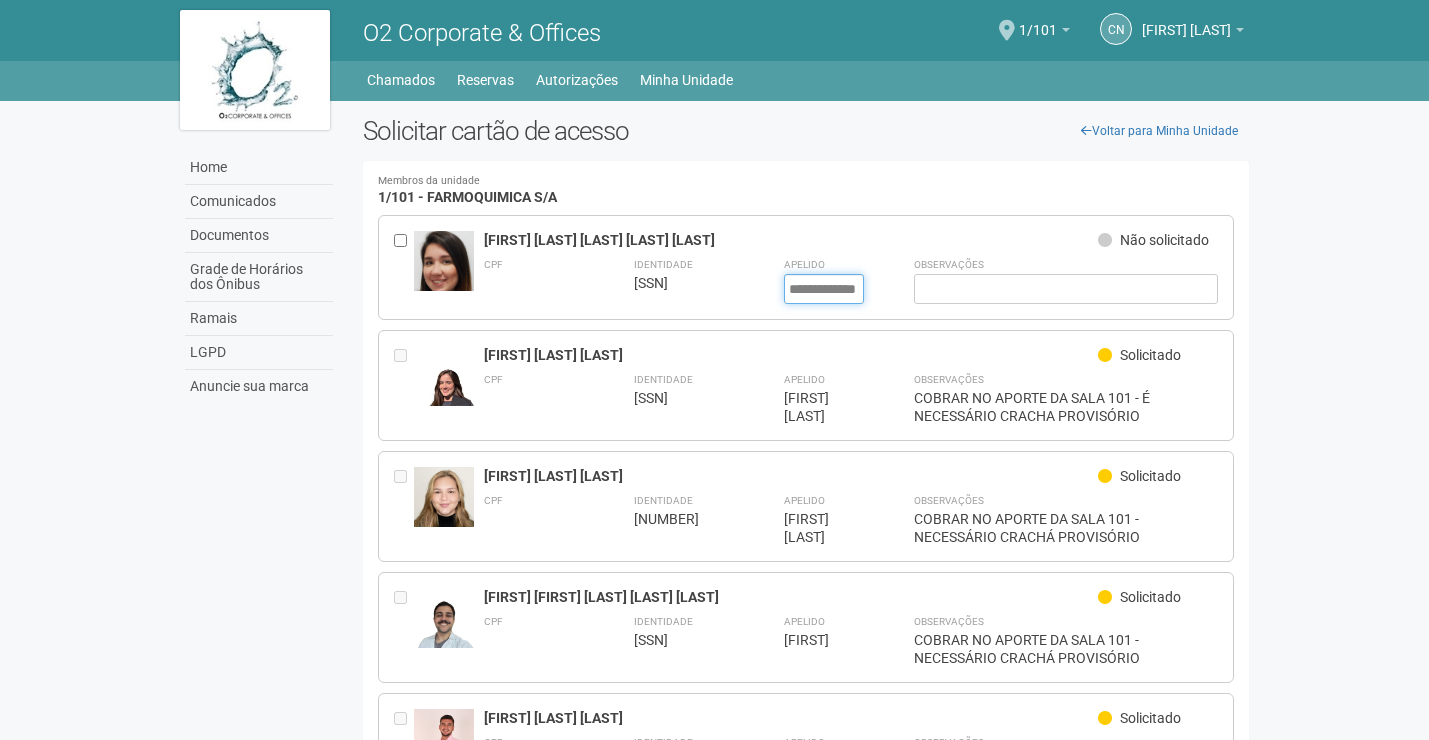 click on "**********" at bounding box center [824, 289] 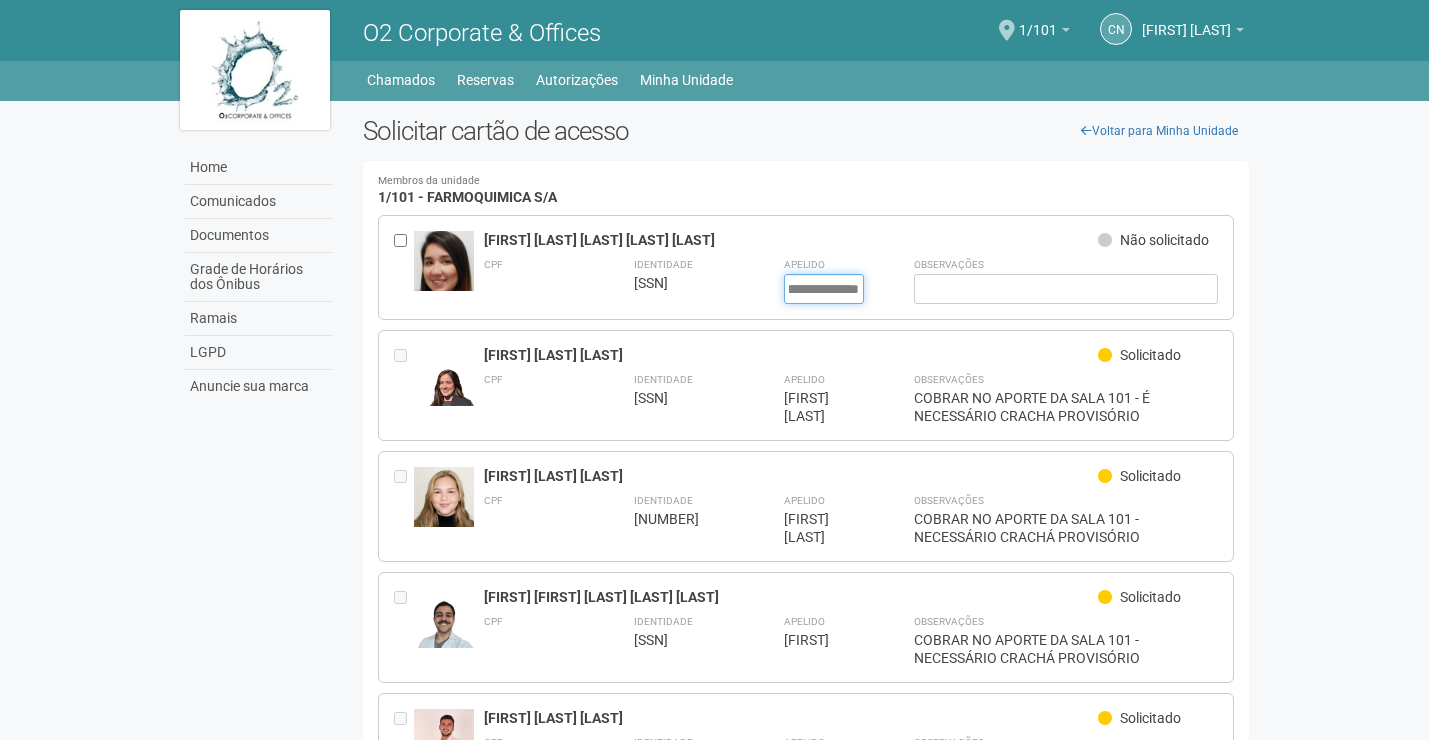 scroll, scrollTop: 0, scrollLeft: 44, axis: horizontal 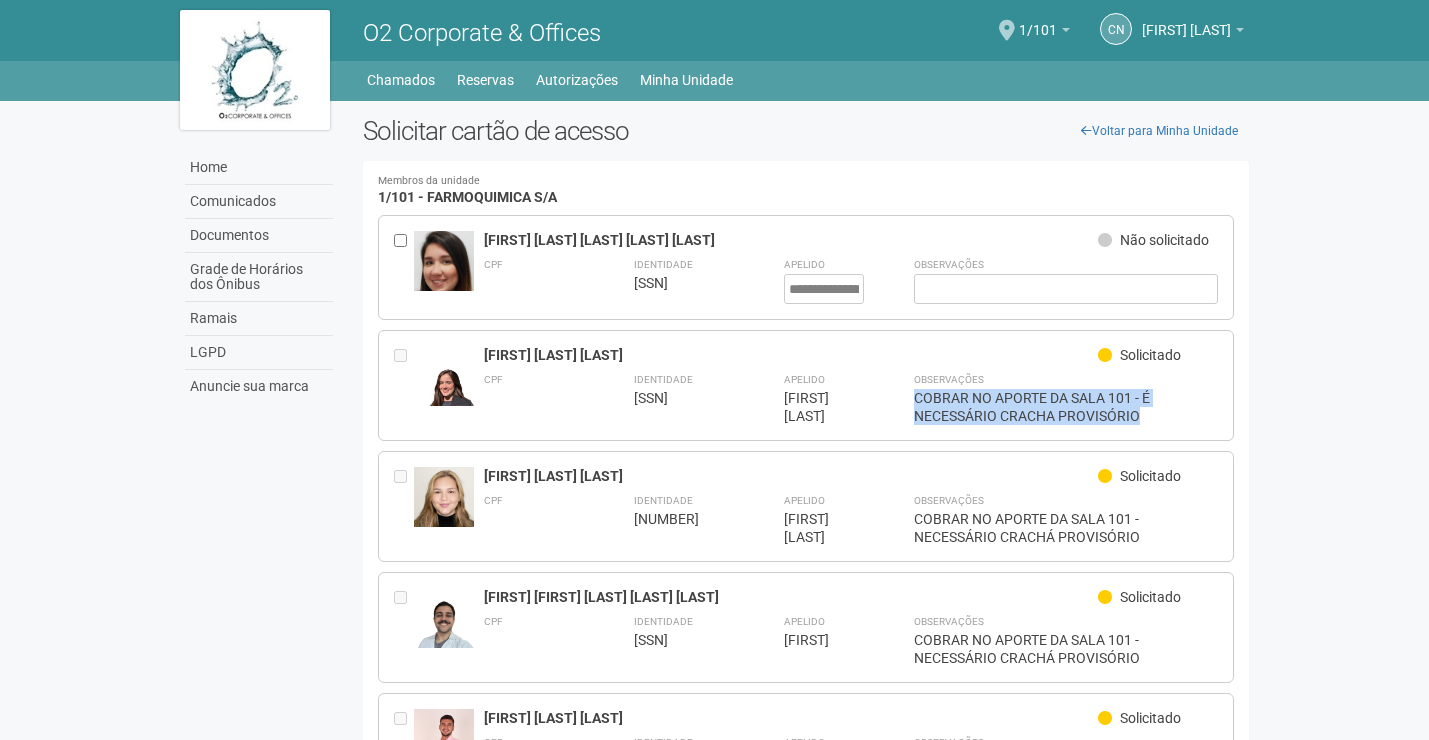 drag, startPoint x: 912, startPoint y: 400, endPoint x: 1162, endPoint y: 429, distance: 251.67638 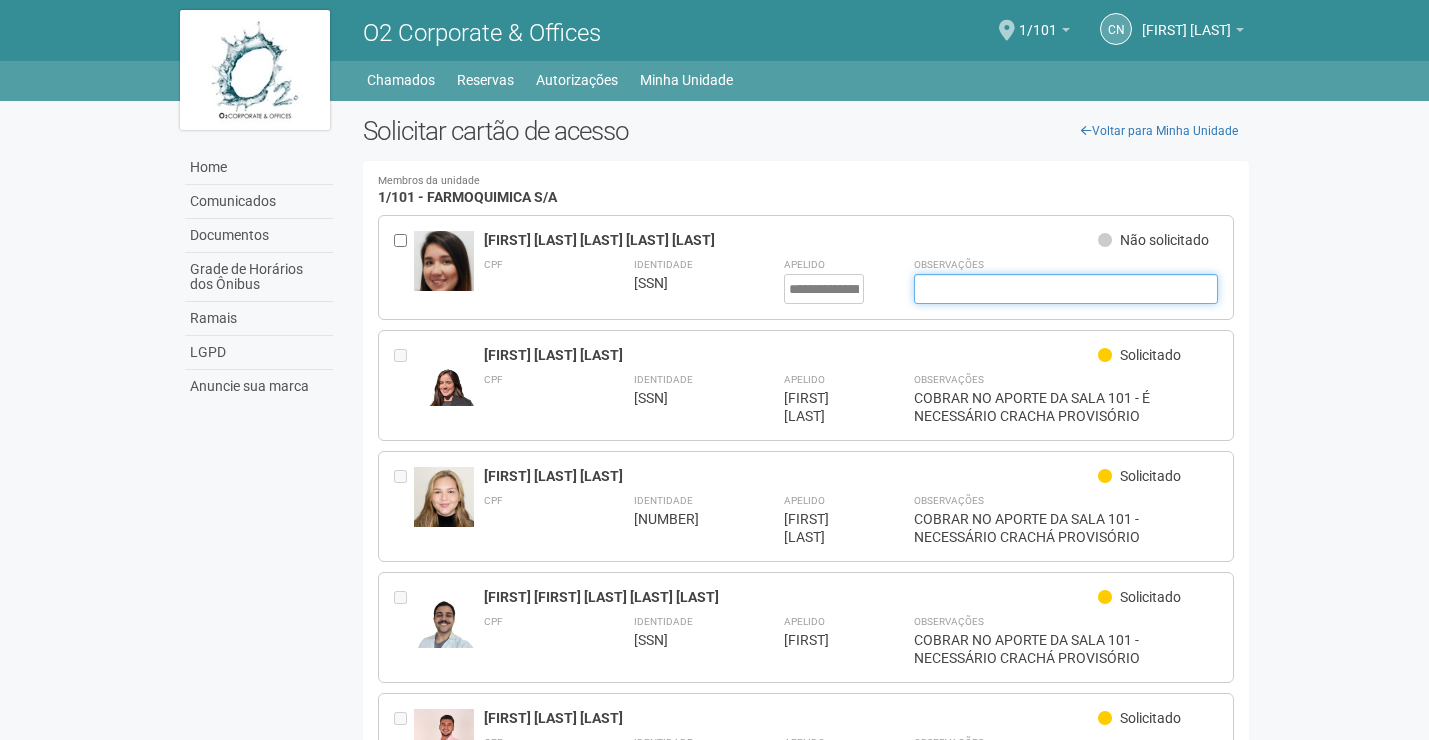 click at bounding box center [1066, 289] 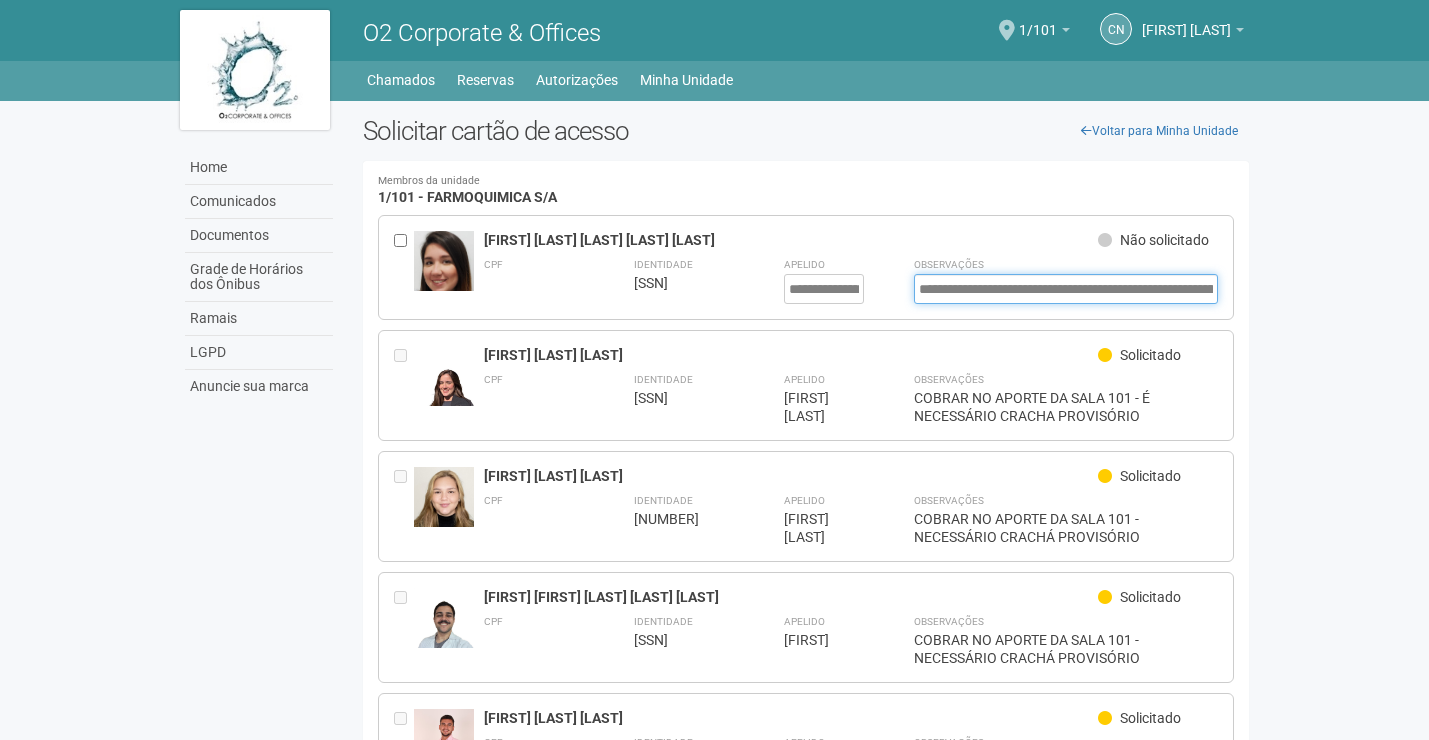 scroll, scrollTop: 0, scrollLeft: 171, axis: horizontal 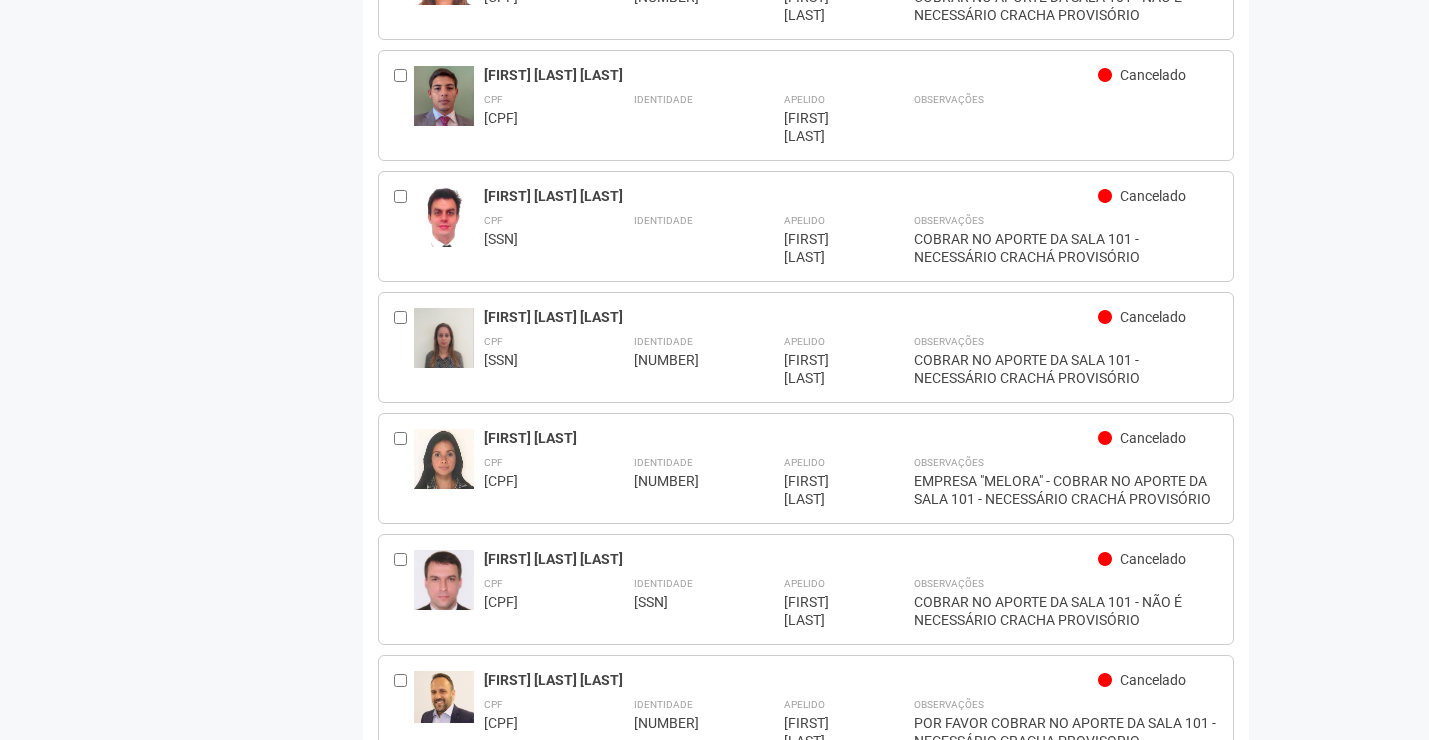 type on "**********" 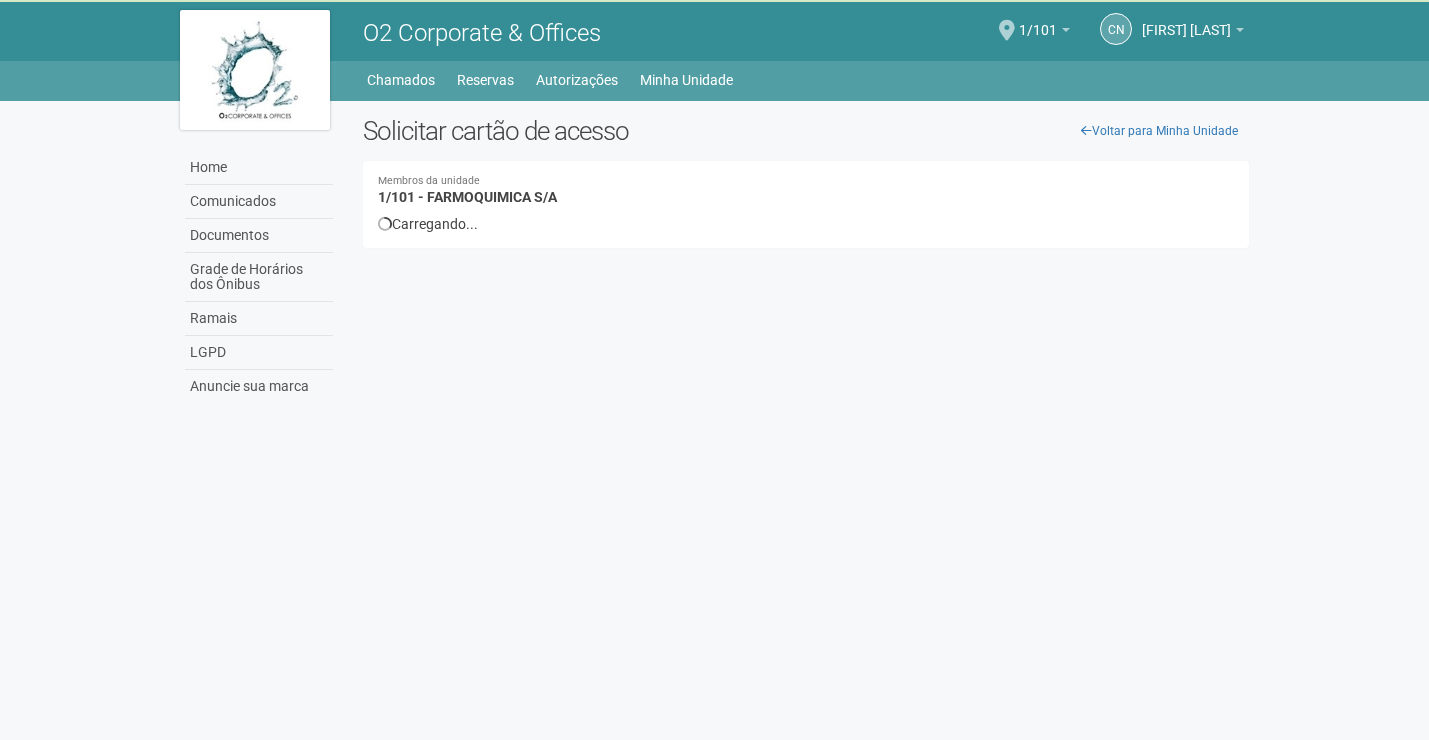 scroll, scrollTop: 0, scrollLeft: 0, axis: both 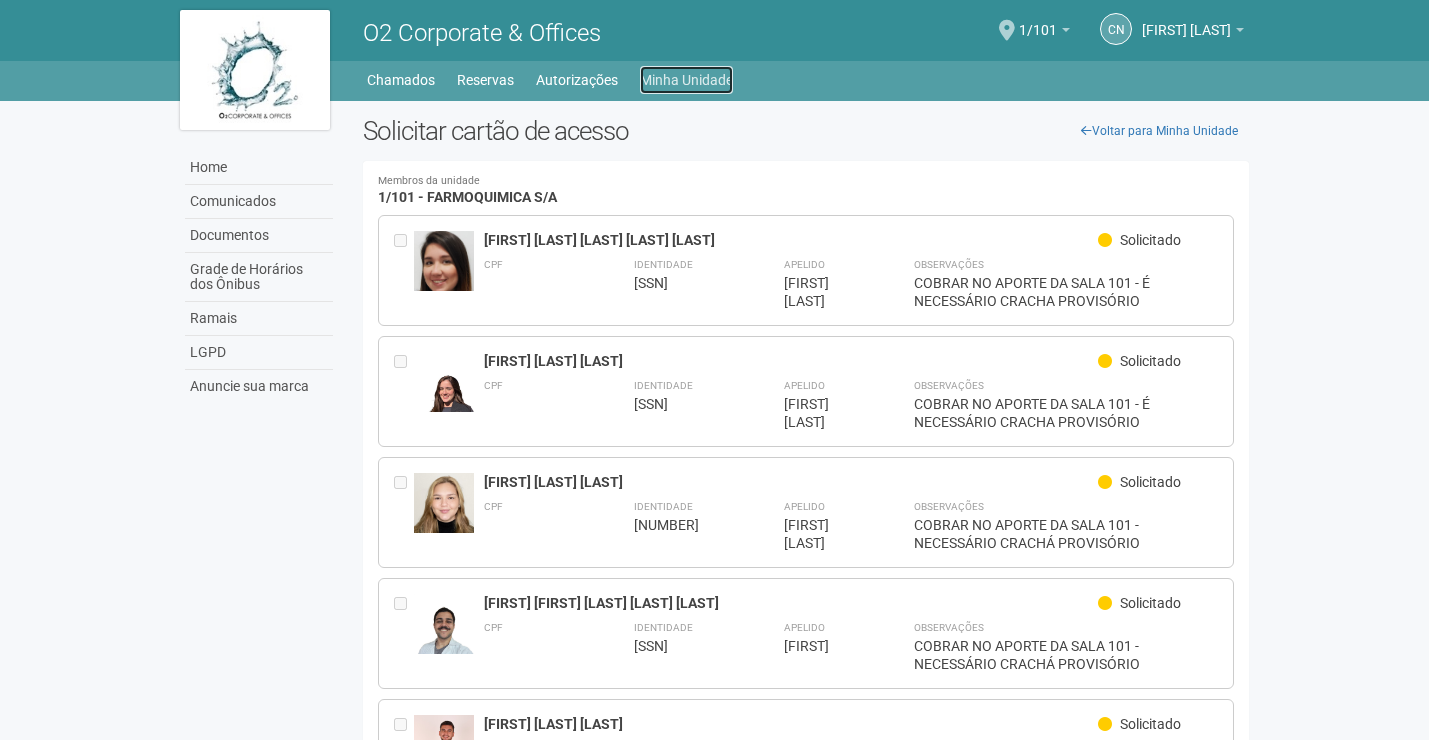 click on "Minha Unidade" at bounding box center (686, 80) 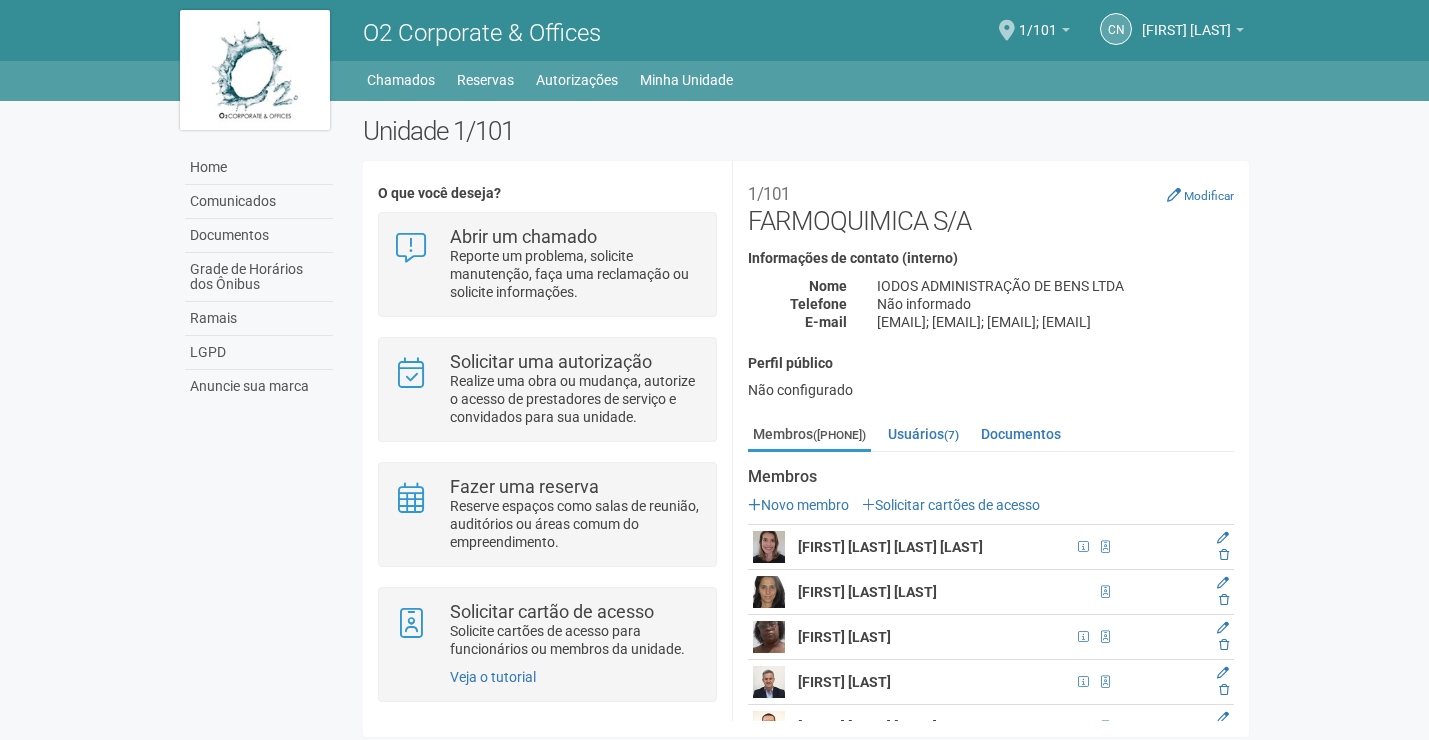 scroll, scrollTop: 0, scrollLeft: 0, axis: both 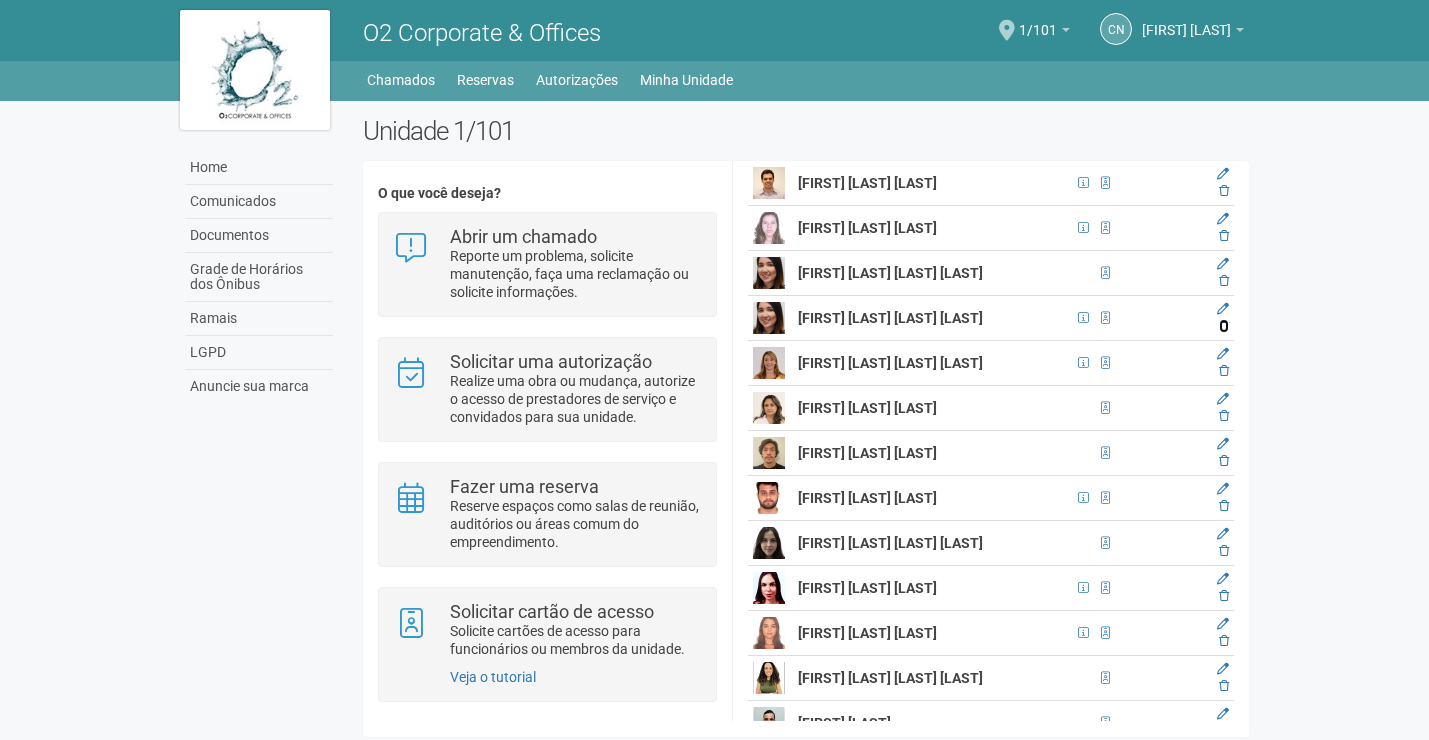 drag, startPoint x: 1223, startPoint y: 425, endPoint x: 799, endPoint y: 54, distance: 563.3977 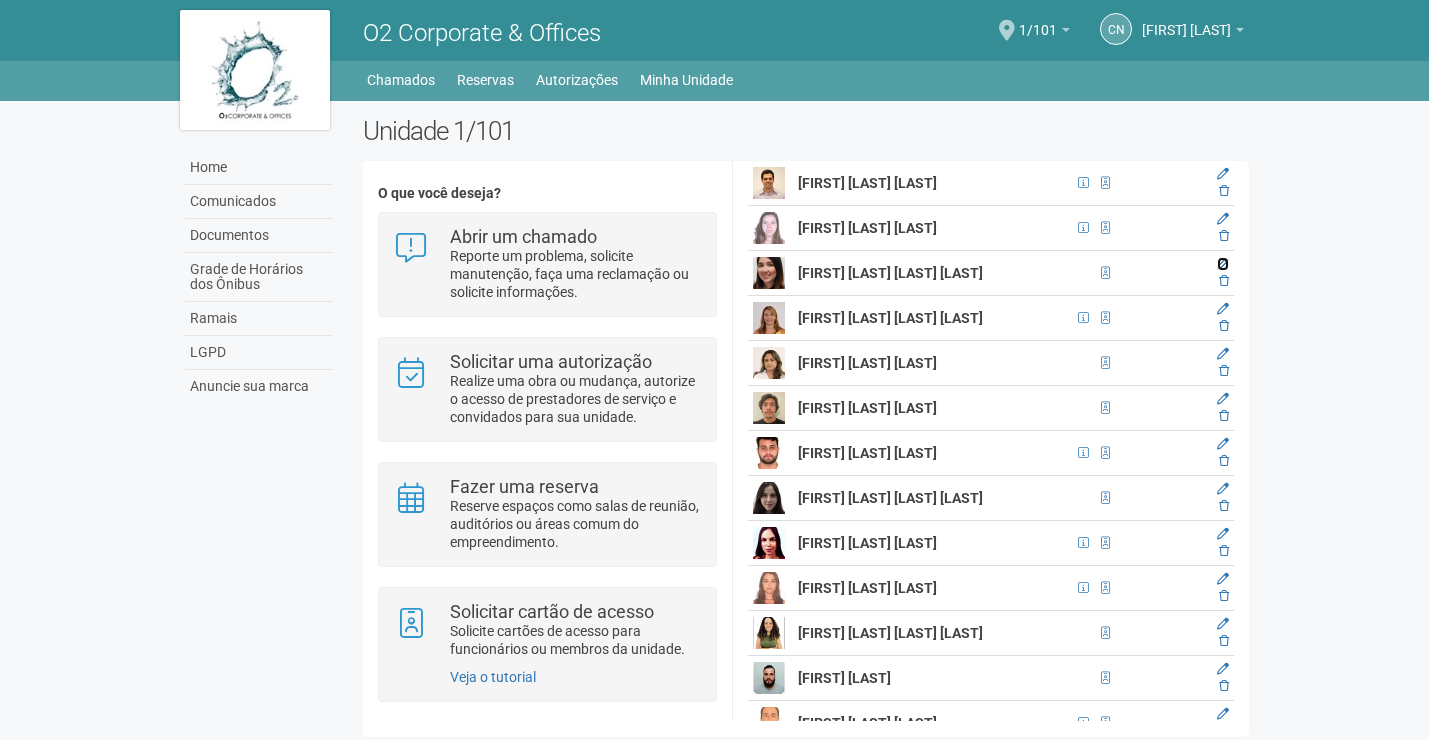 click at bounding box center (1223, 264) 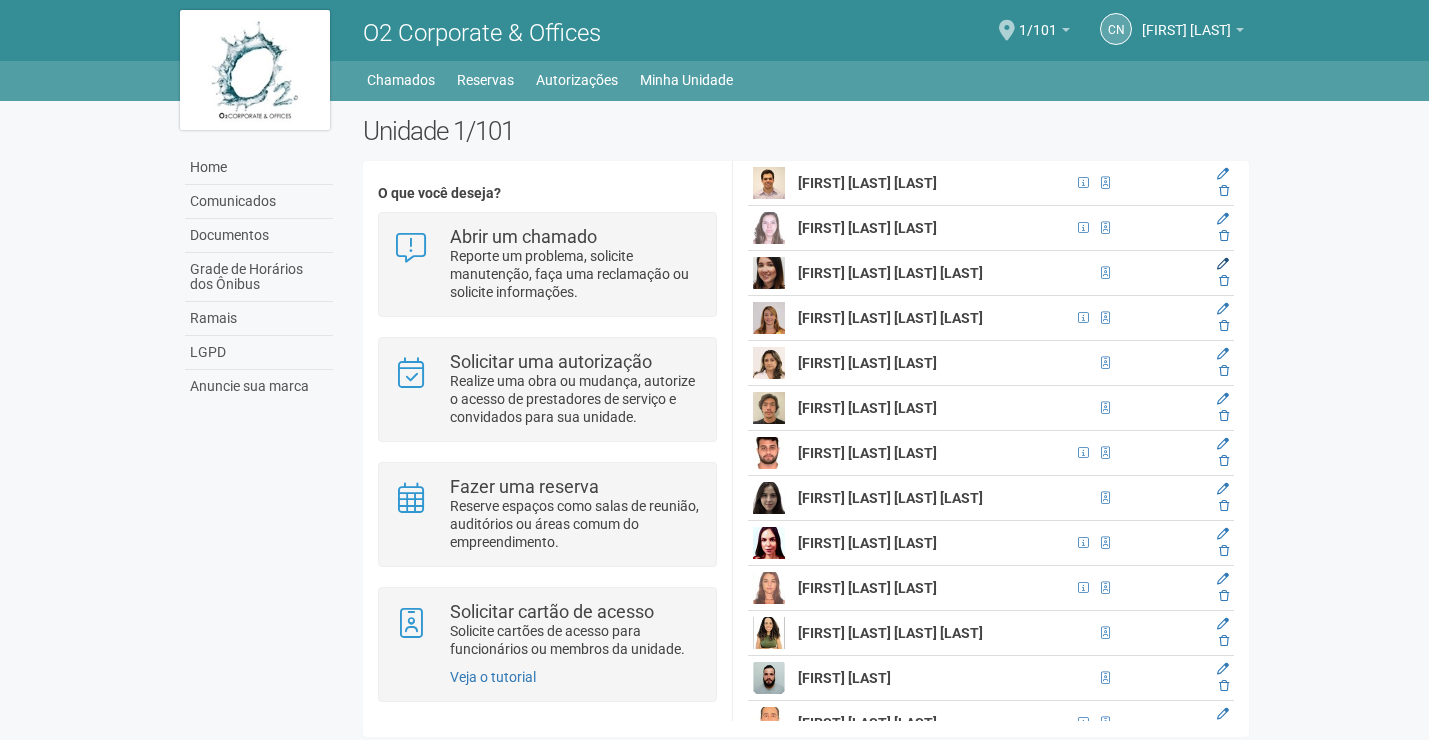 scroll, scrollTop: 48, scrollLeft: 0, axis: vertical 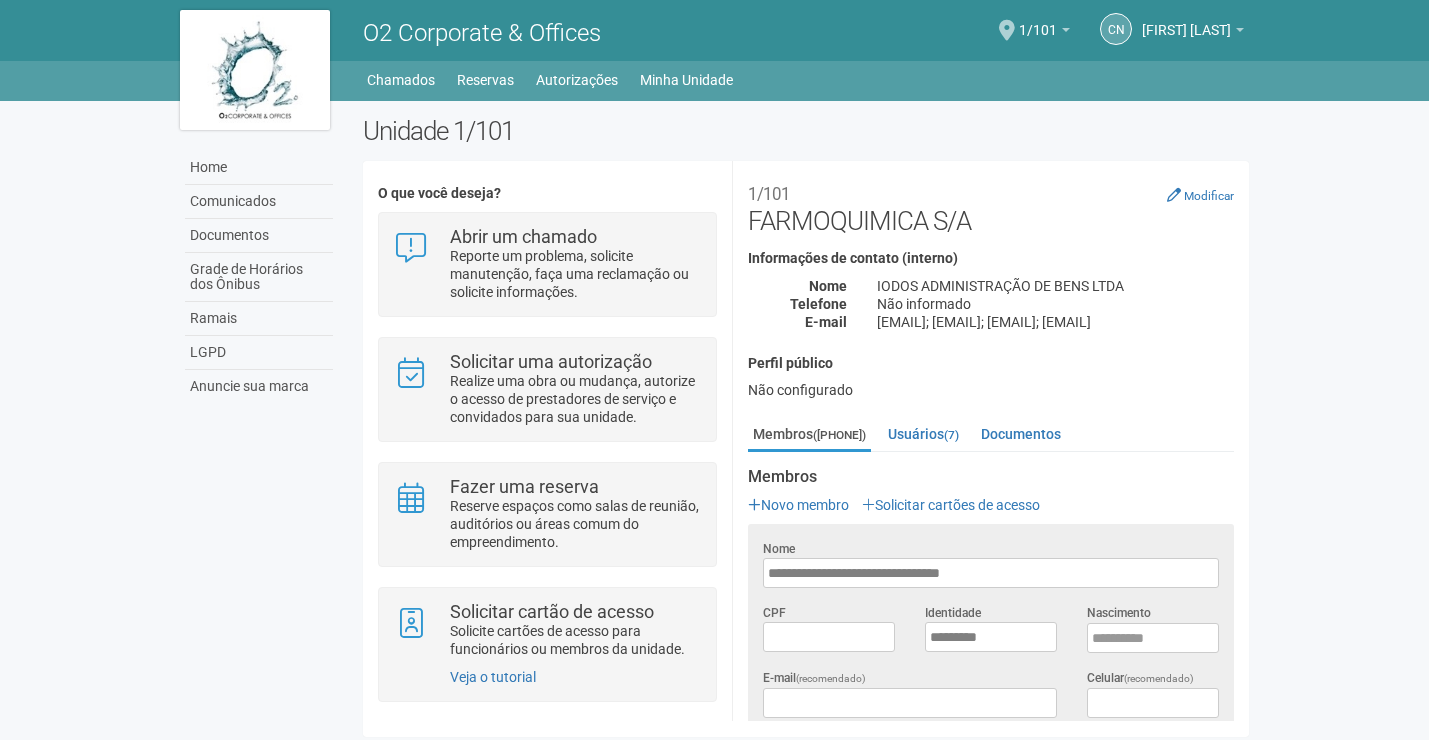 click on "O2 Corporate & Offices CN [NAME] [NAME] [EMAIL] Meu perfil Alterar senha Sair 1/101 Você está na unidade 1/101 Ir para a unidade Home Home Comunicados Documentos Grade de Horários dos Ônibus Ramais LGPD Anuncie sua marca Chamados Reservas" at bounding box center [714, 370] 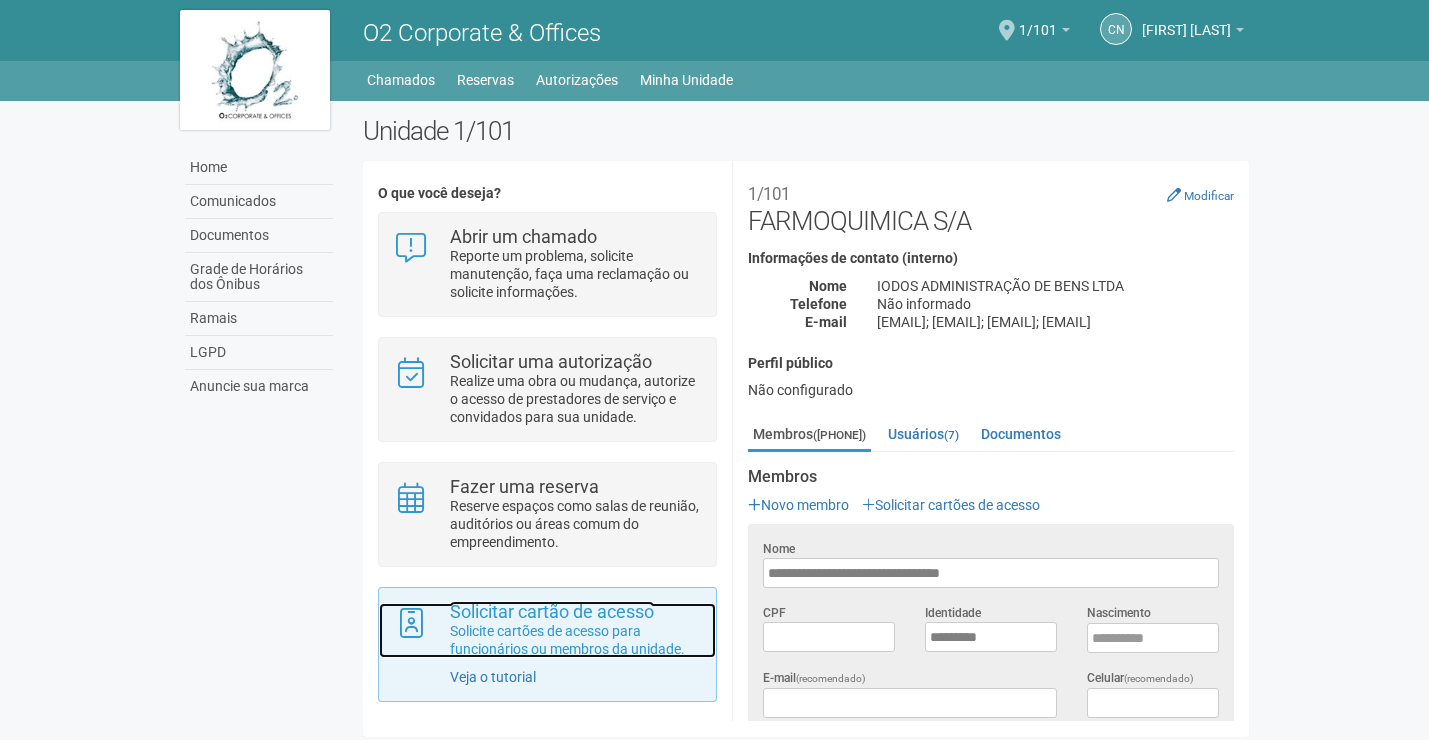 click on "Solicite cartões de acesso para funcionários ou membros da unidade." at bounding box center [575, 640] 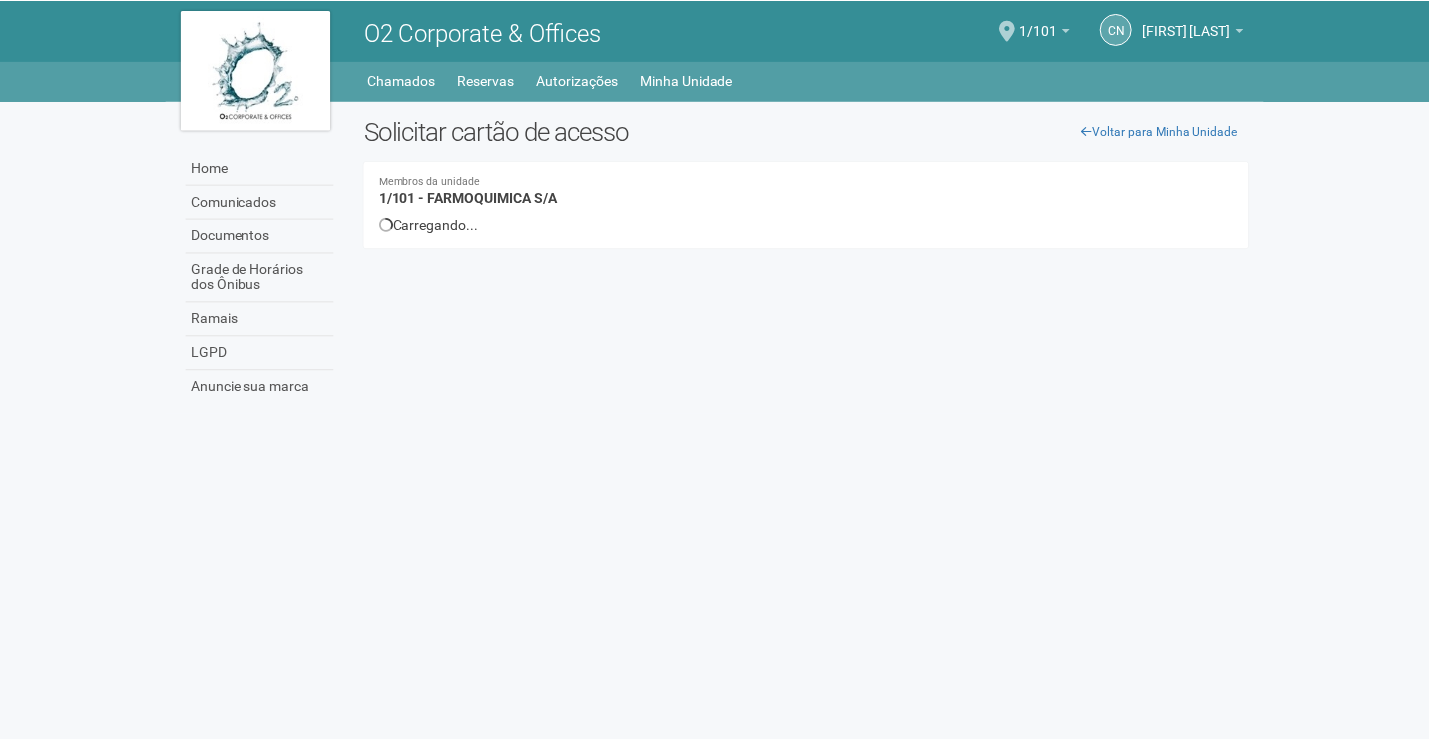 scroll, scrollTop: 0, scrollLeft: 0, axis: both 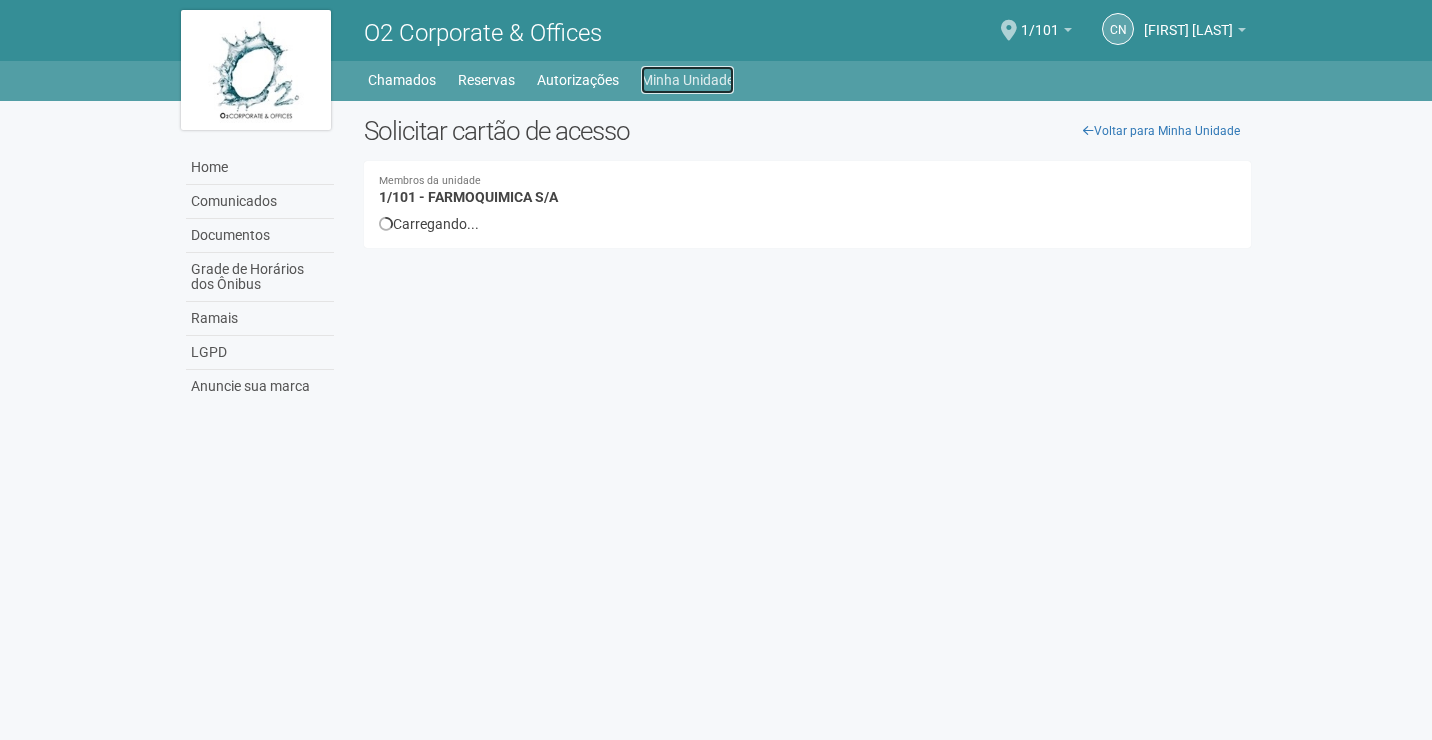 click on "Minha Unidade" at bounding box center (687, 80) 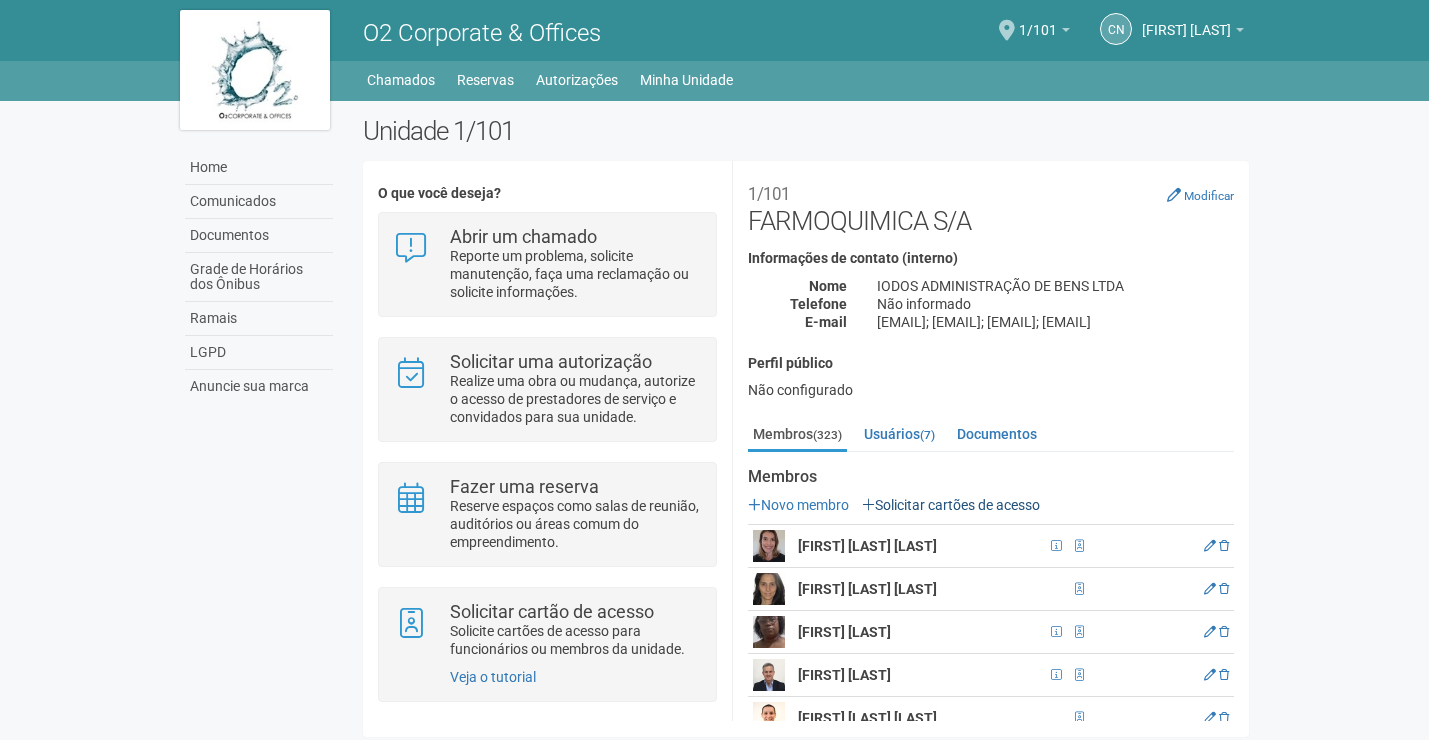 scroll, scrollTop: 0, scrollLeft: 0, axis: both 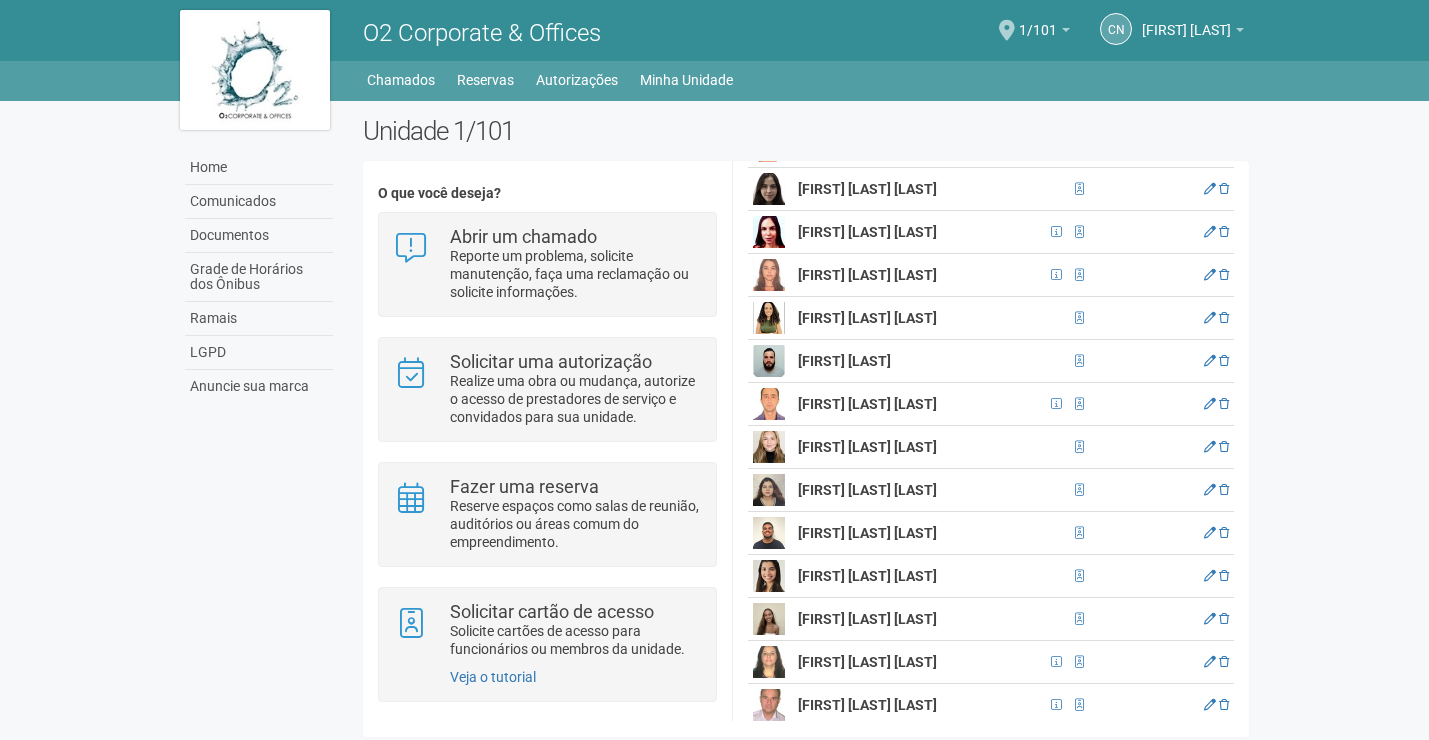 drag, startPoint x: 1220, startPoint y: 275, endPoint x: 811, endPoint y: 53, distance: 465.36545 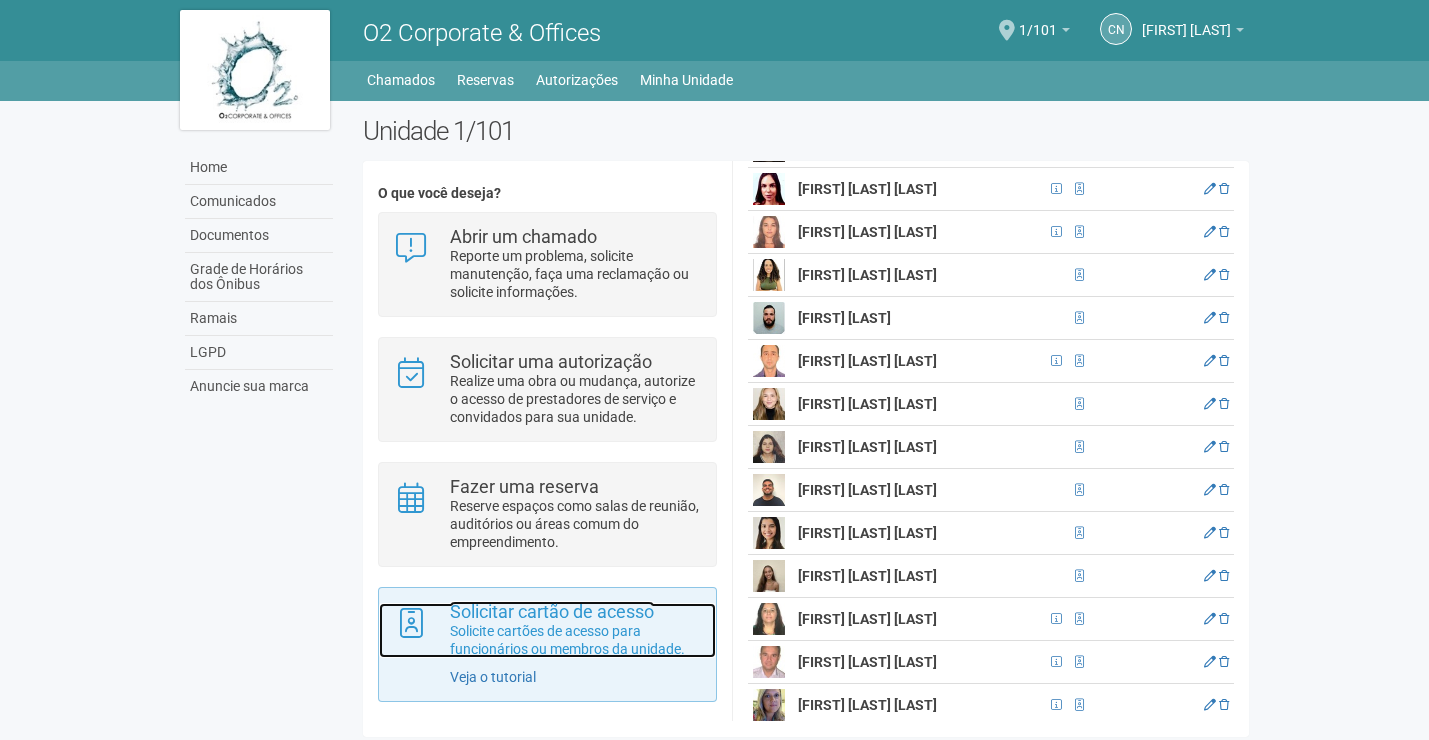 click on "Solicite cartões de acesso para funcionários ou membros da unidade." at bounding box center (575, 640) 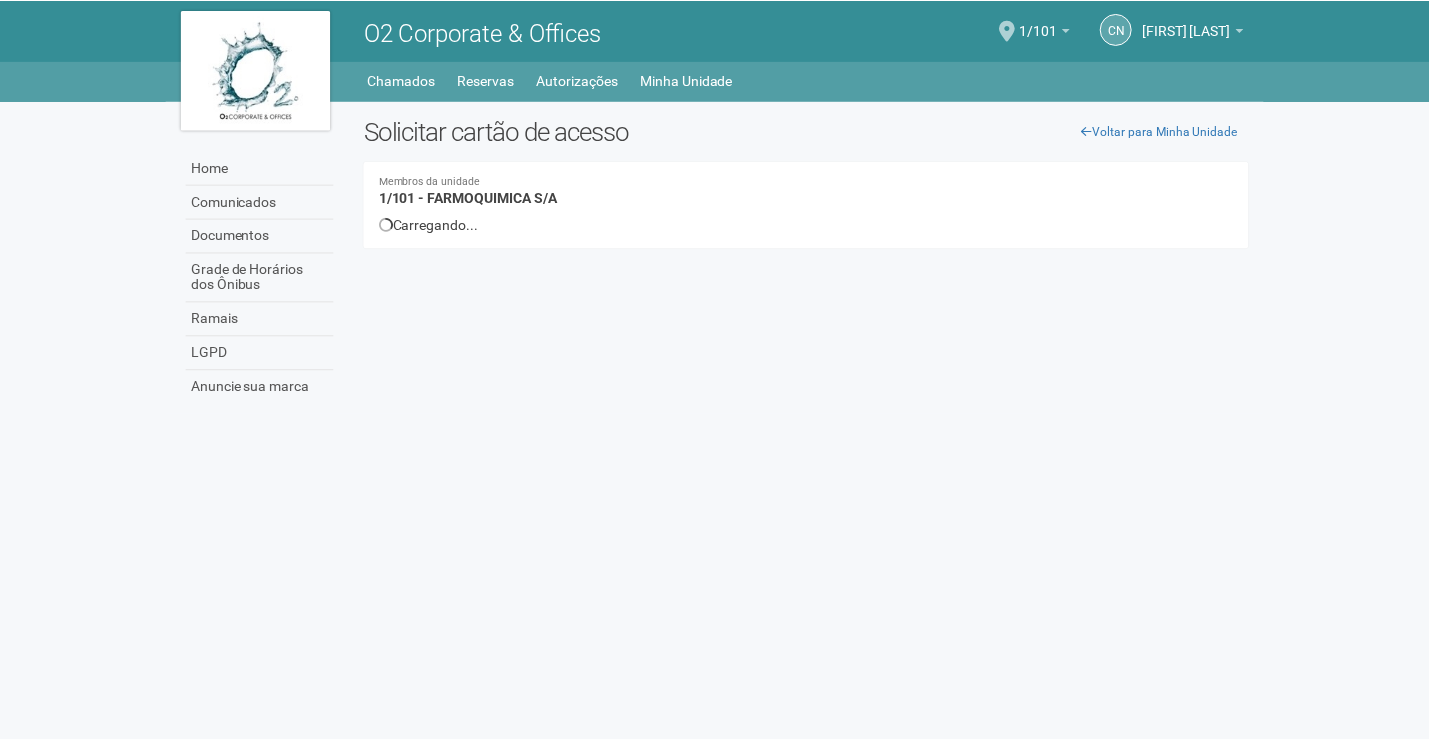 scroll, scrollTop: 0, scrollLeft: 0, axis: both 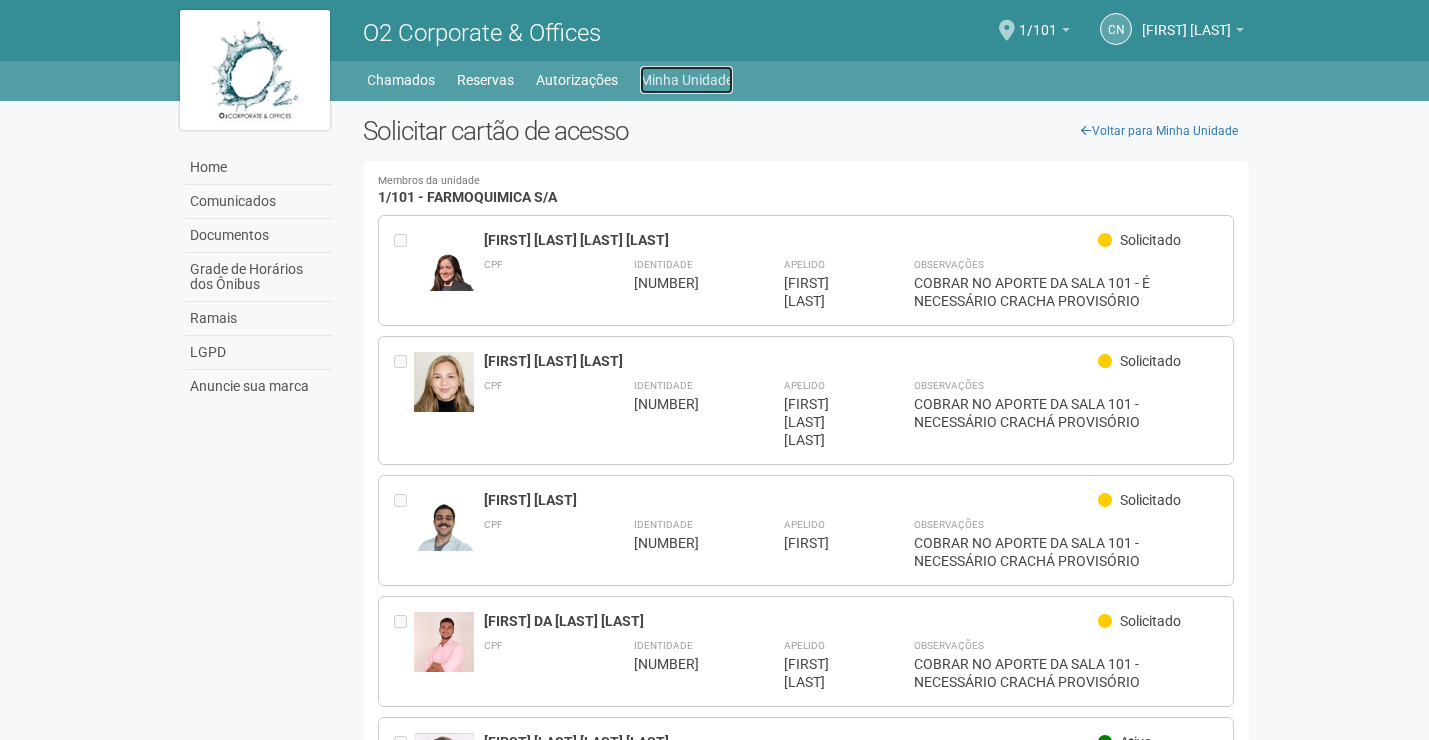 click on "Minha Unidade" at bounding box center (686, 80) 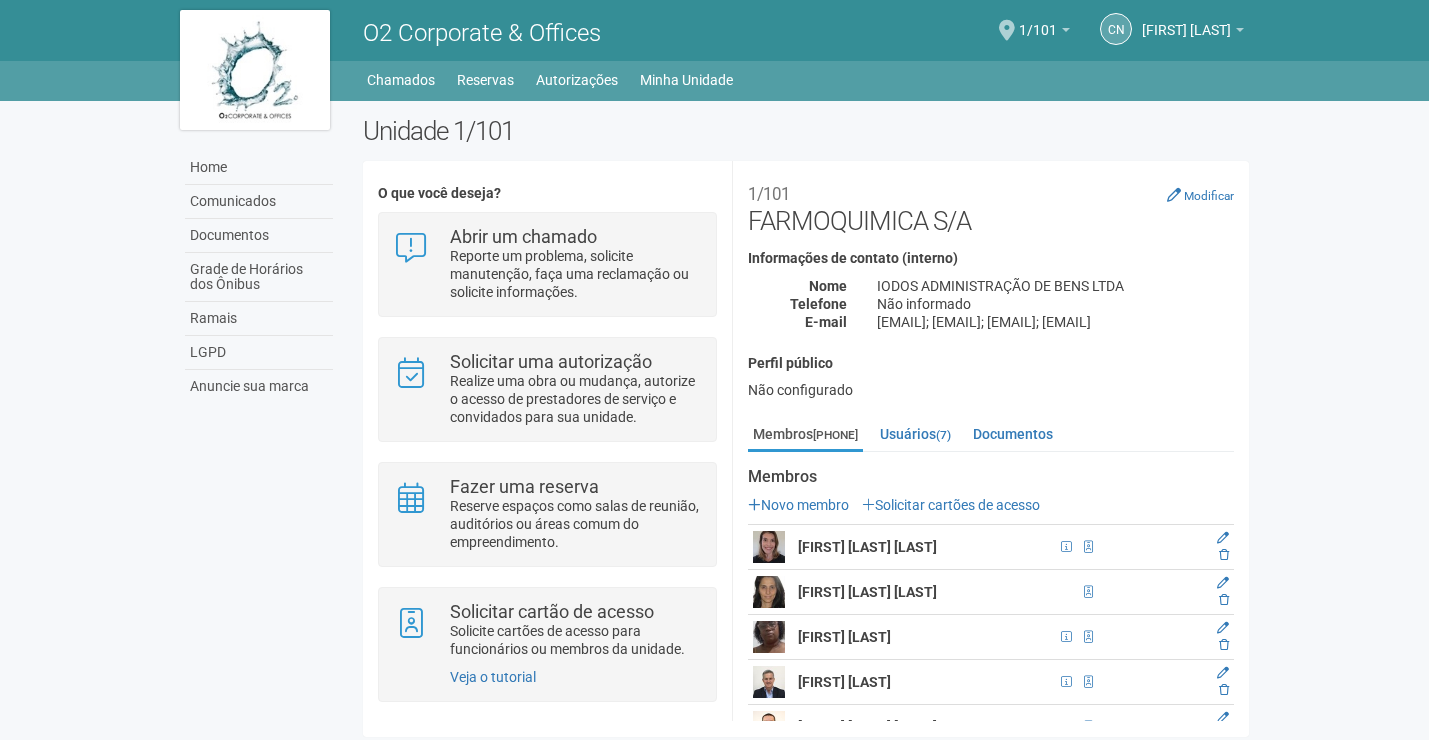 scroll, scrollTop: 0, scrollLeft: 0, axis: both 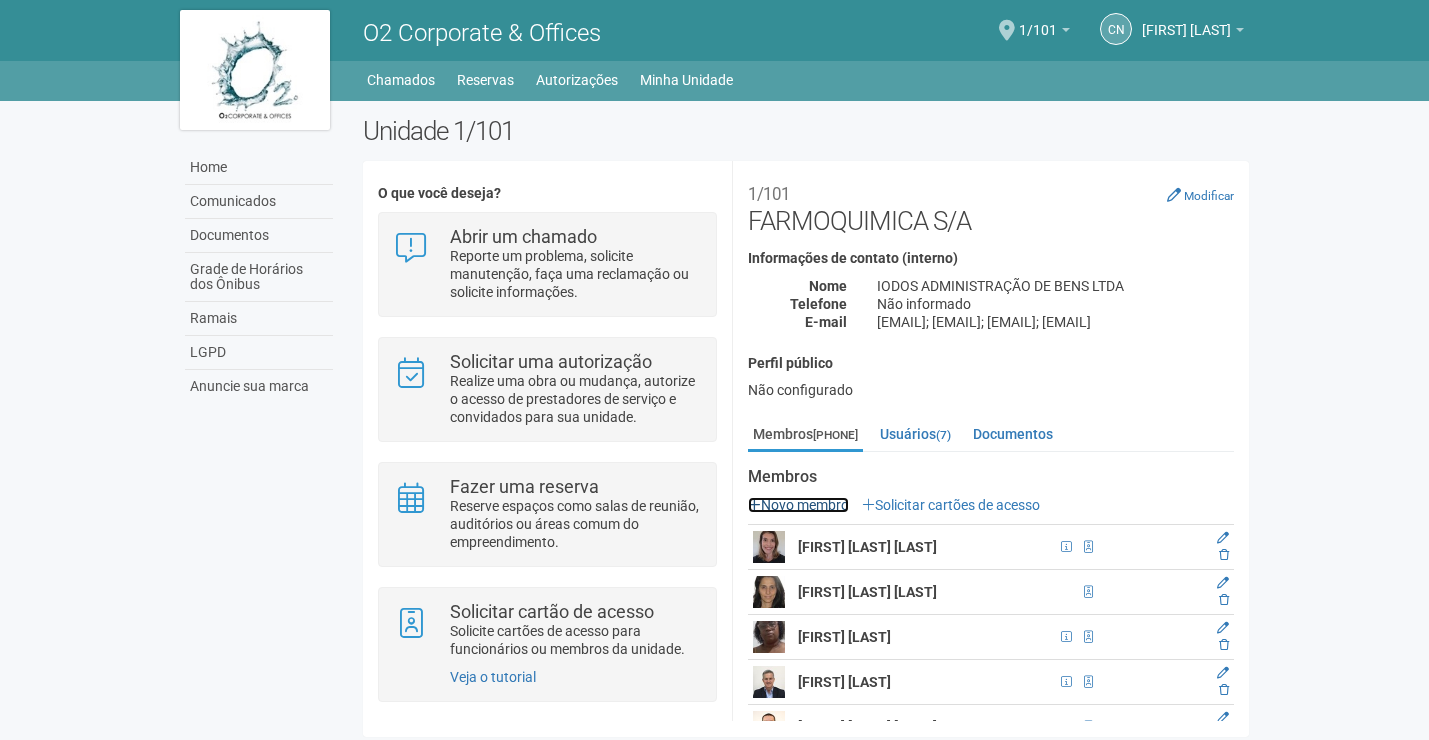 click on "Novo membro" at bounding box center (798, 505) 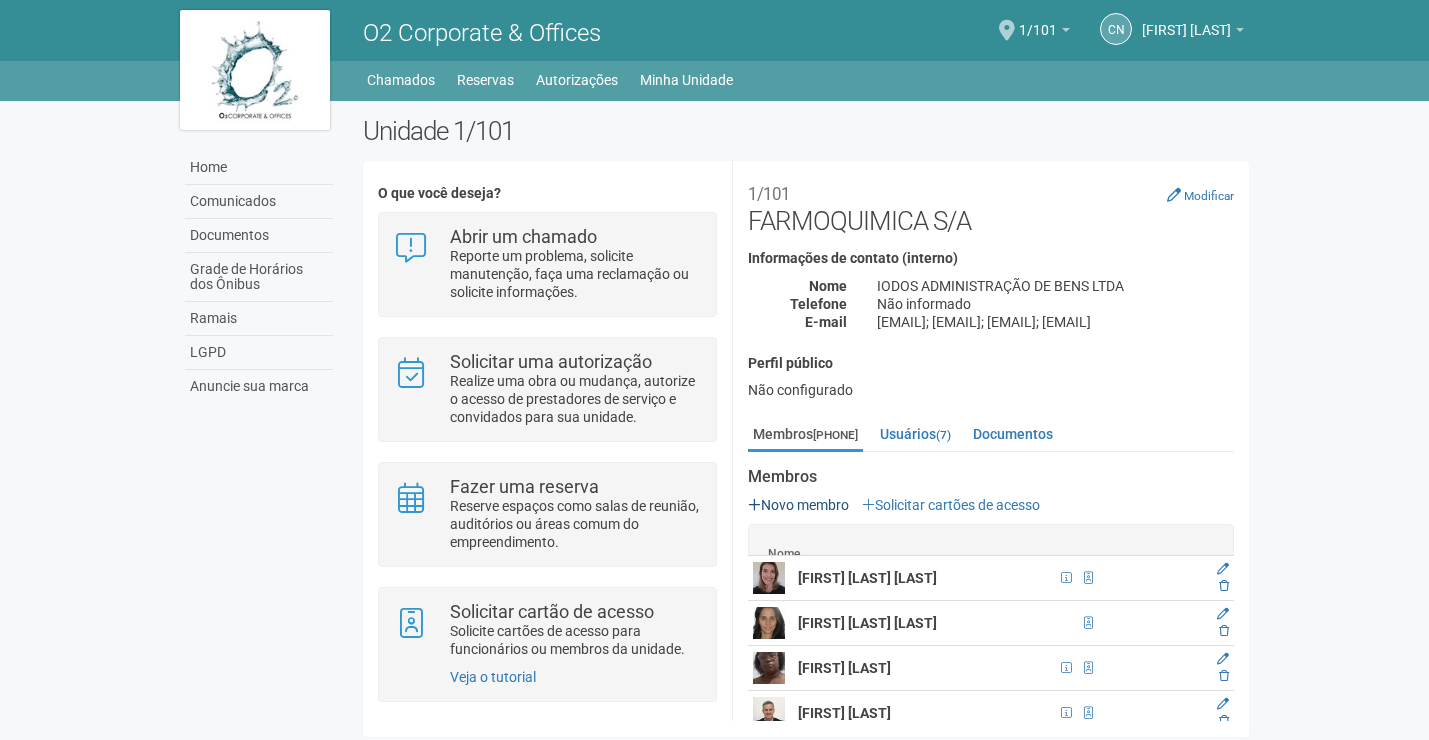 scroll, scrollTop: 0, scrollLeft: 0, axis: both 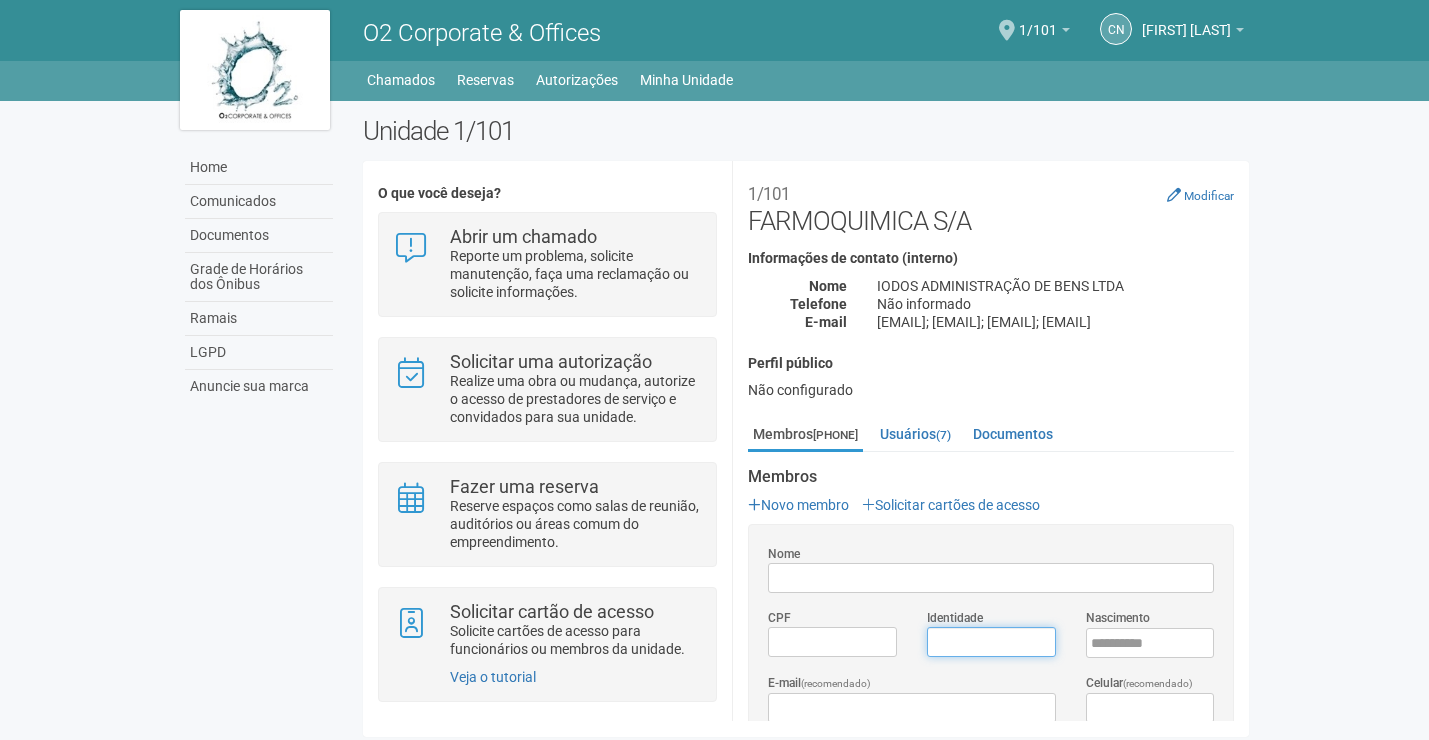click on "Identidade" at bounding box center (991, 642) 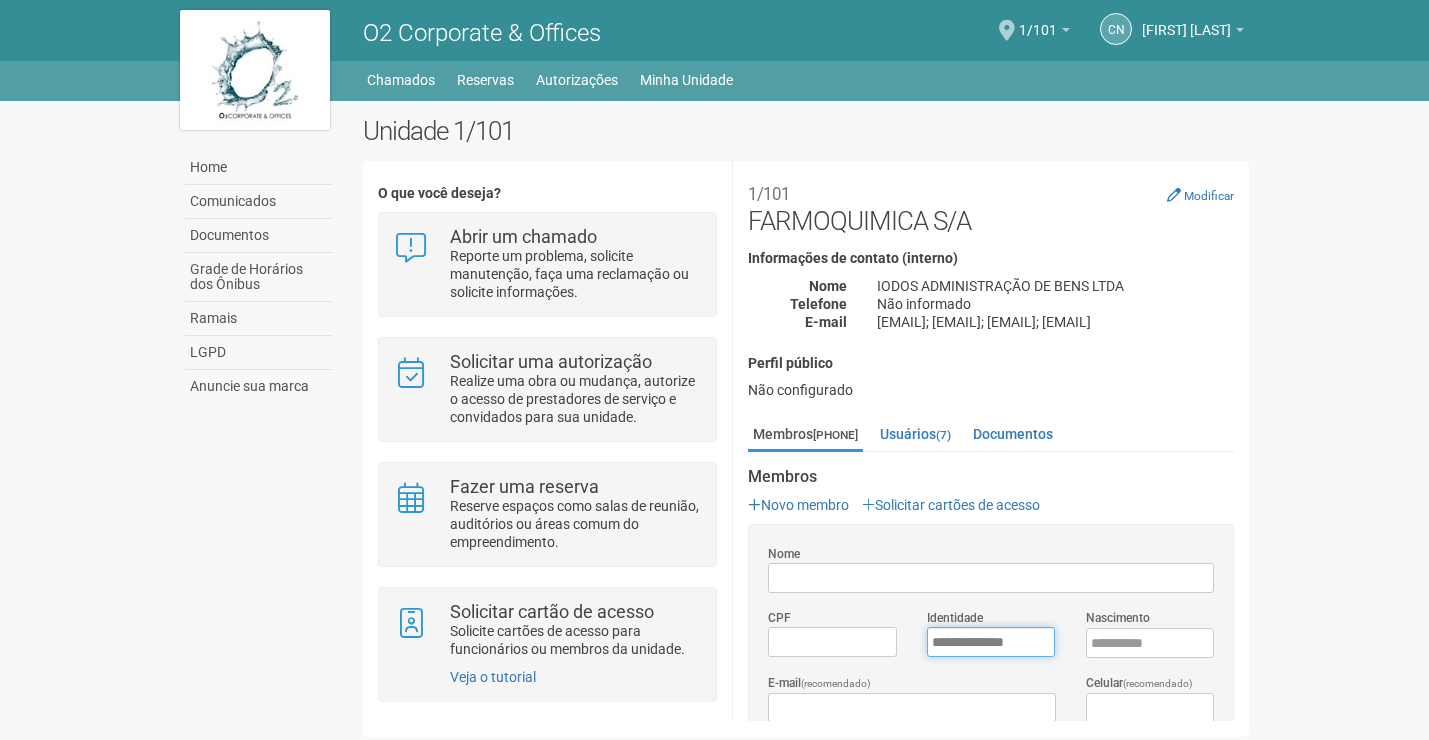 scroll, scrollTop: 0, scrollLeft: 0, axis: both 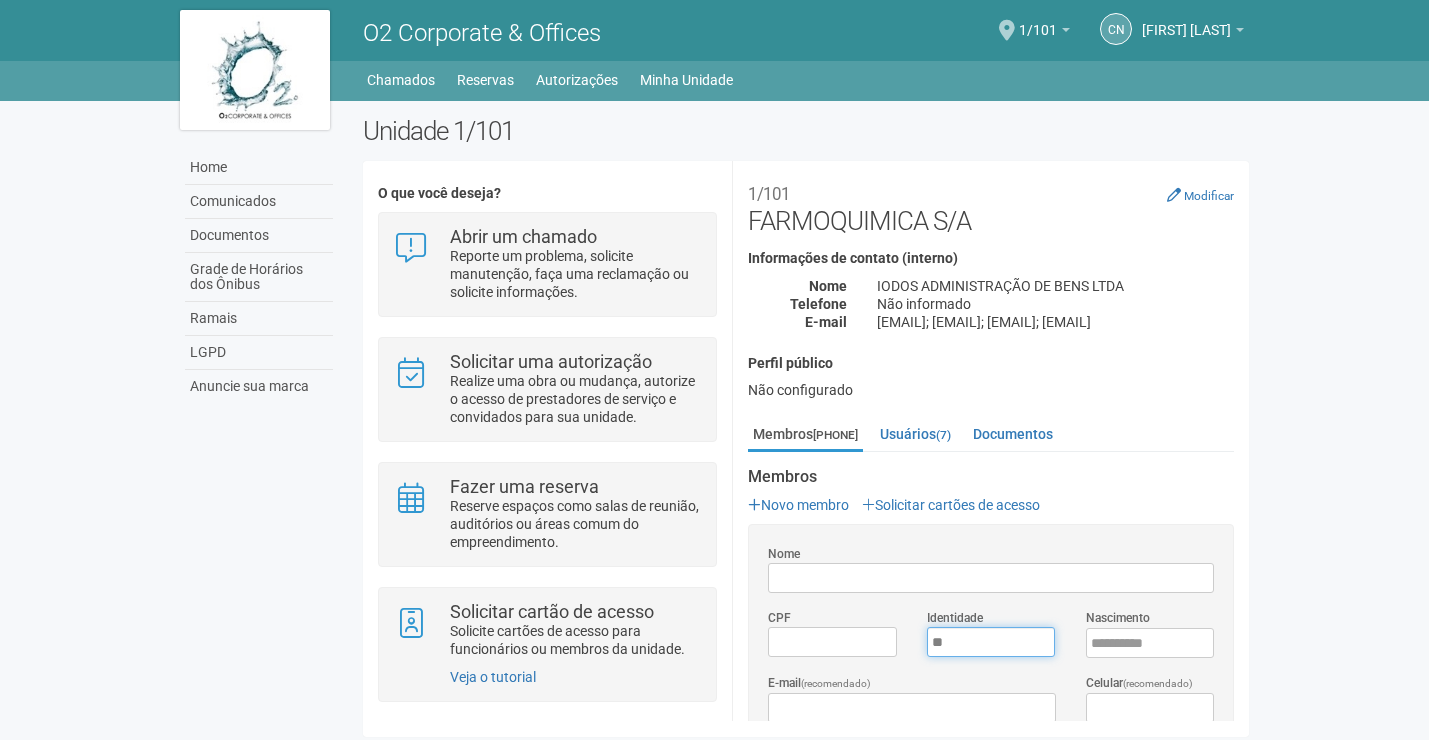 type on "*" 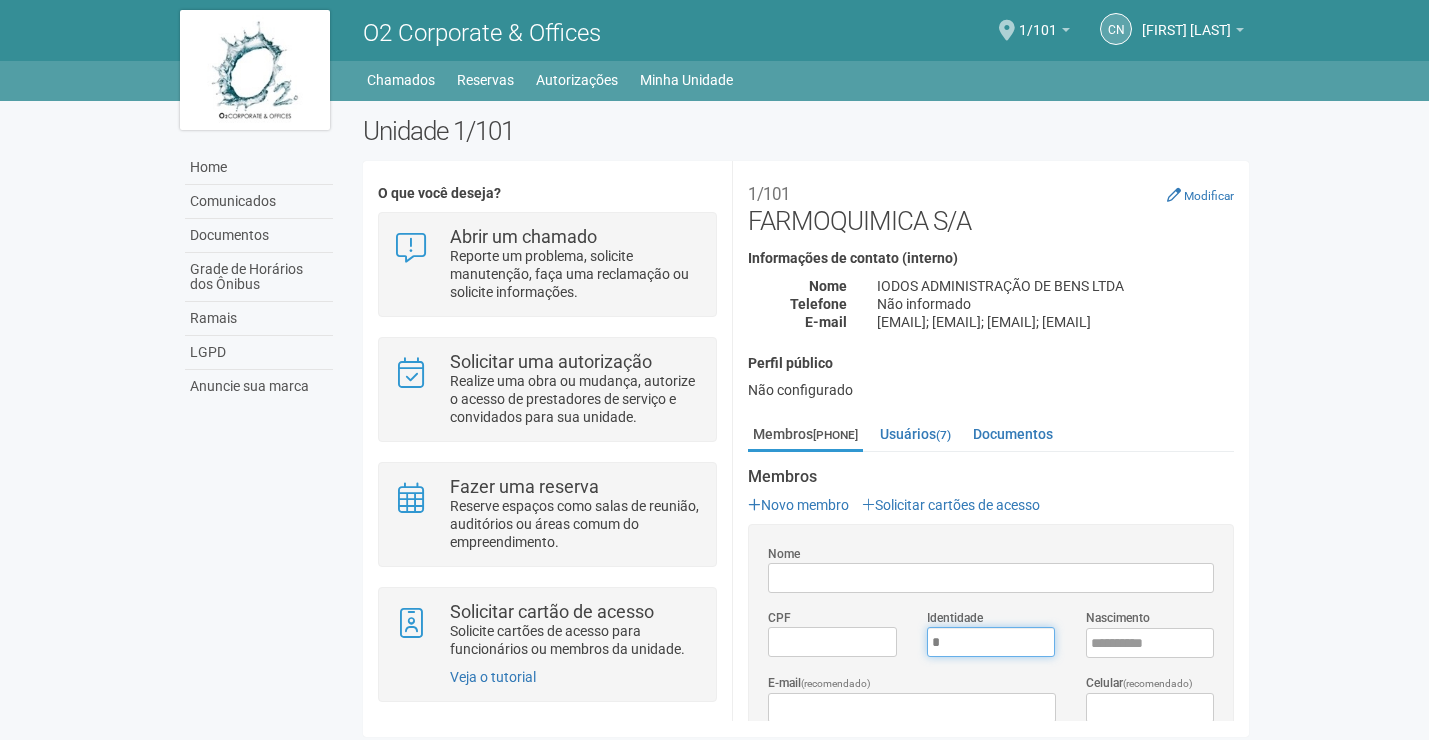 type 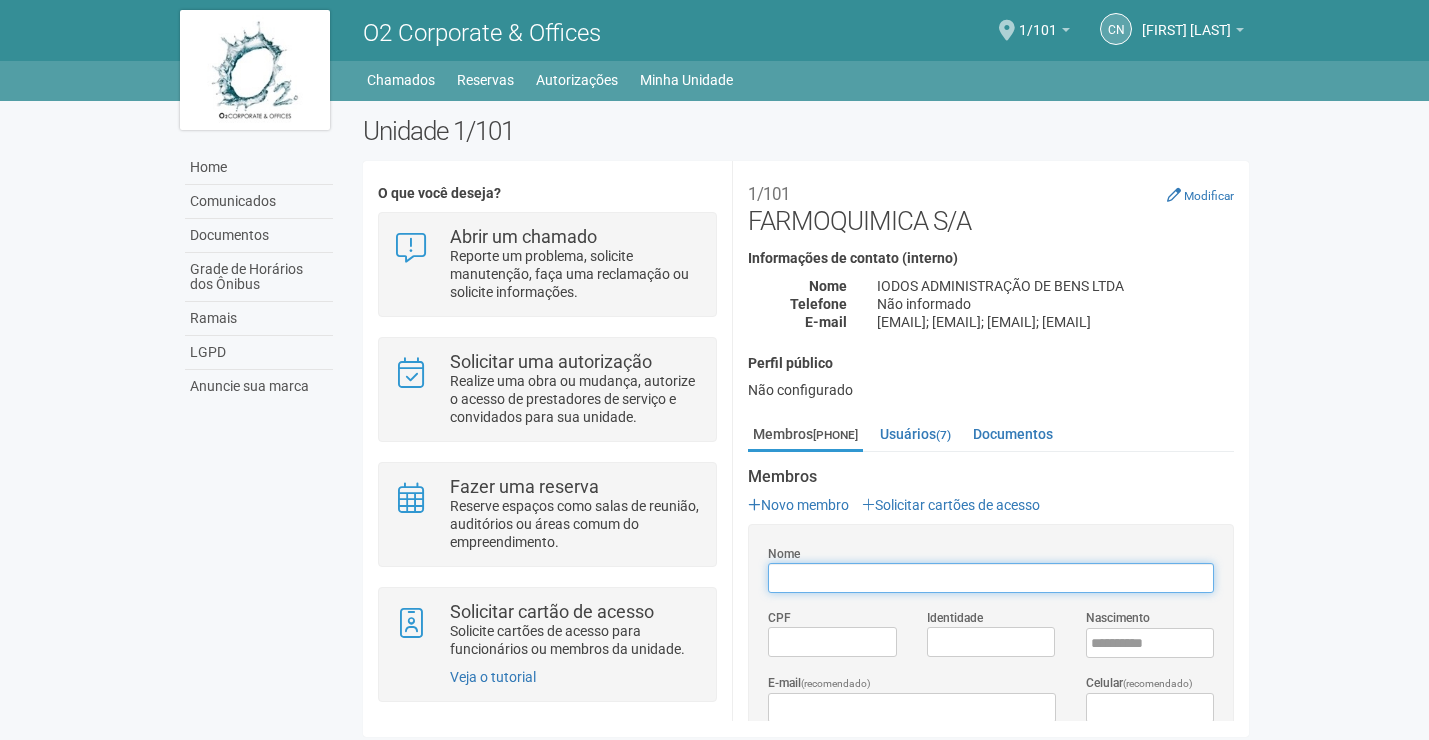 click on "Nome" at bounding box center [991, 578] 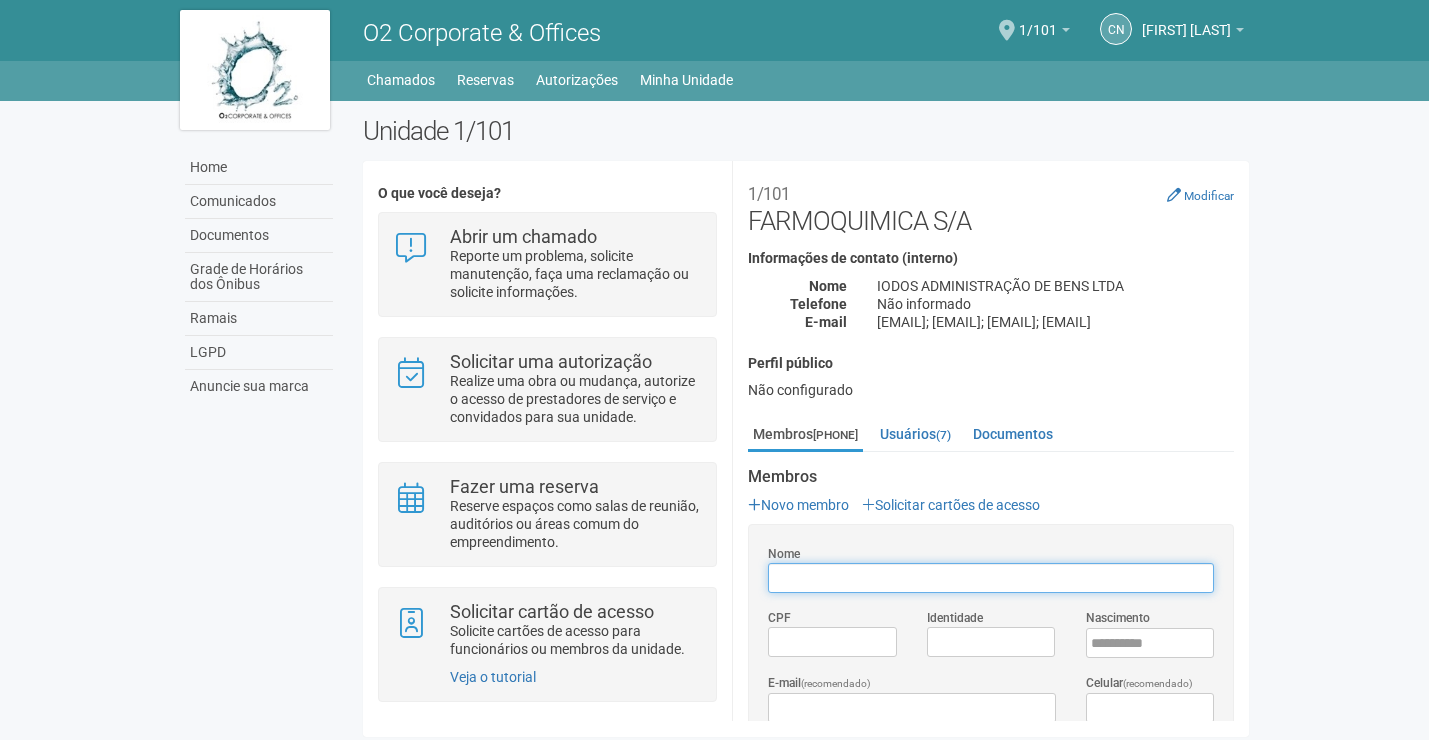 paste on "**********" 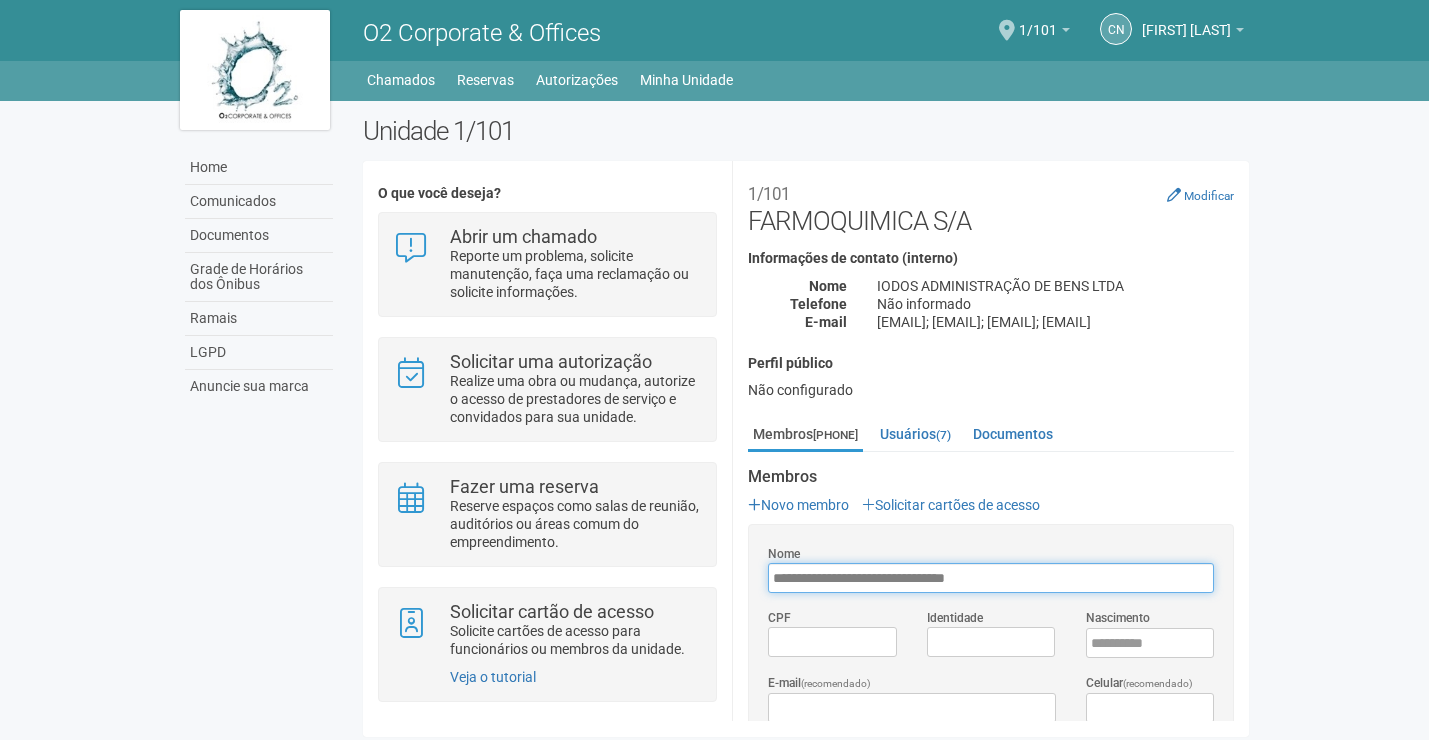 type on "**********" 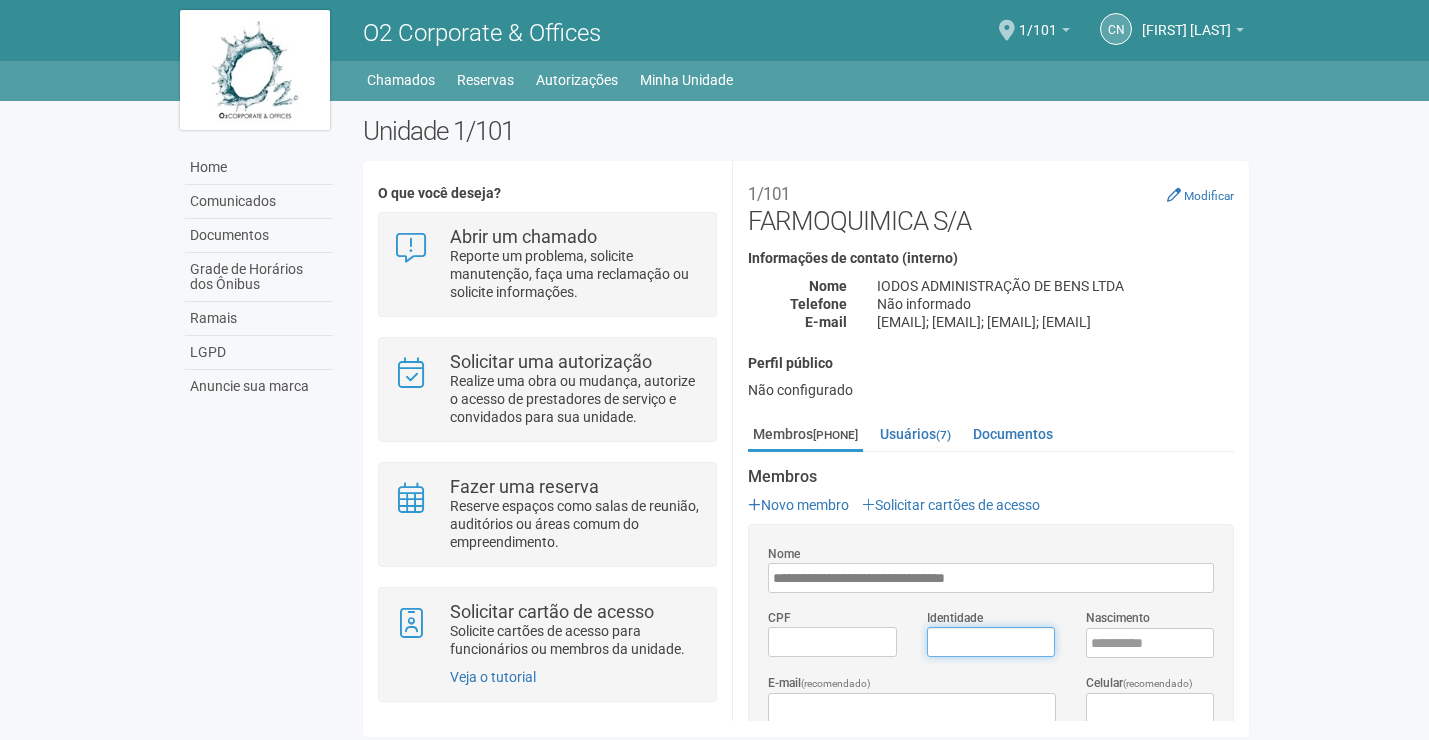 click on "Identidade" at bounding box center (991, 642) 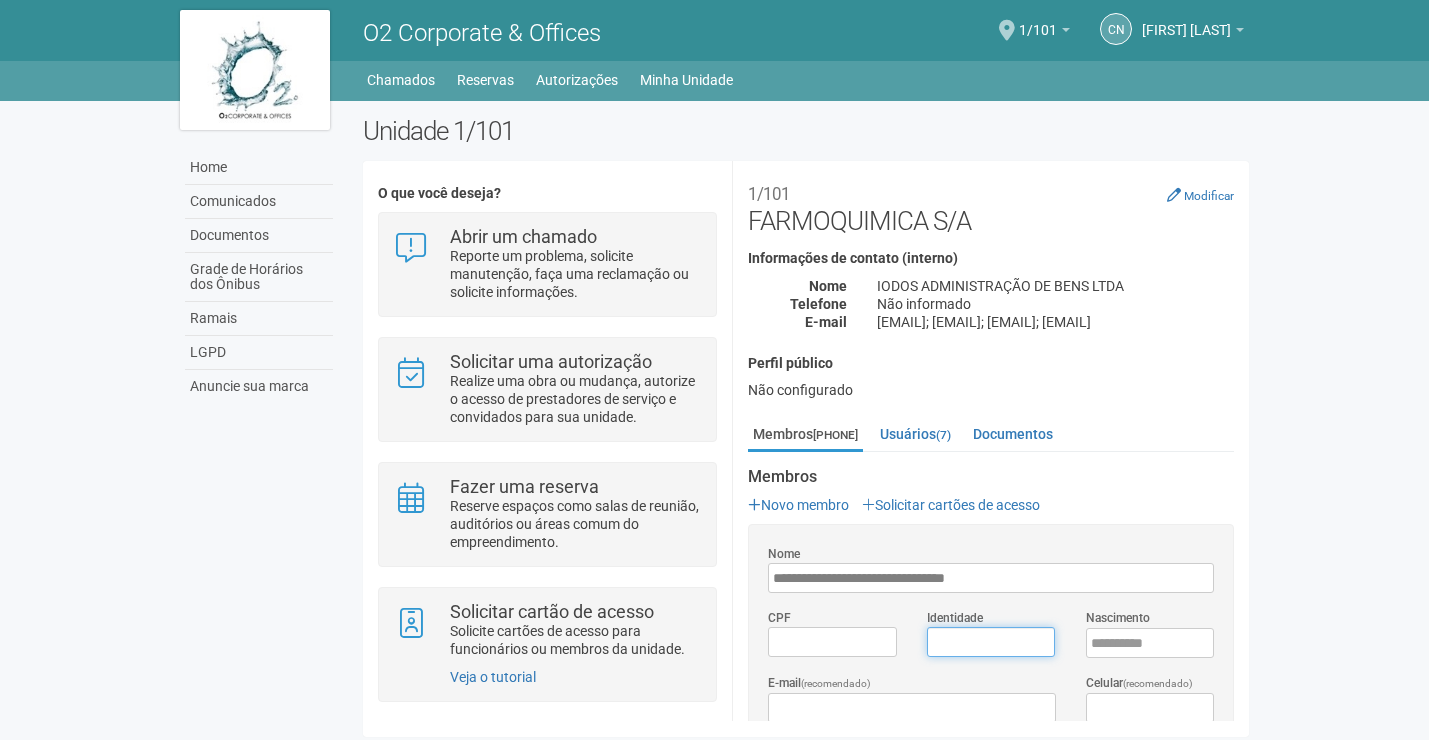 paste on "*********" 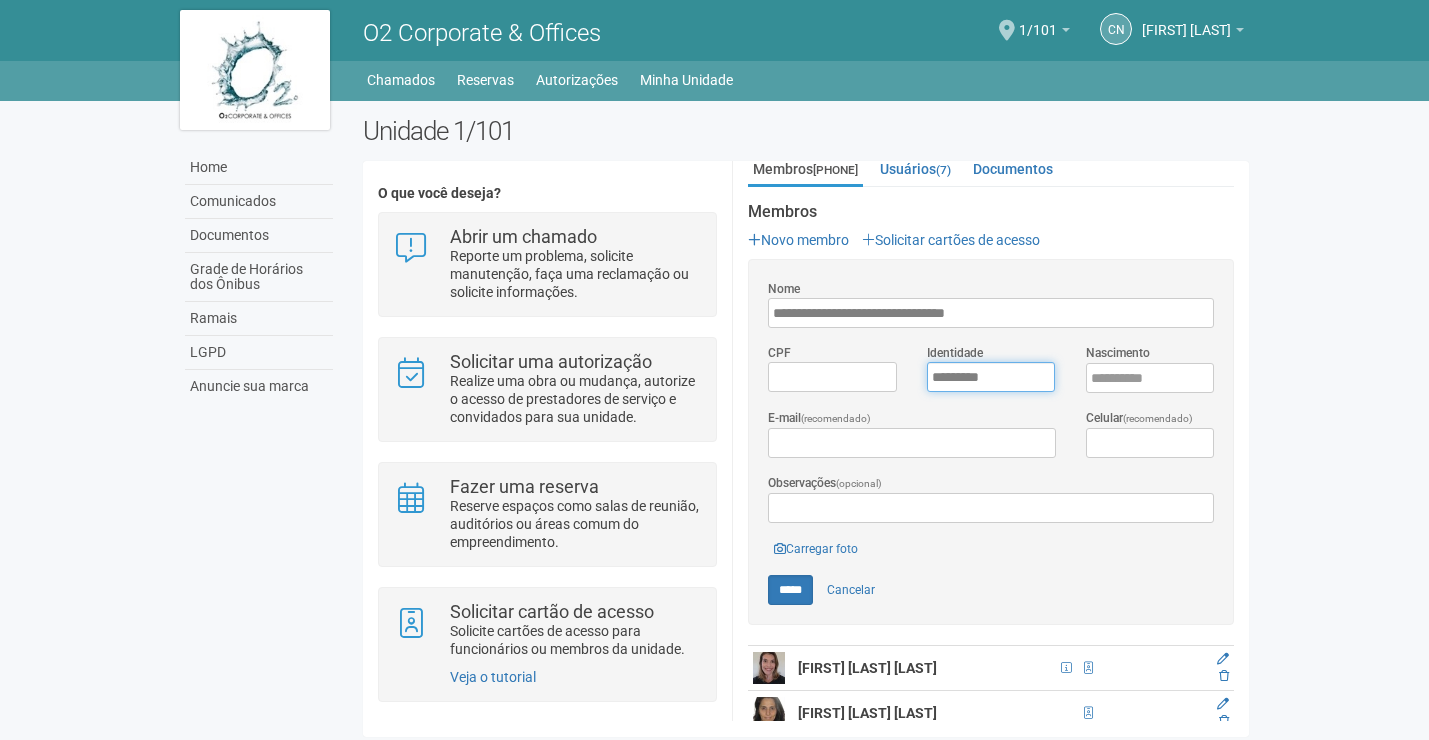 scroll, scrollTop: 300, scrollLeft: 0, axis: vertical 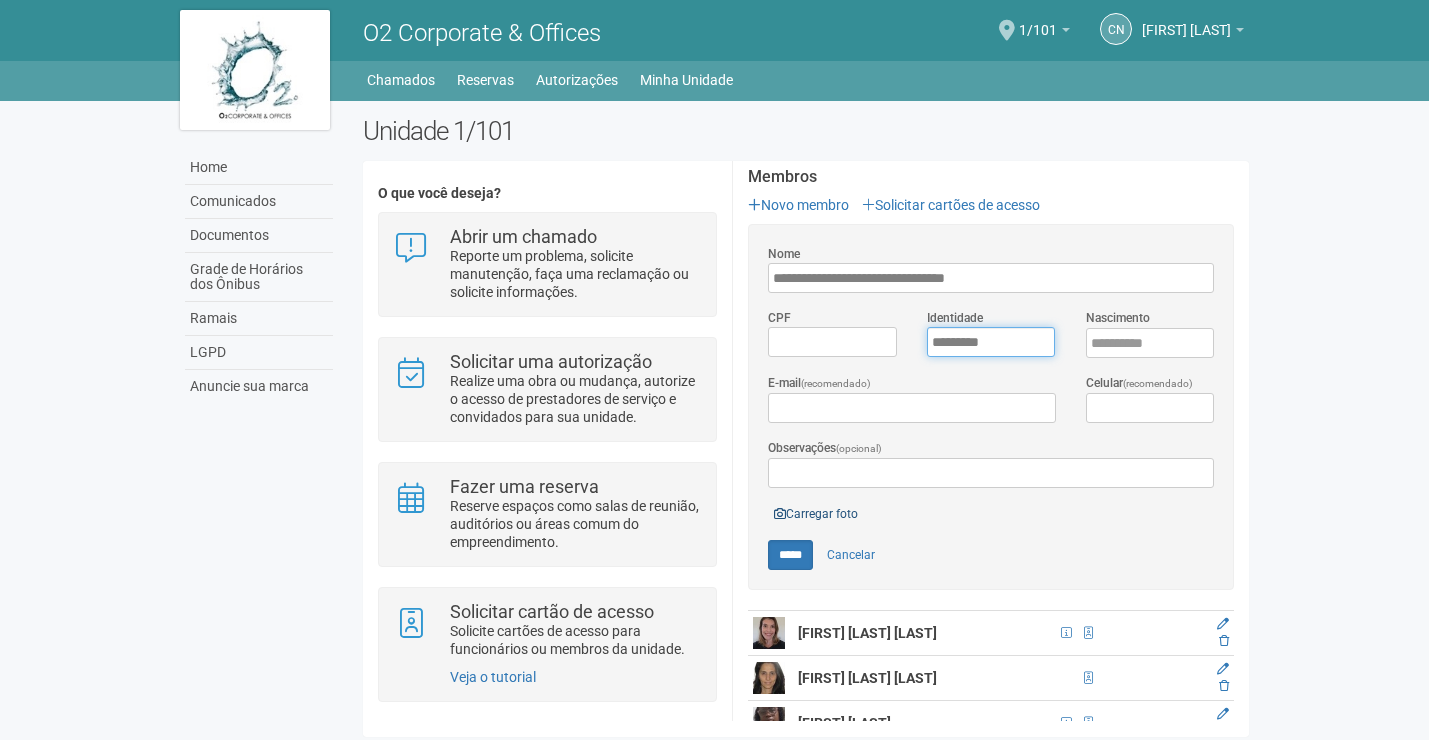 type on "*********" 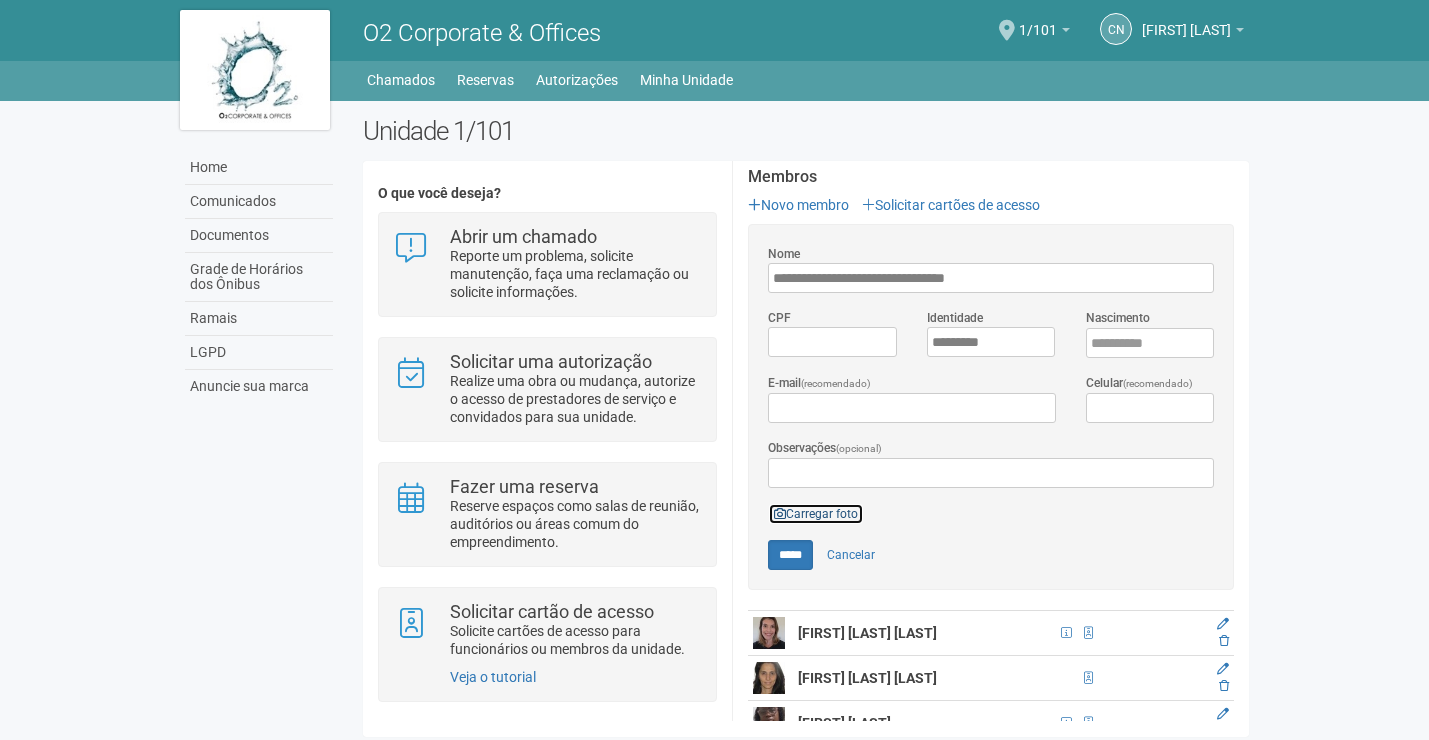 click on "Carregar foto" at bounding box center (816, 514) 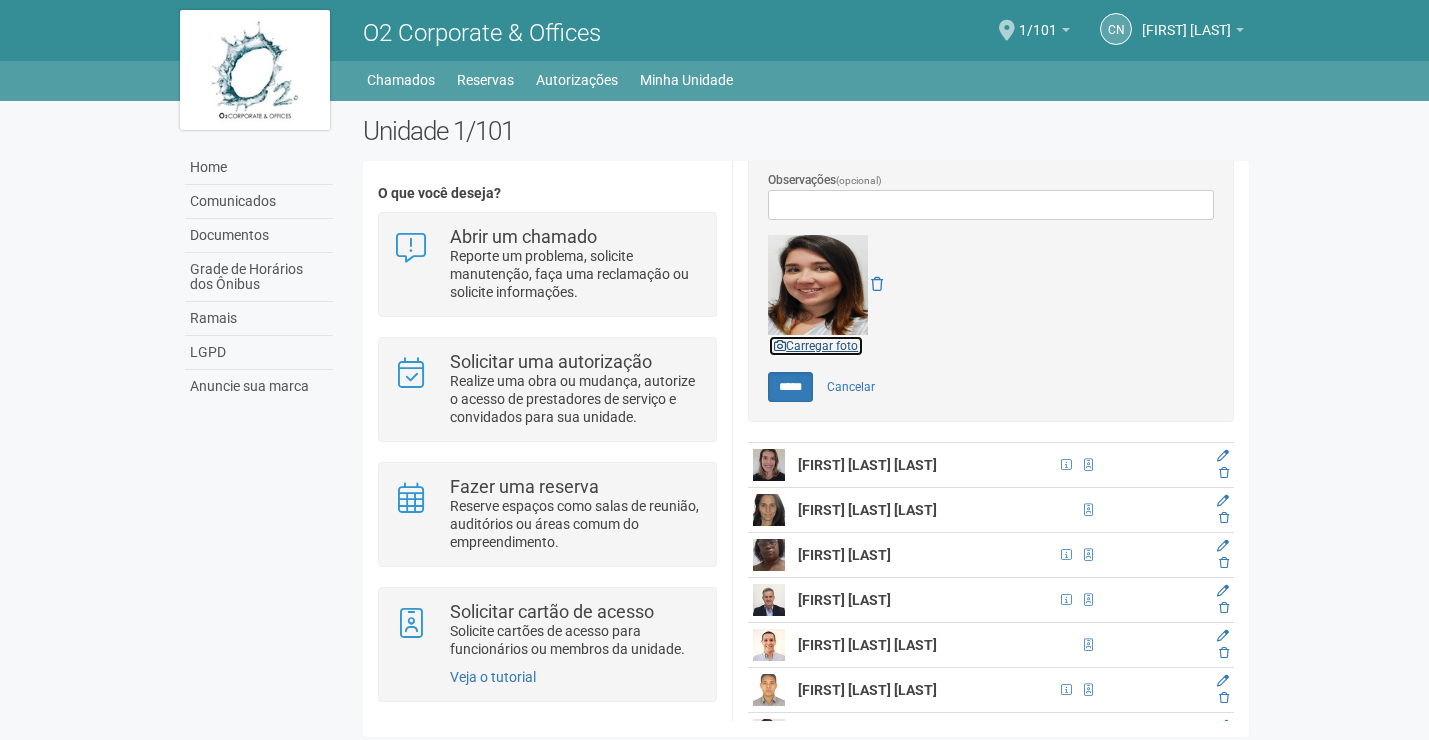 scroll, scrollTop: 600, scrollLeft: 0, axis: vertical 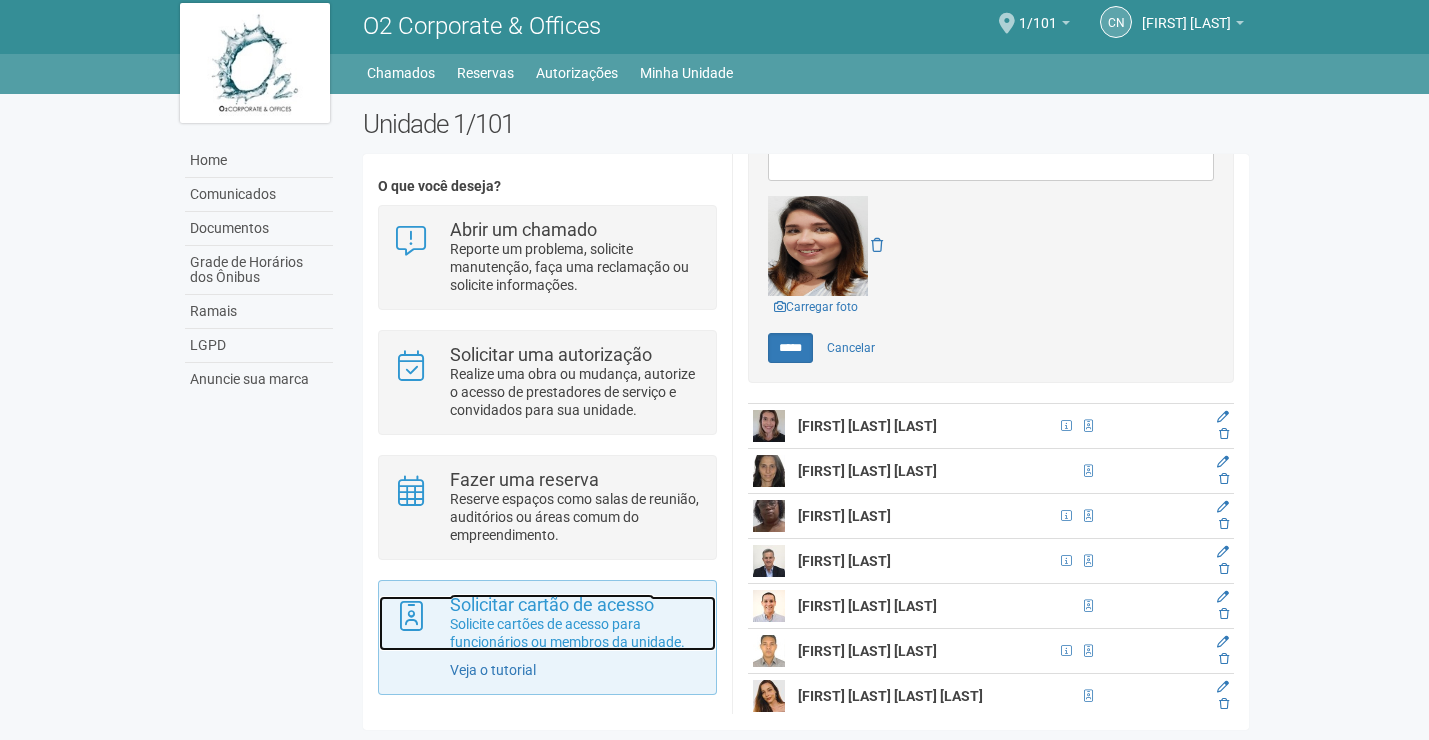 click on "Solicite cartões de acesso para funcionários ou membros da unidade." at bounding box center (575, 633) 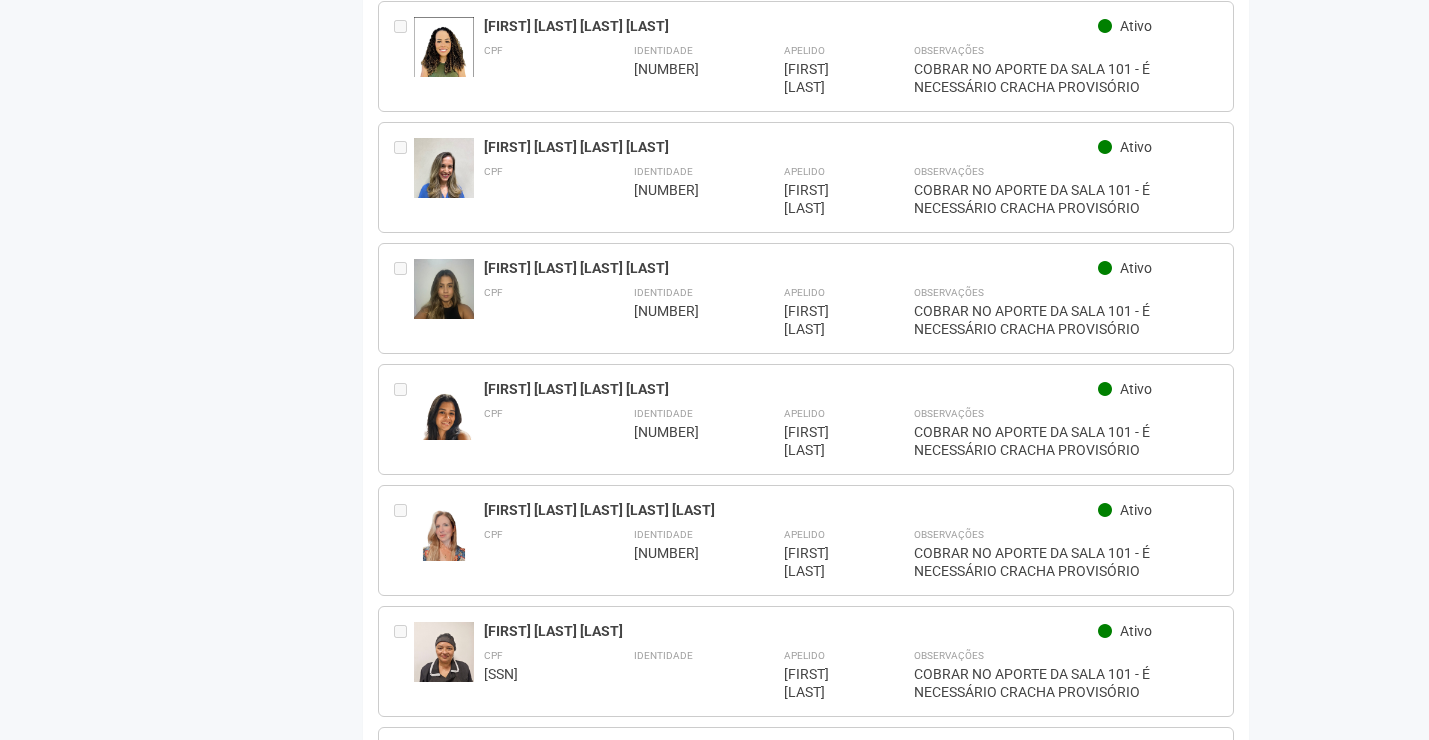 scroll, scrollTop: 3700, scrollLeft: 0, axis: vertical 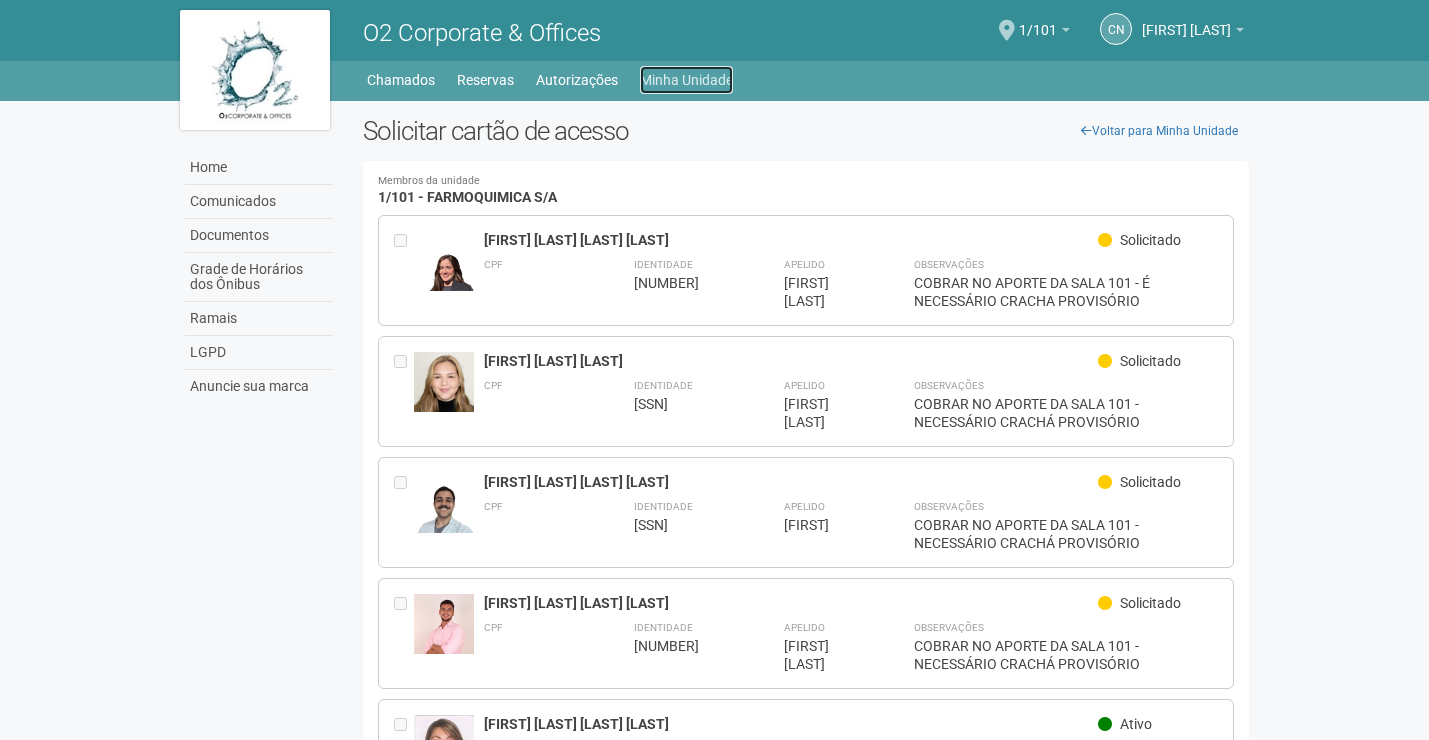 click on "Minha Unidade" at bounding box center (686, 80) 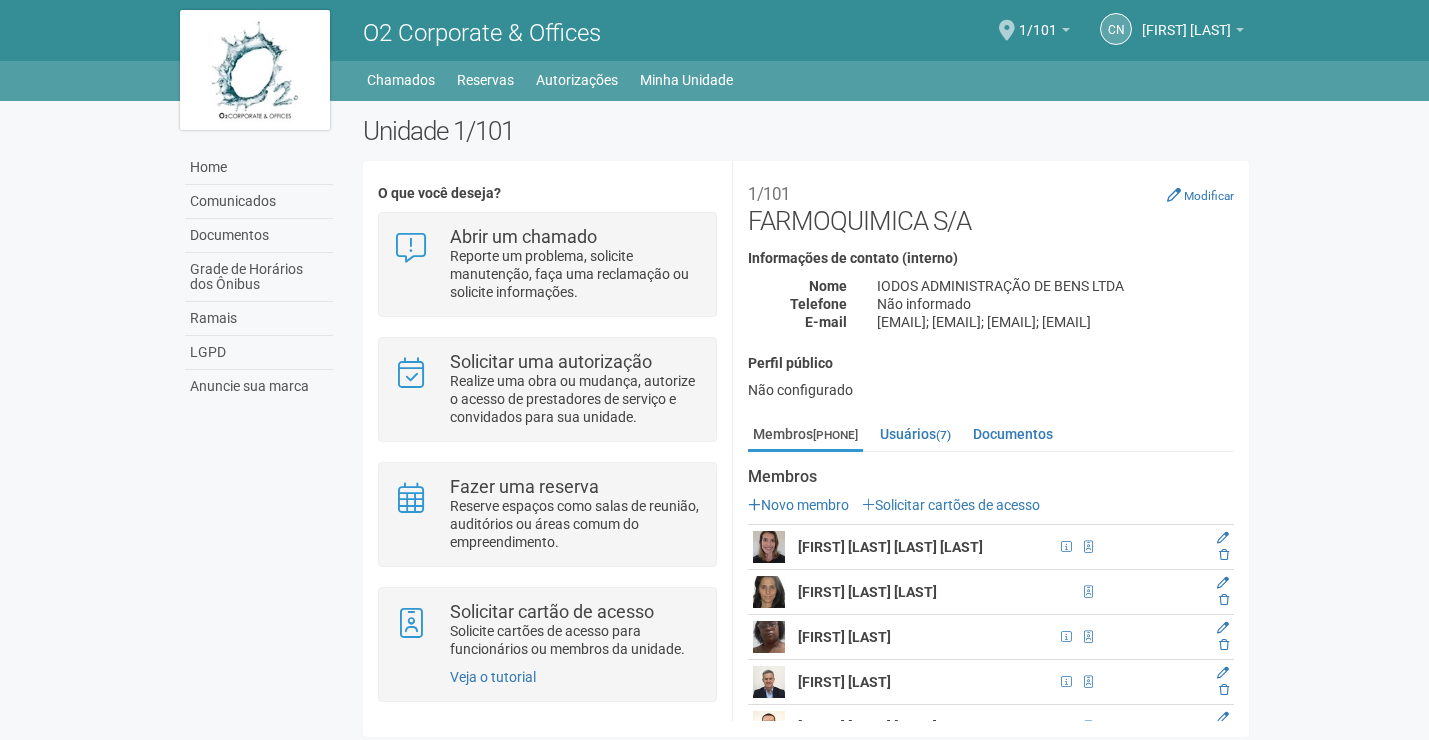scroll, scrollTop: 0, scrollLeft: 0, axis: both 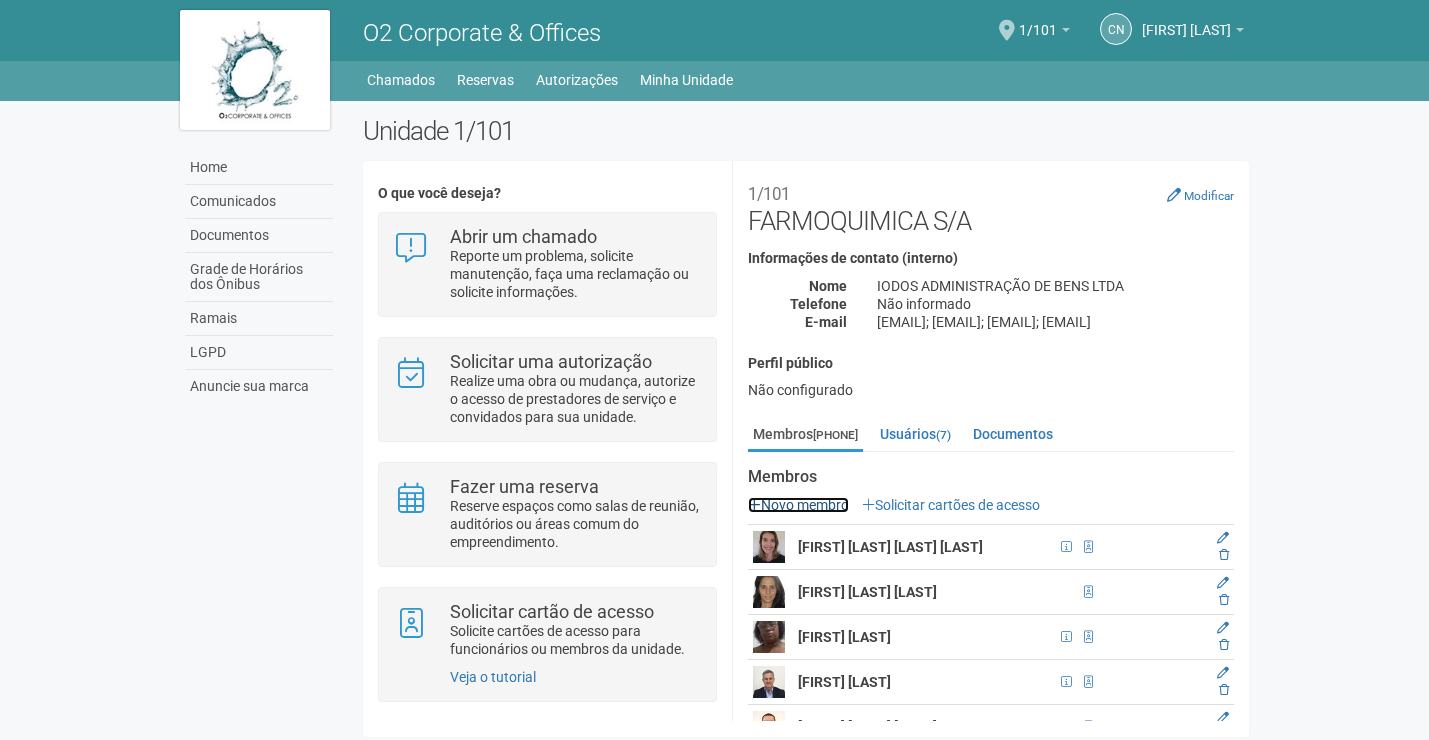 click on "Novo membro" at bounding box center [798, 505] 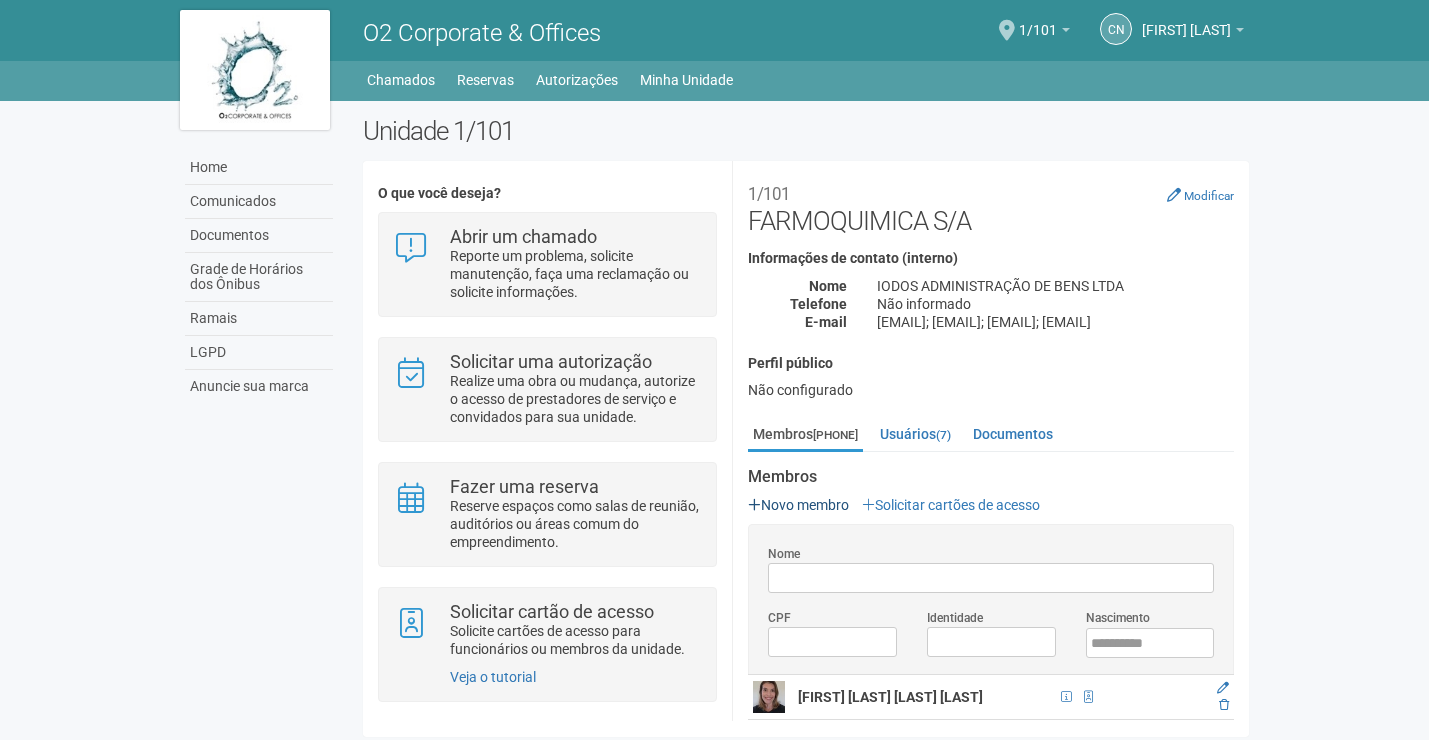 scroll, scrollTop: 0, scrollLeft: 0, axis: both 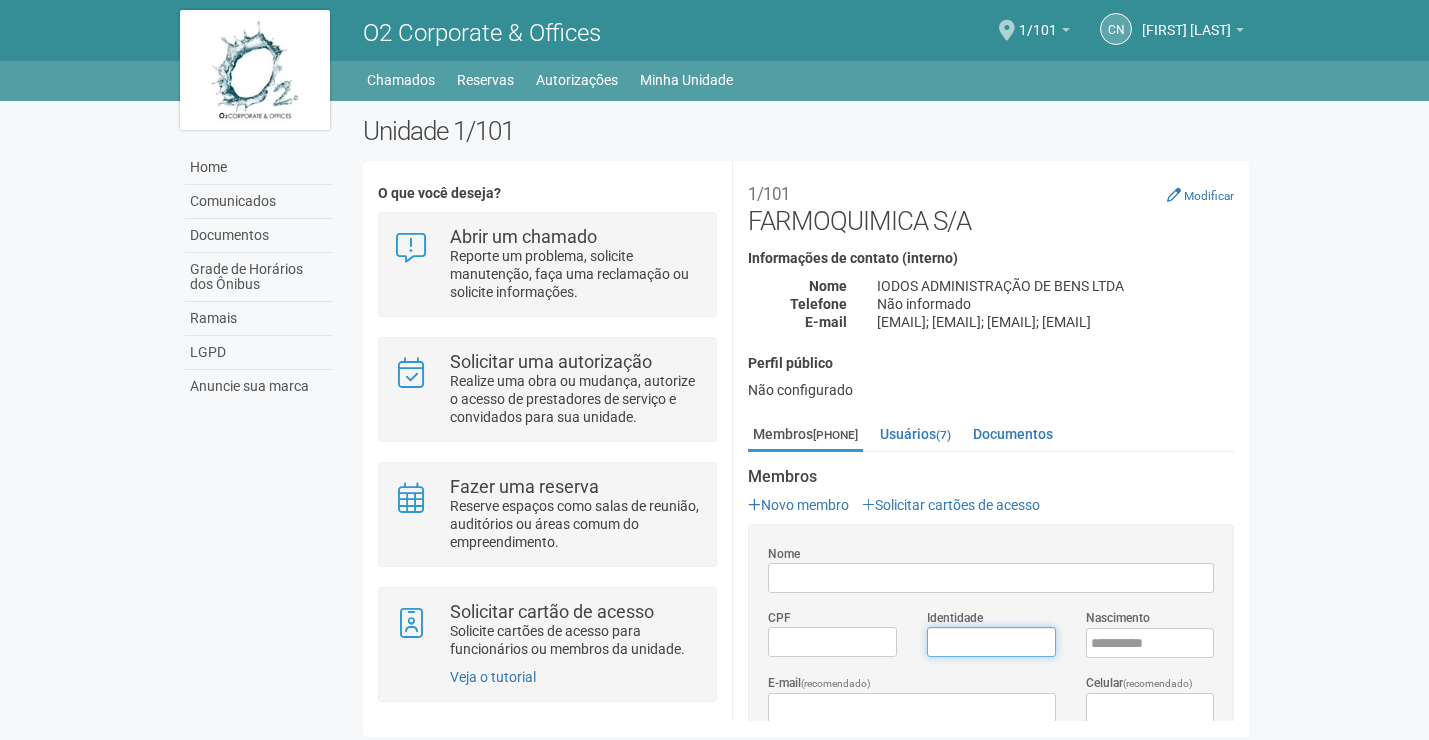 click on "Identidade" at bounding box center [991, 642] 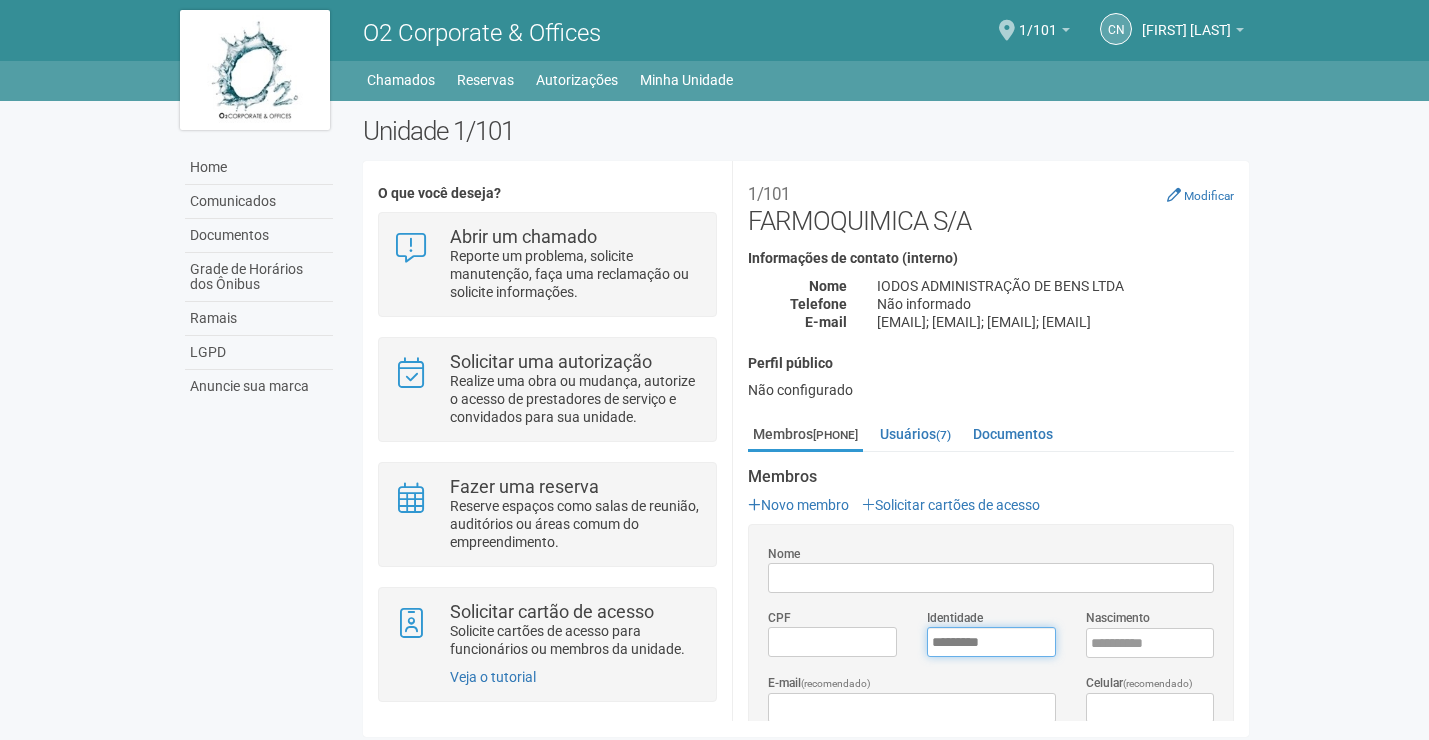 type on "*********" 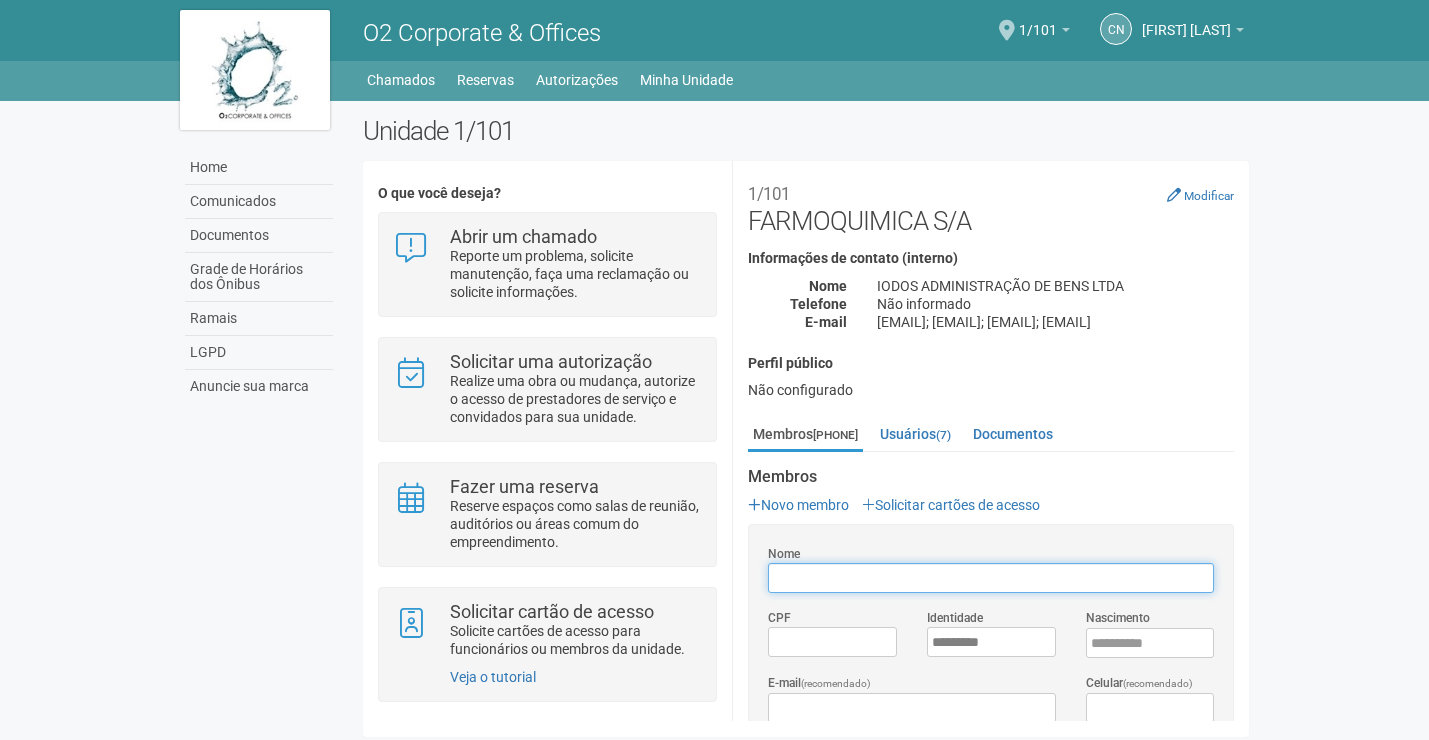 click on "Nome" at bounding box center [991, 578] 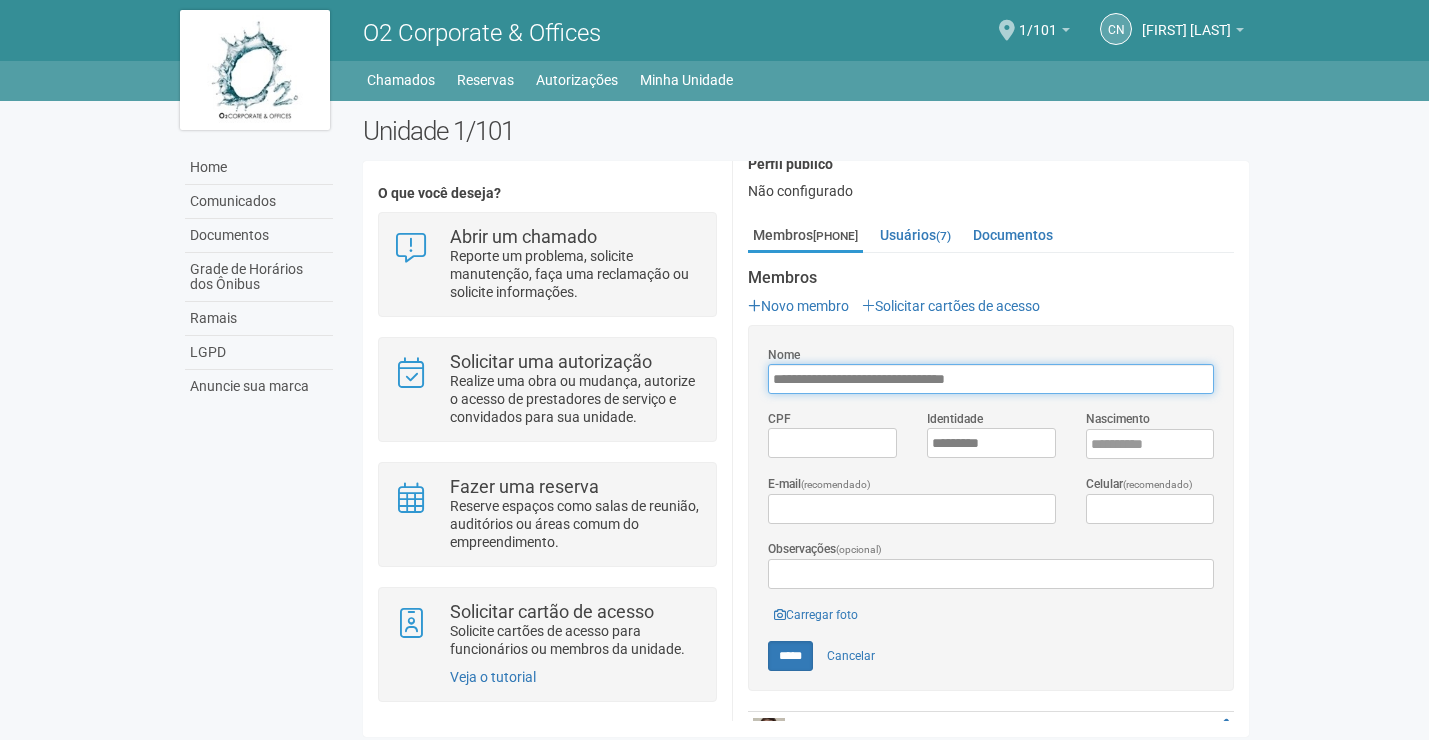 scroll, scrollTop: 200, scrollLeft: 0, axis: vertical 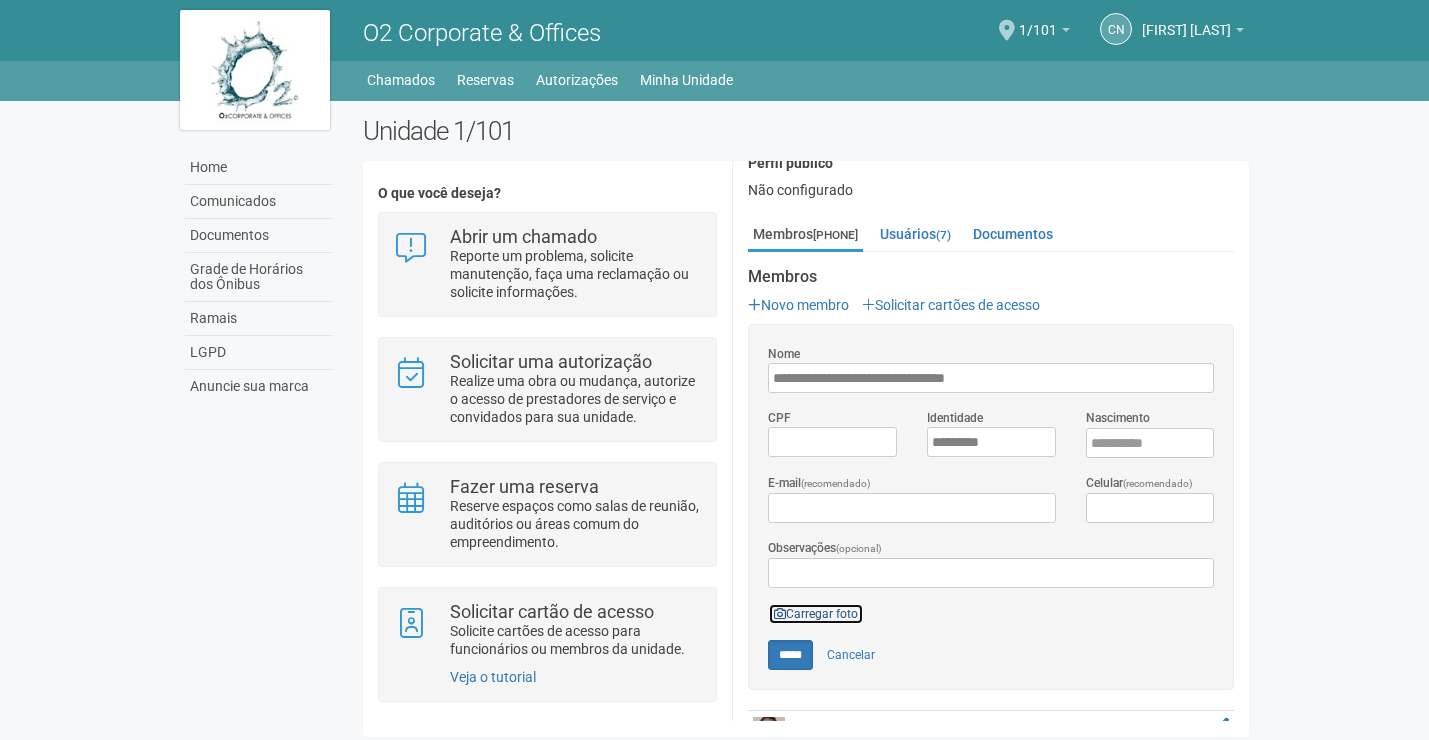 click on "Carregar foto" at bounding box center (816, 614) 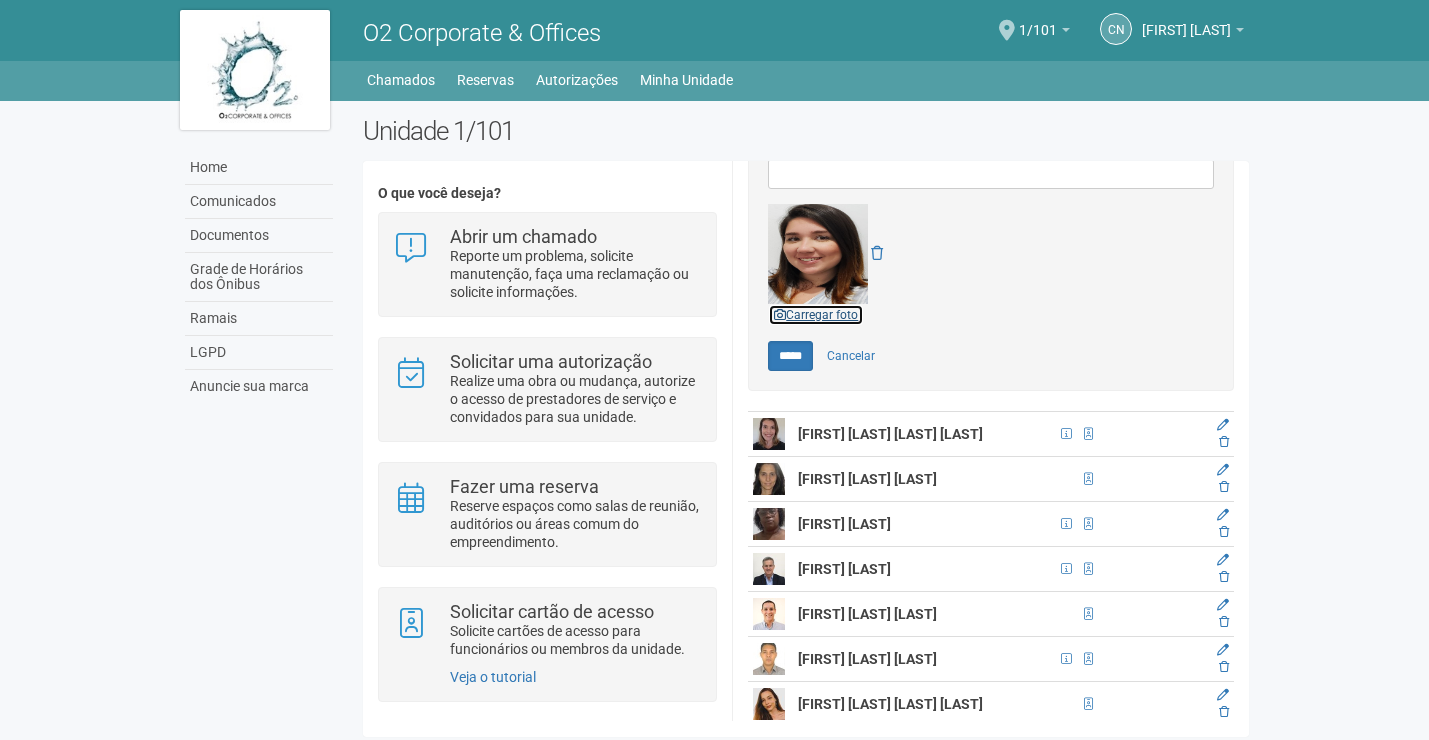 scroll, scrollTop: 600, scrollLeft: 0, axis: vertical 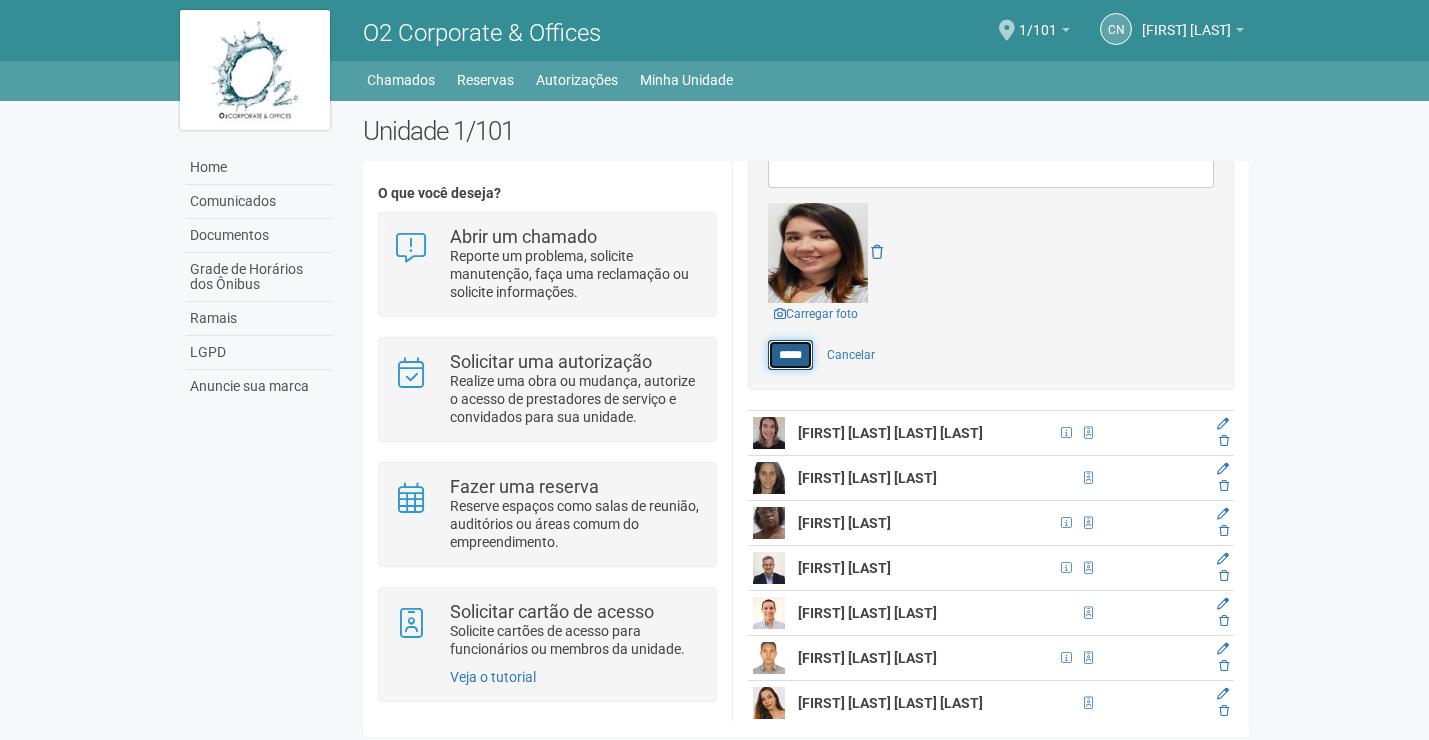 click on "*****" at bounding box center (790, 355) 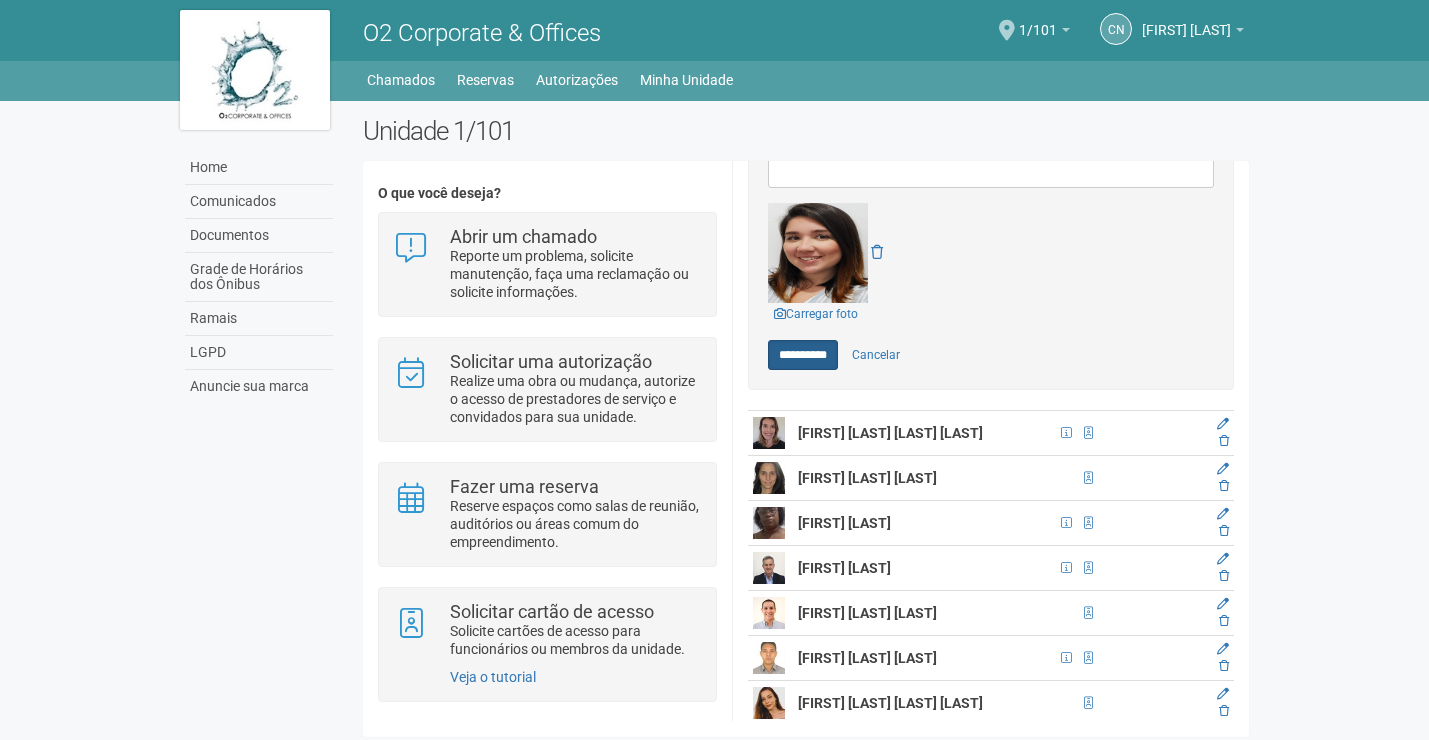 type on "*****" 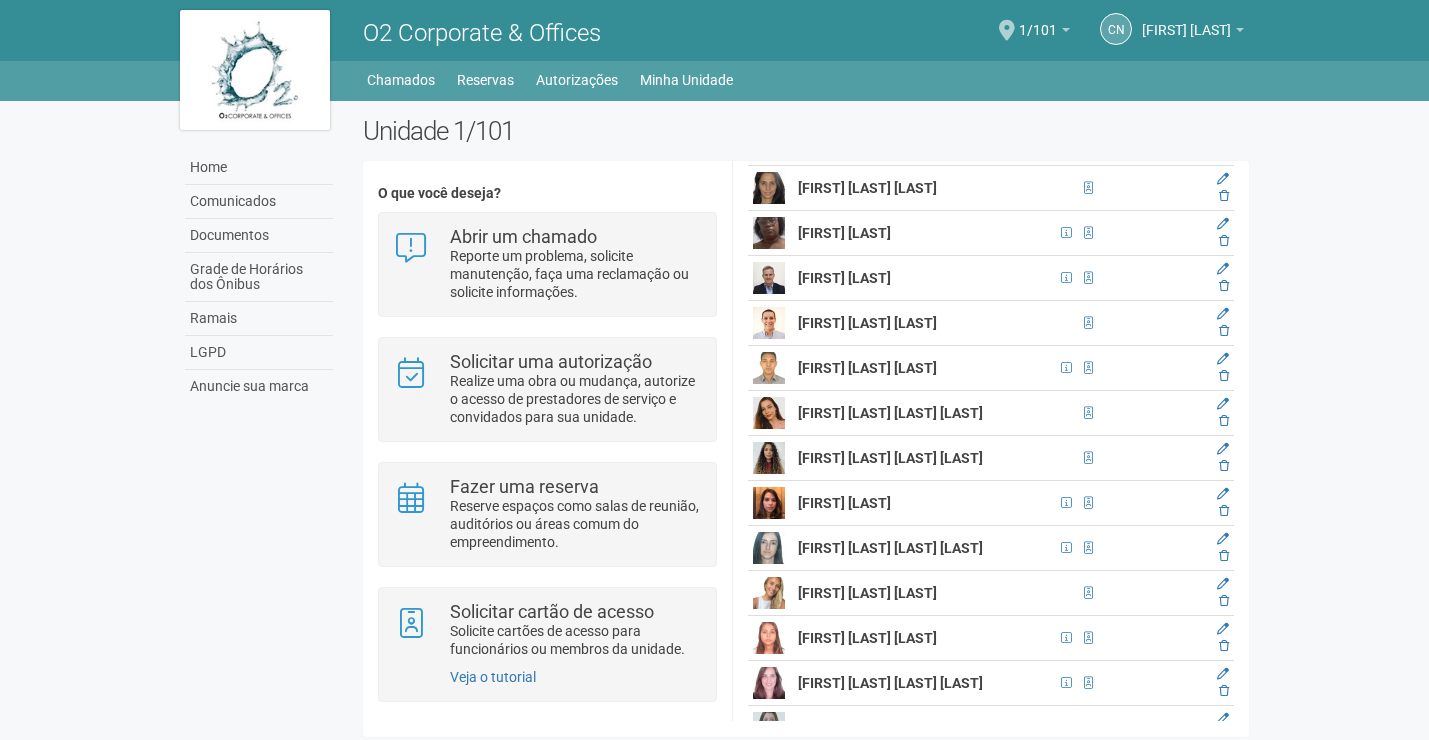 scroll, scrollTop: 0, scrollLeft: 0, axis: both 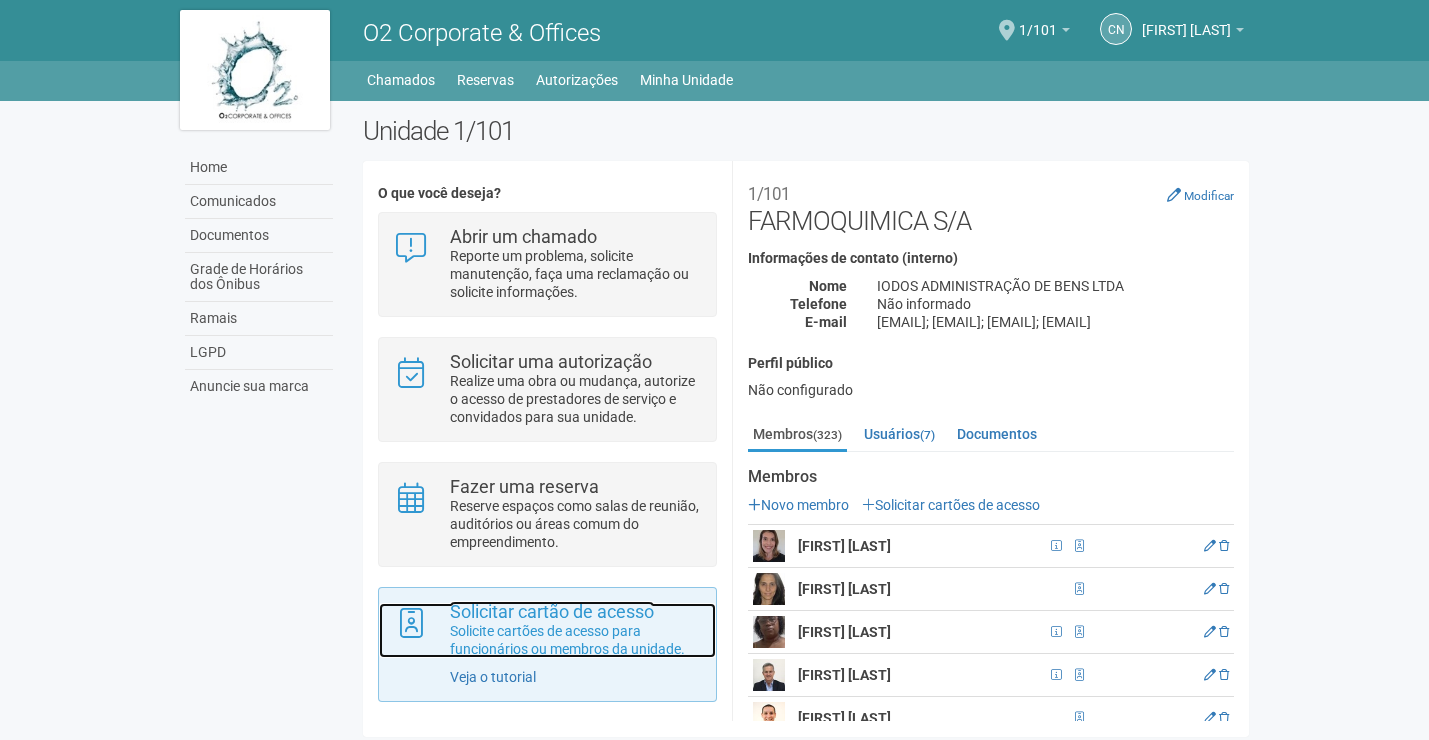 click on "Solicite cartões de acesso para funcionários ou membros da unidade." at bounding box center [575, 640] 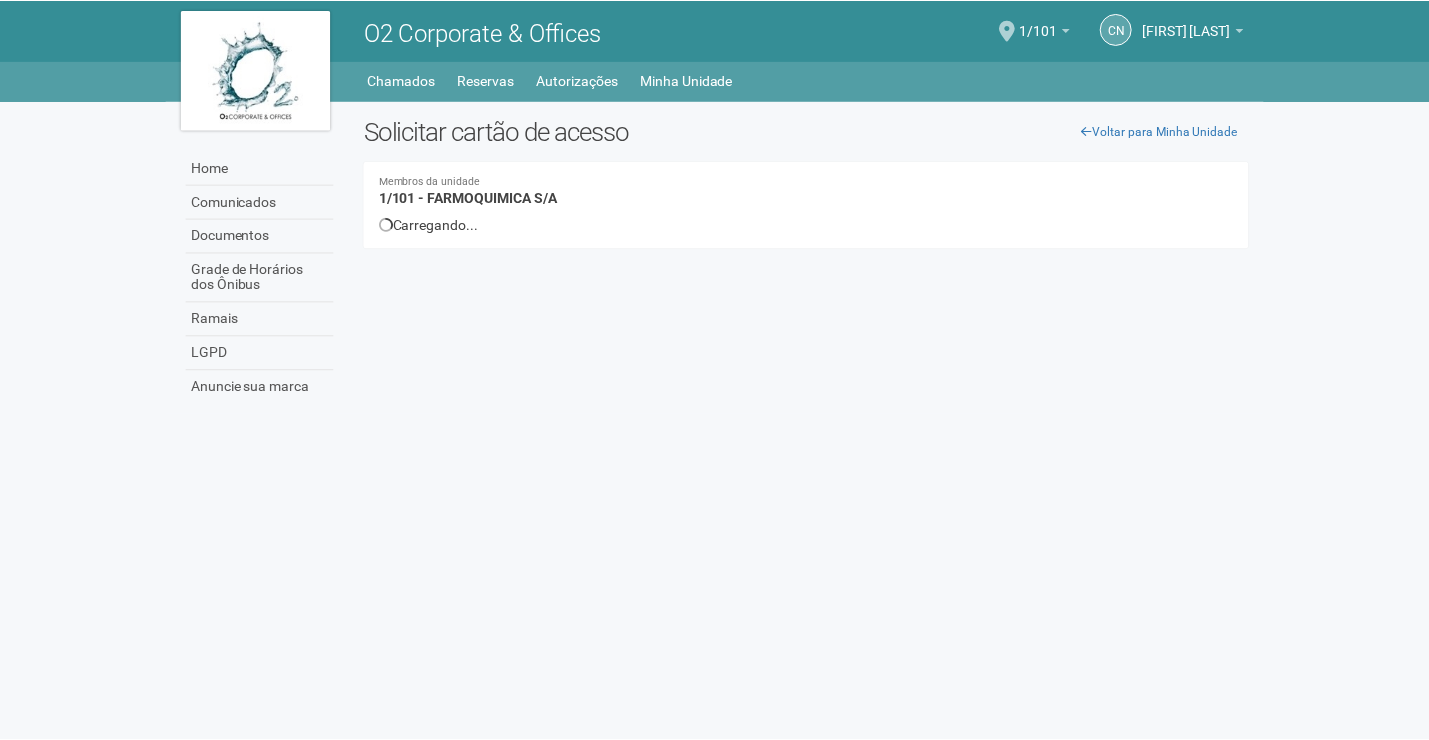 scroll, scrollTop: 0, scrollLeft: 0, axis: both 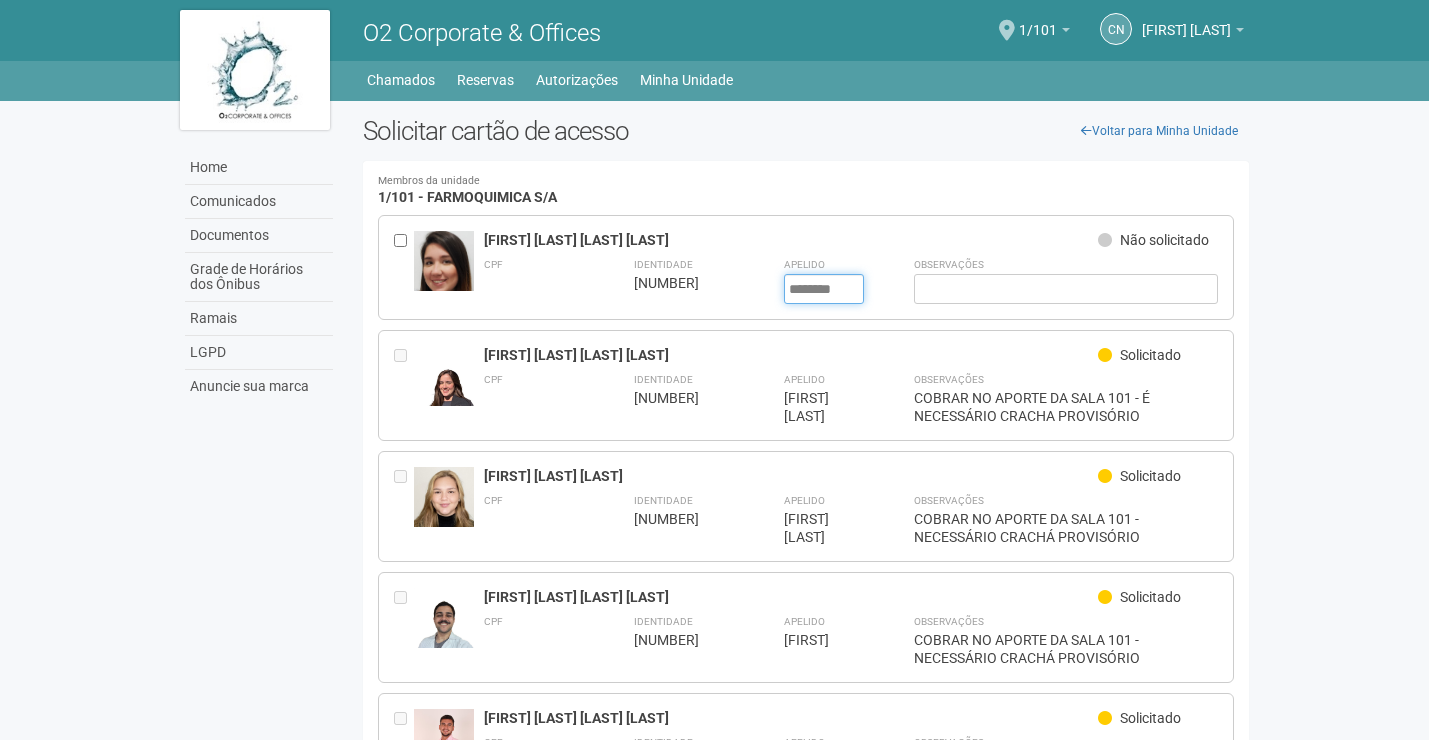 click on "********" at bounding box center [824, 289] 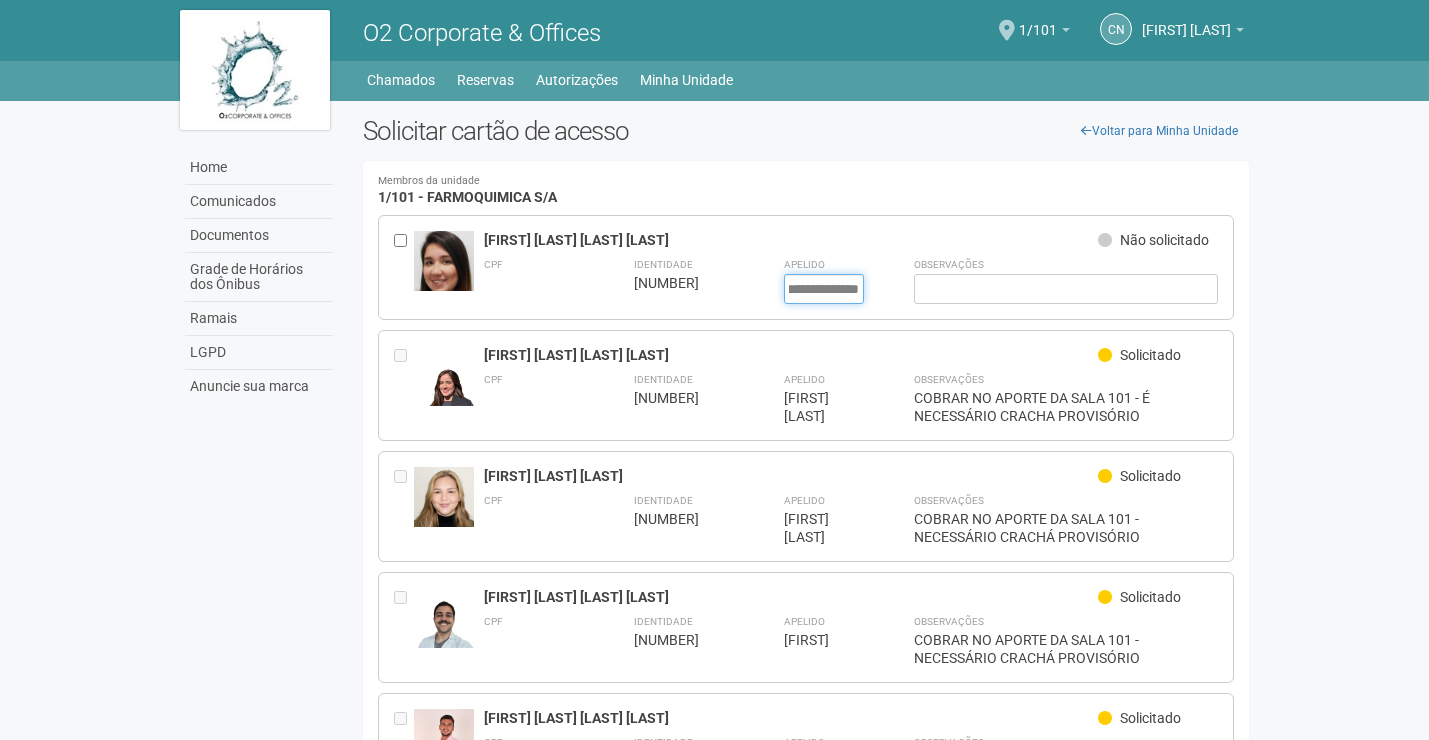 scroll, scrollTop: 0, scrollLeft: 41, axis: horizontal 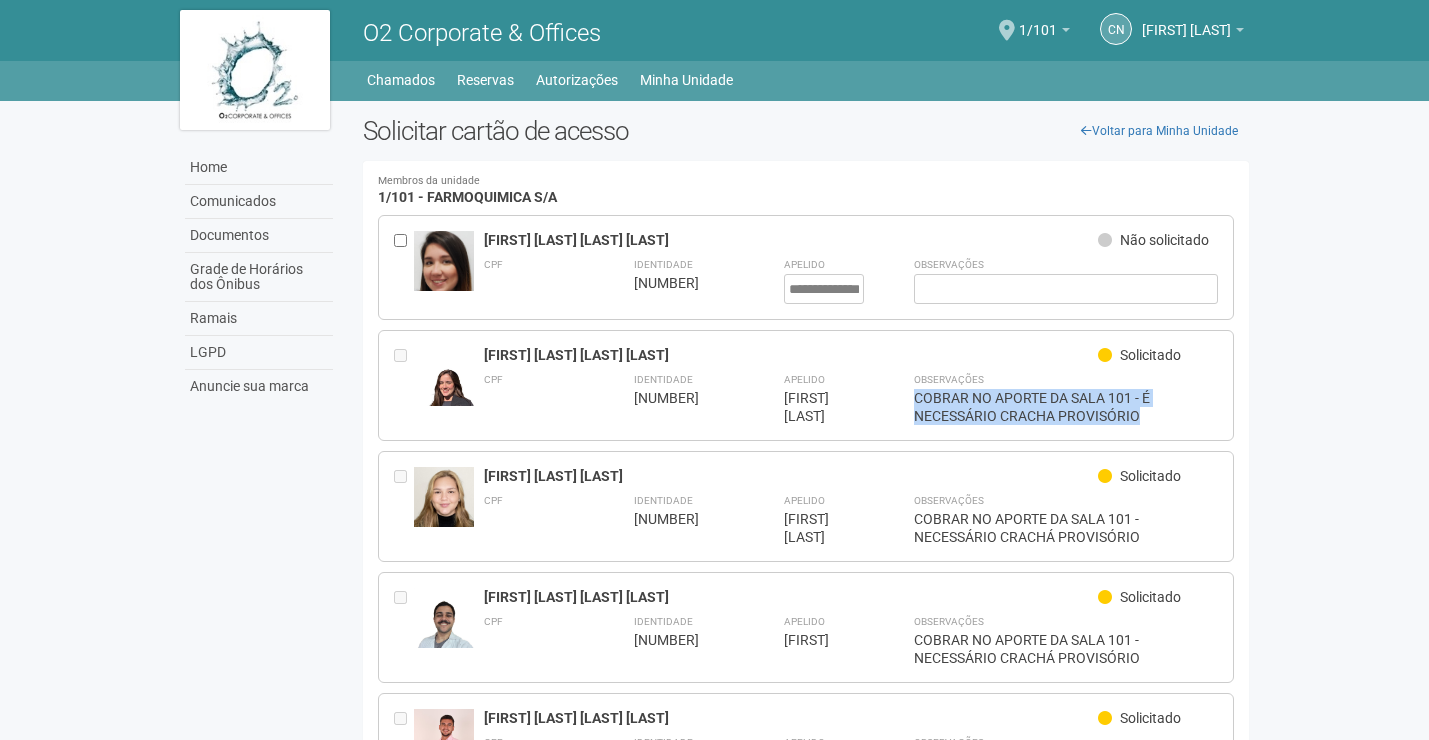 drag, startPoint x: 916, startPoint y: 395, endPoint x: 1161, endPoint y: 417, distance: 245.98578 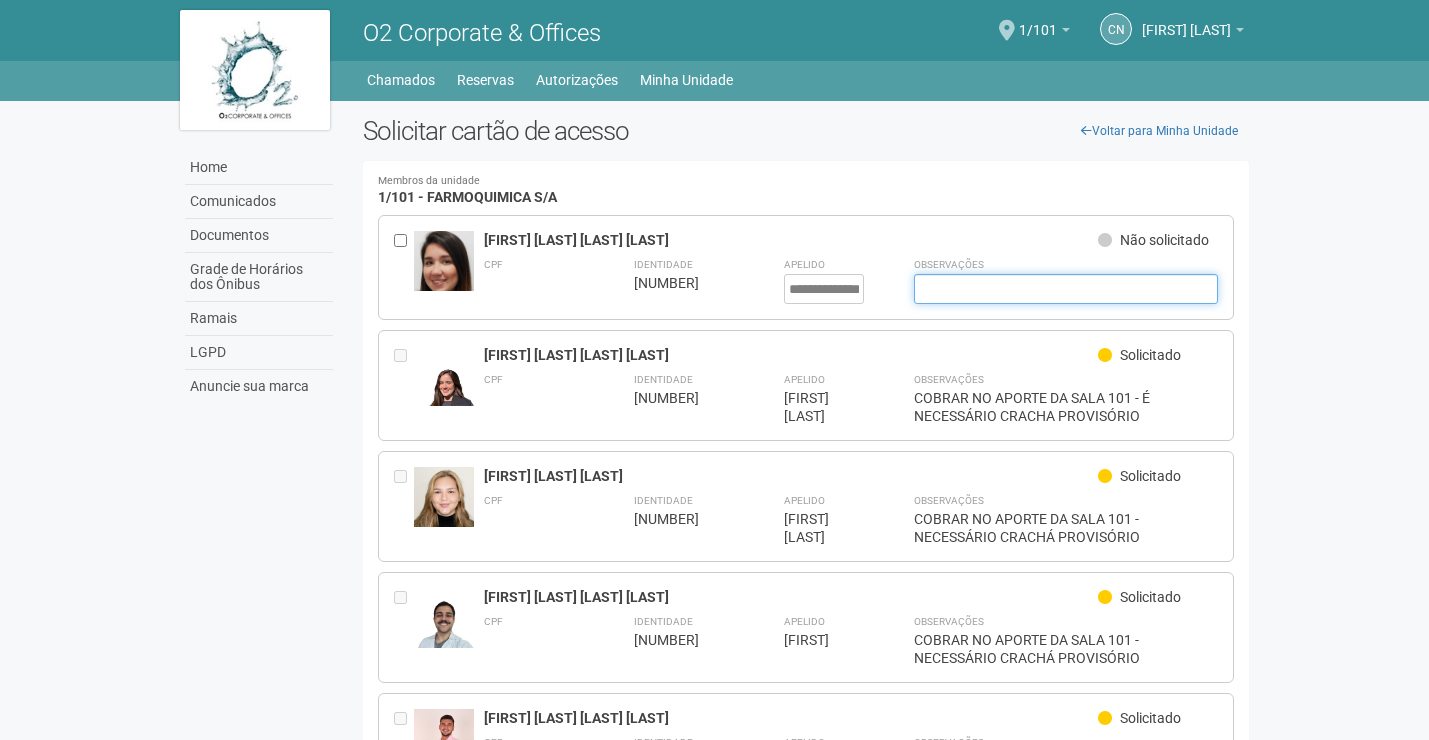 click at bounding box center [1066, 289] 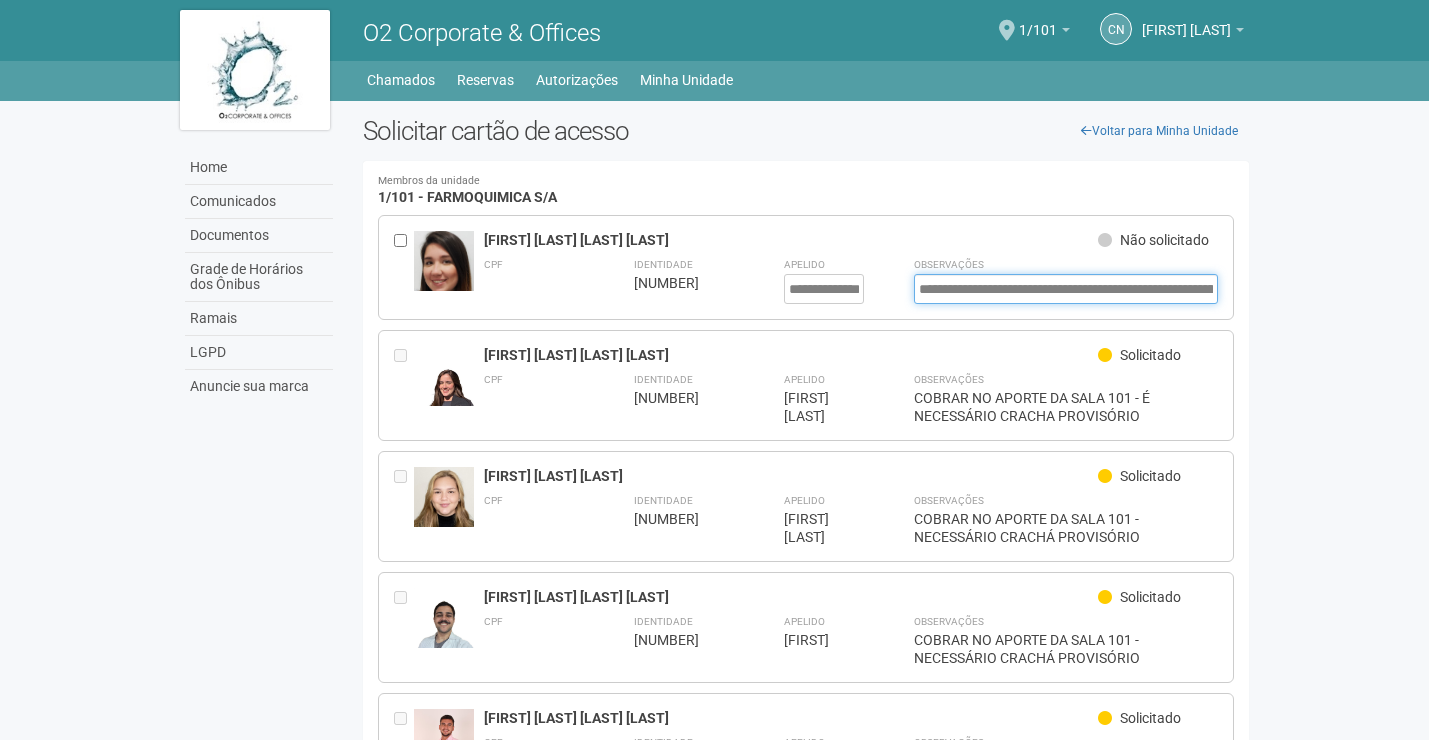 scroll, scrollTop: 0, scrollLeft: 171, axis: horizontal 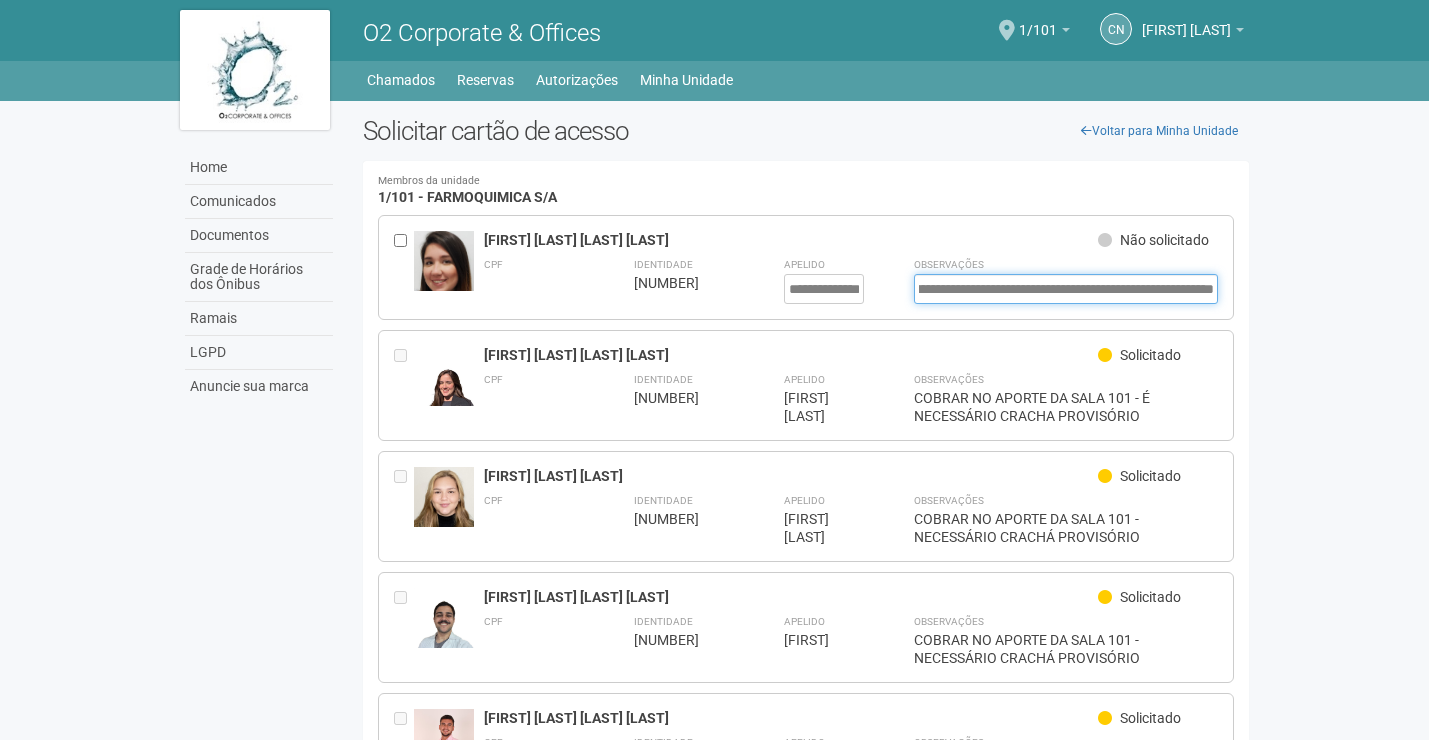 type on "**********" 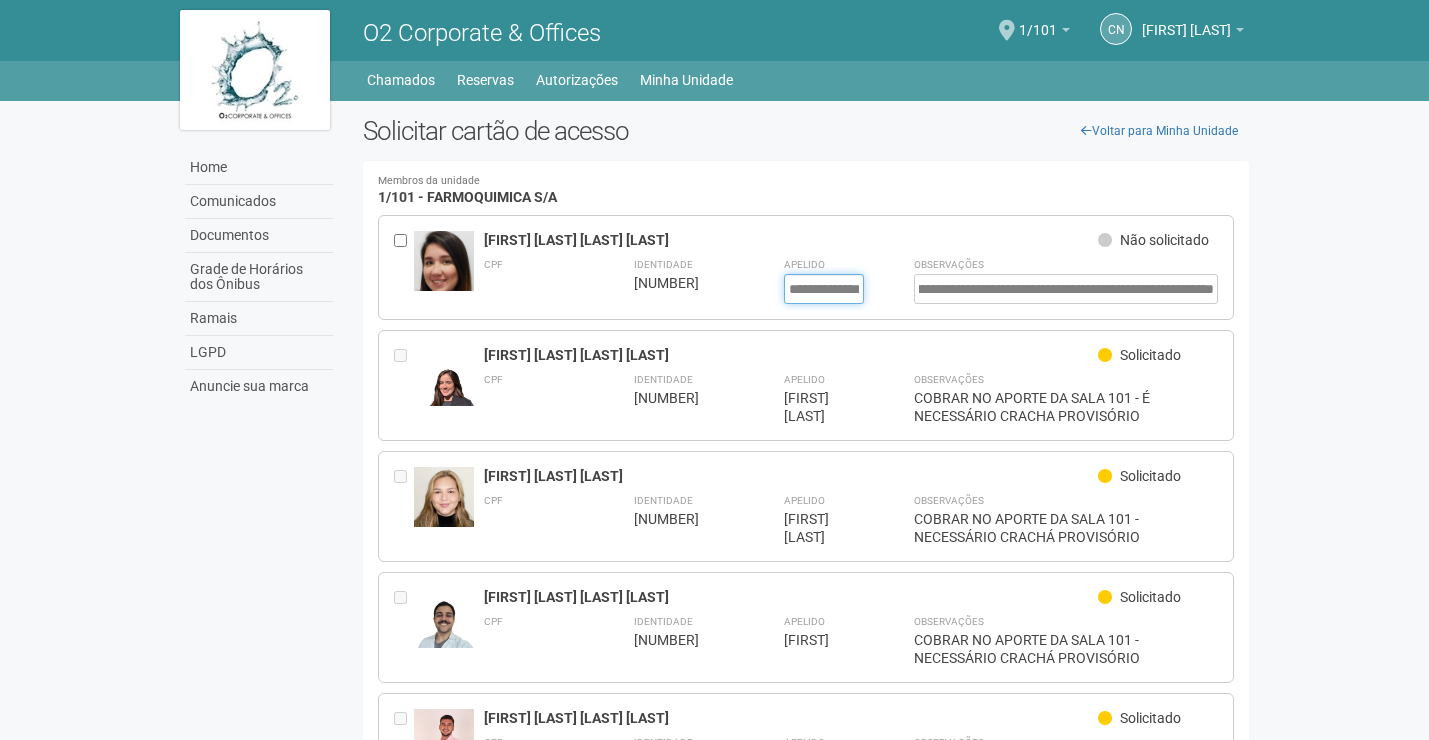 click on "**********" at bounding box center [824, 289] 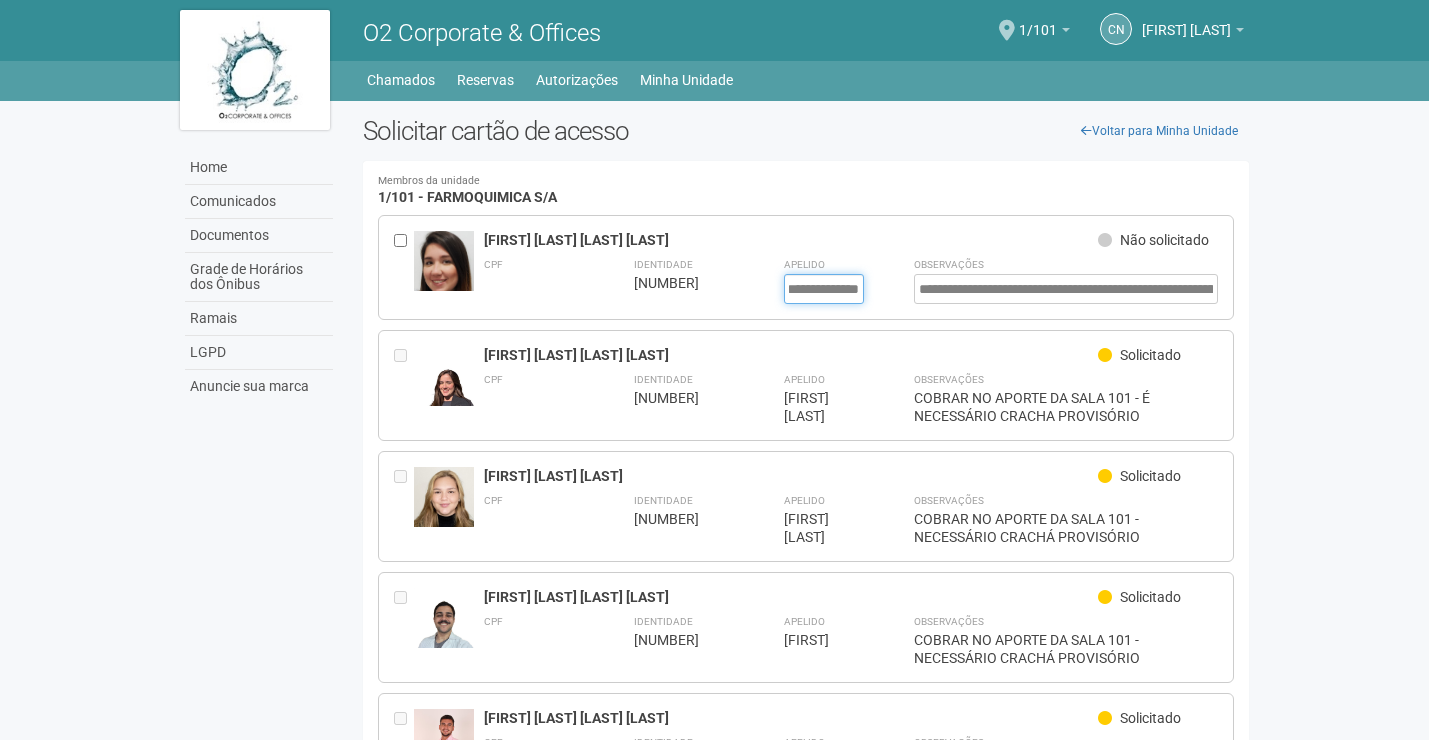 scroll, scrollTop: 0, scrollLeft: 41, axis: horizontal 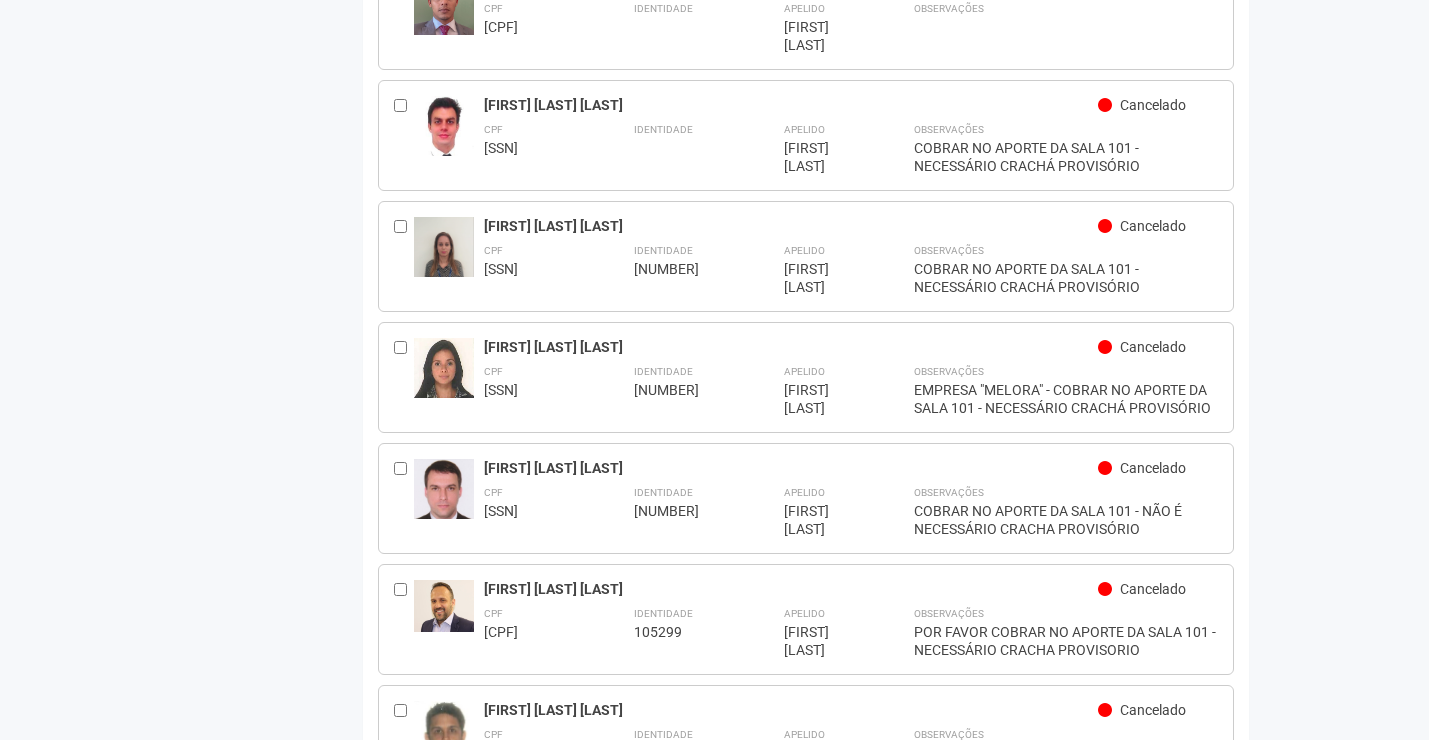 click on "Enviar solicitação" at bounding box center (445, 877) 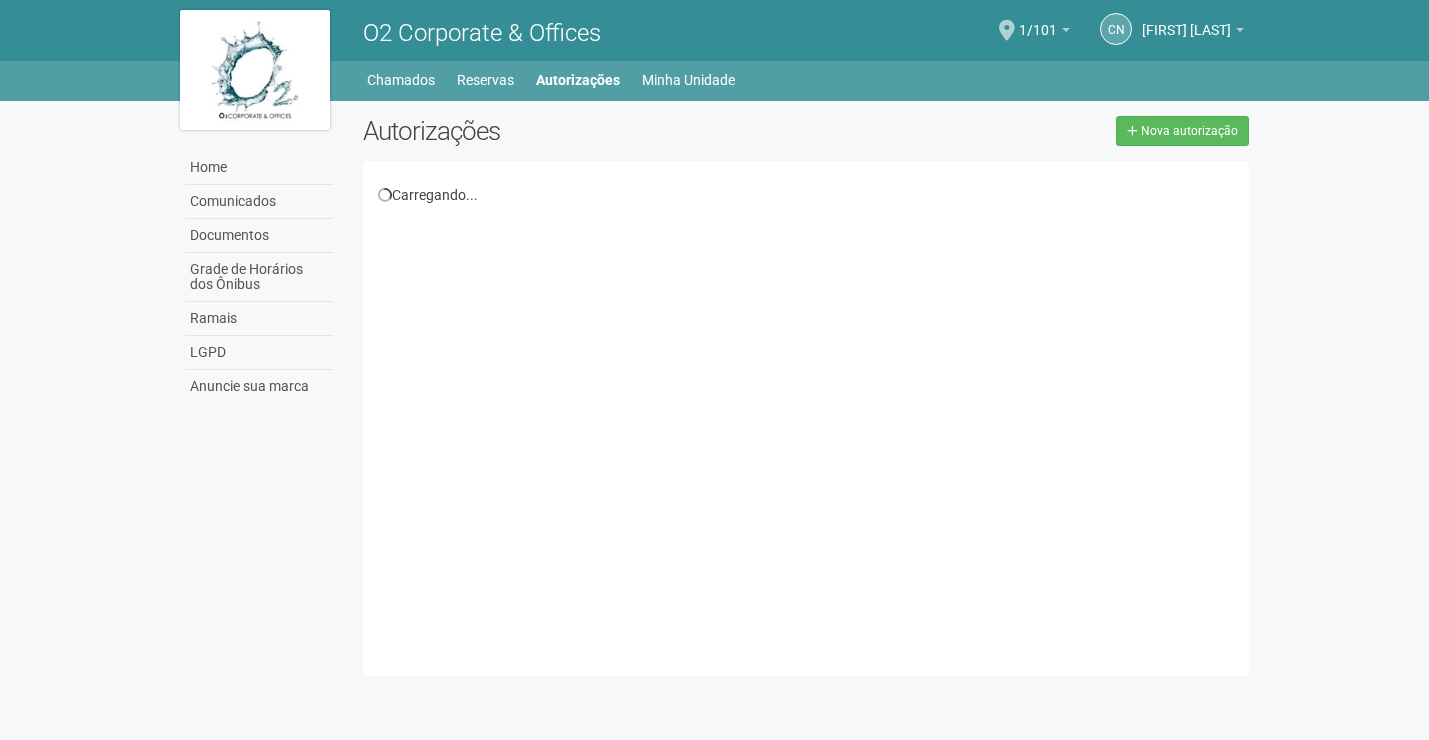scroll, scrollTop: 0, scrollLeft: 0, axis: both 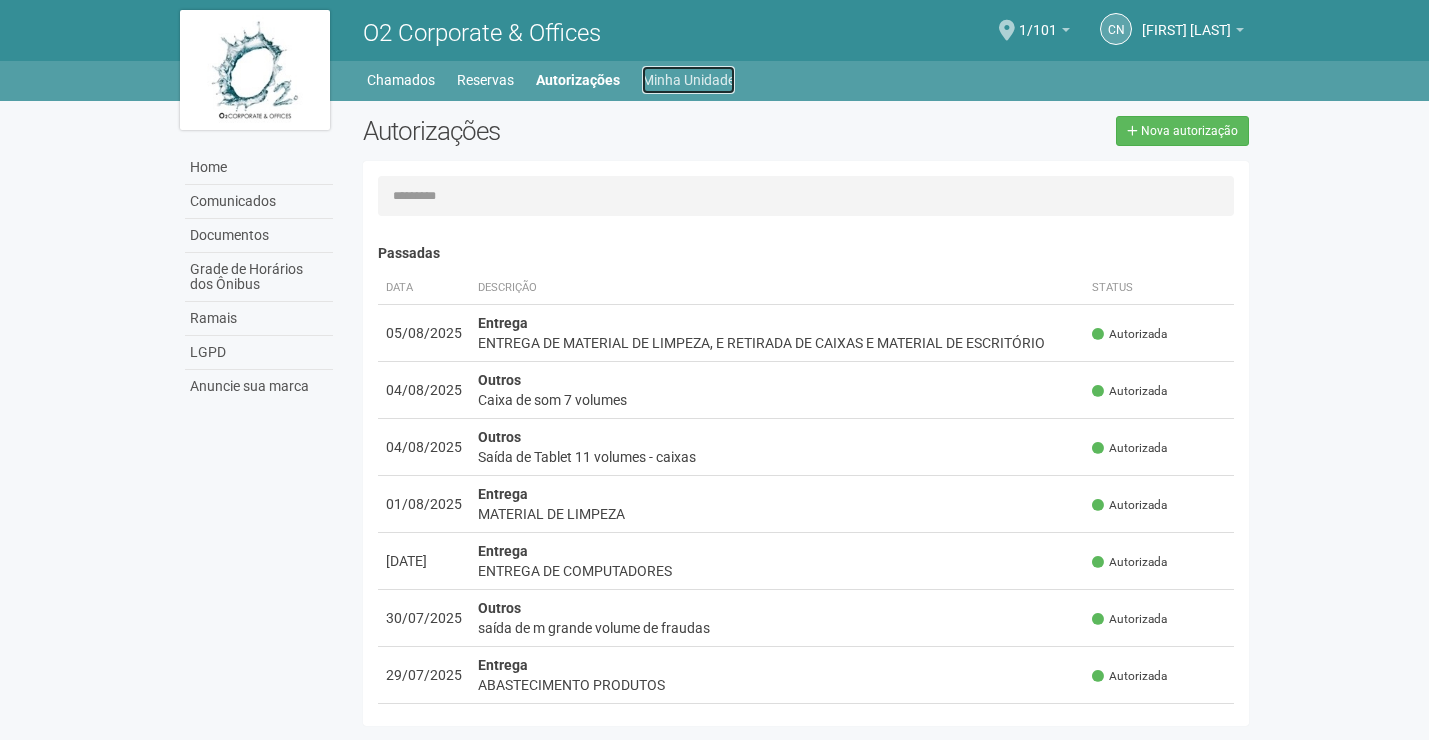 click on "Minha Unidade" at bounding box center (688, 80) 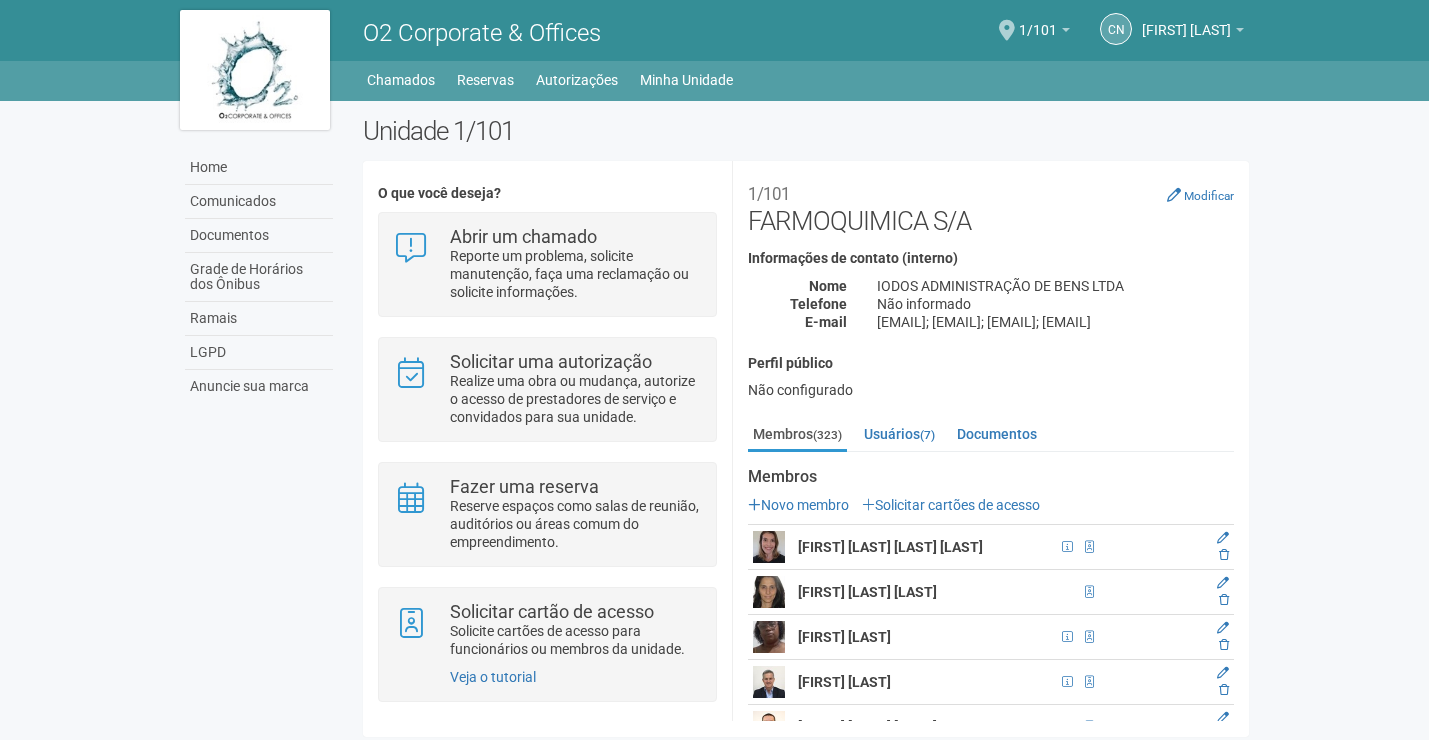 scroll, scrollTop: 0, scrollLeft: 0, axis: both 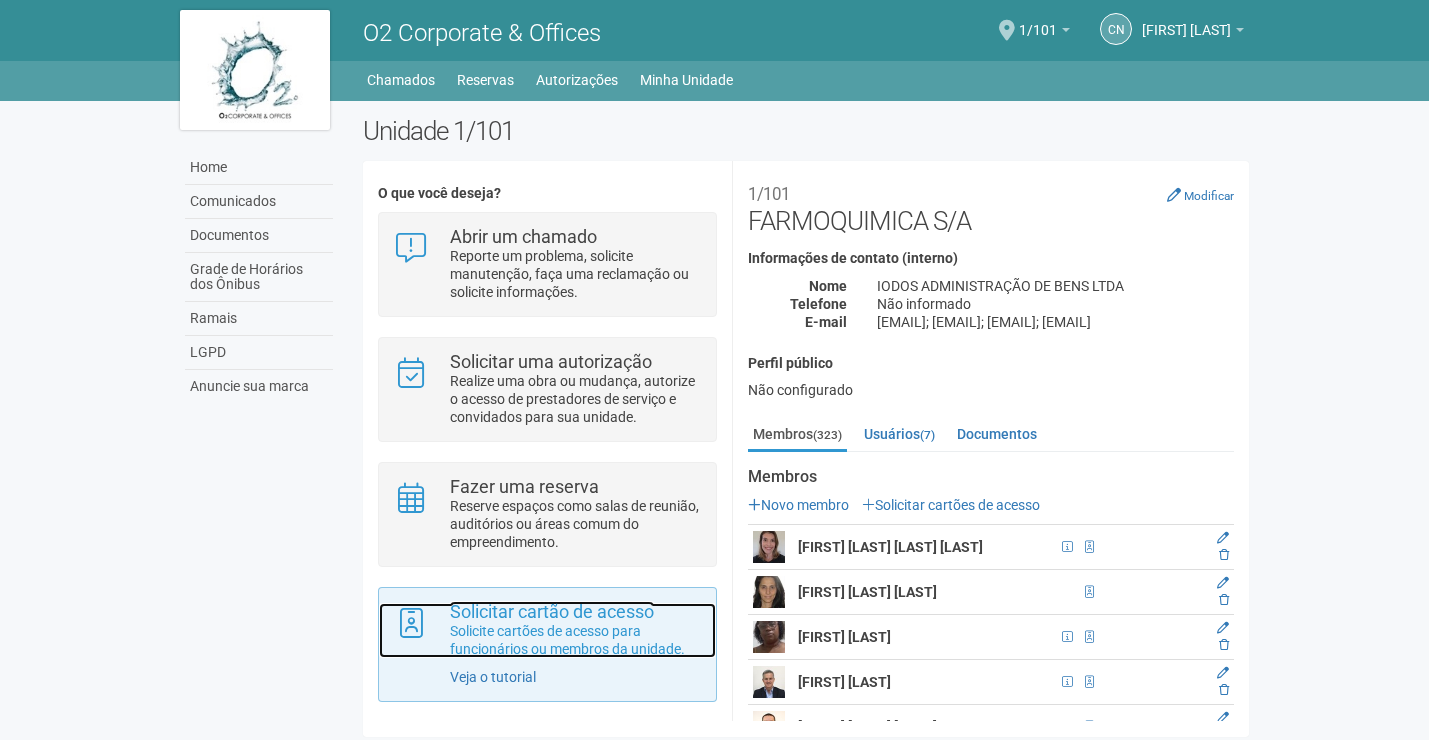 click on "Solicite cartões de acesso para funcionários ou membros da unidade." at bounding box center [575, 640] 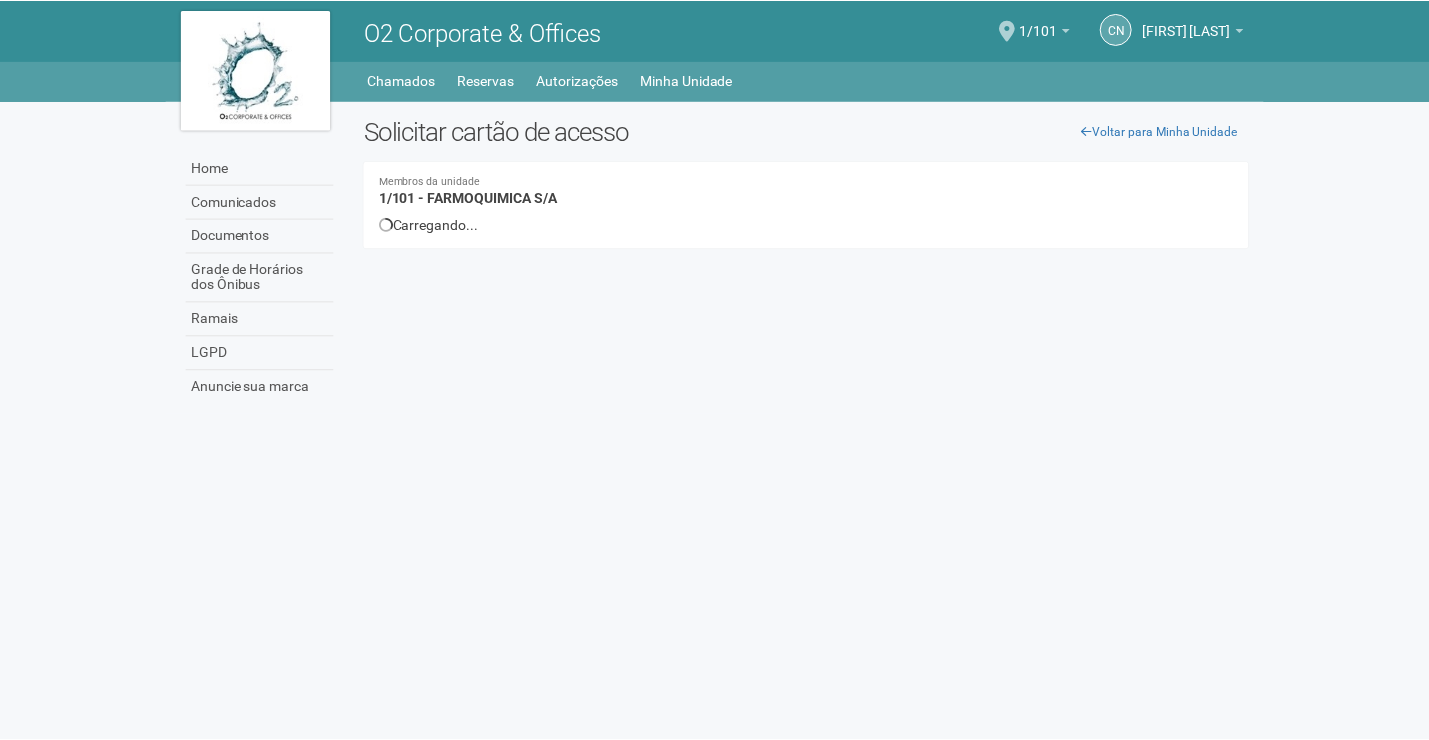 scroll, scrollTop: 0, scrollLeft: 0, axis: both 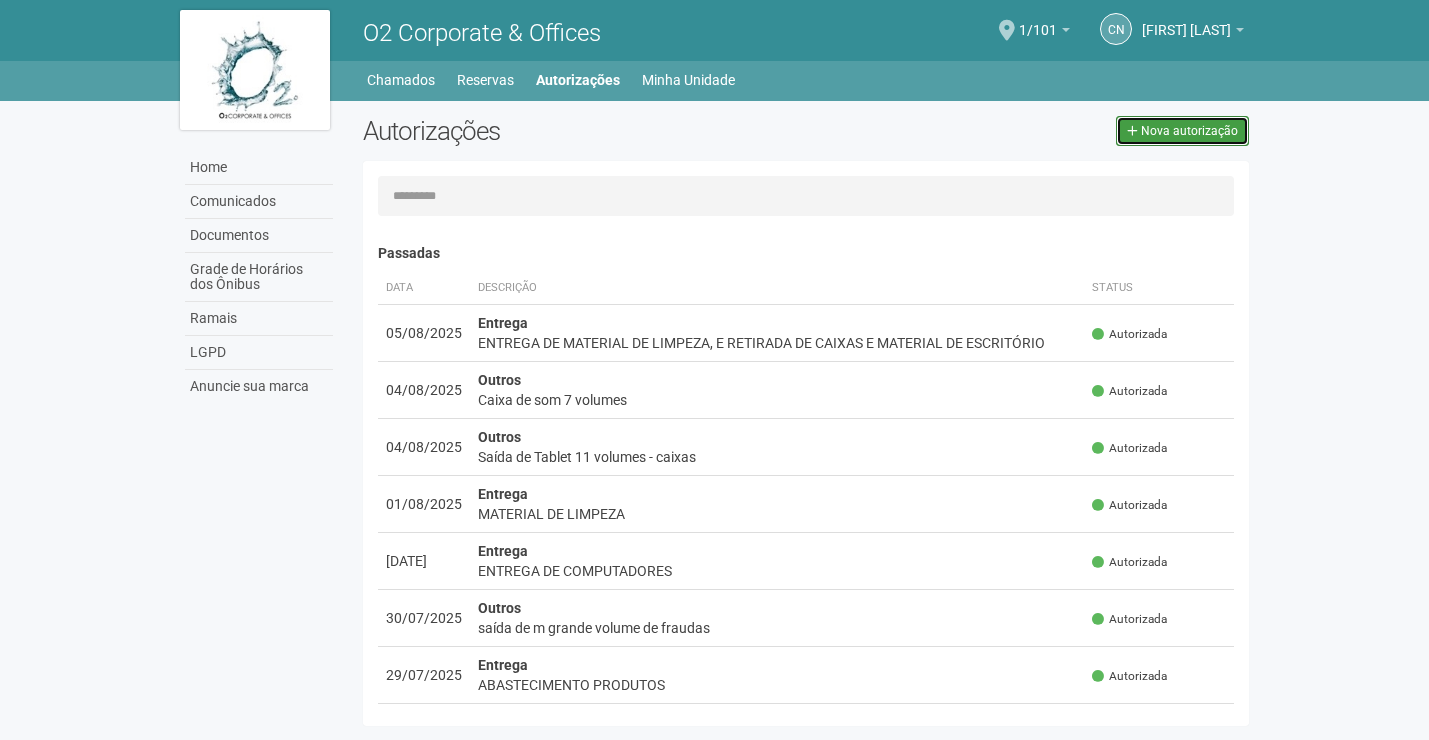 click on "Nova autorização" at bounding box center [1189, 131] 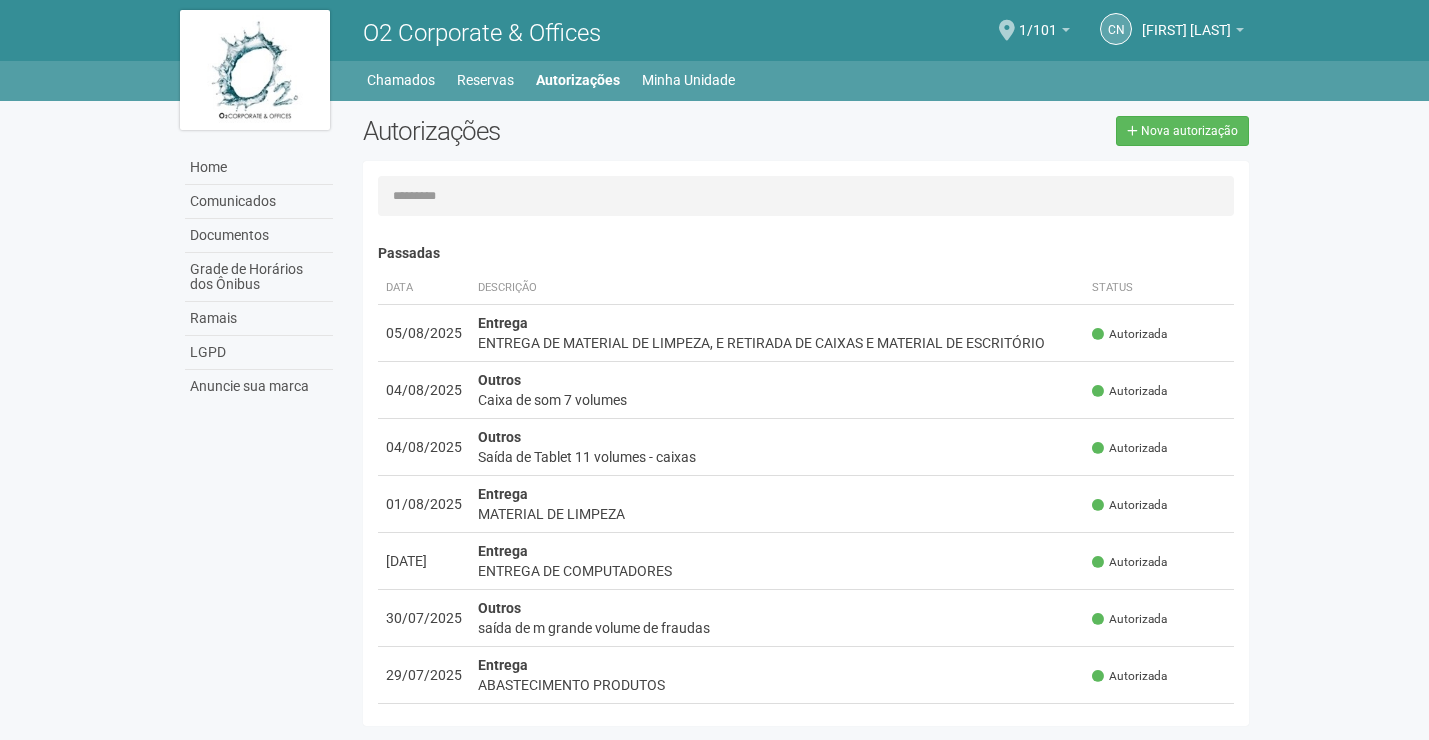 select on "**" 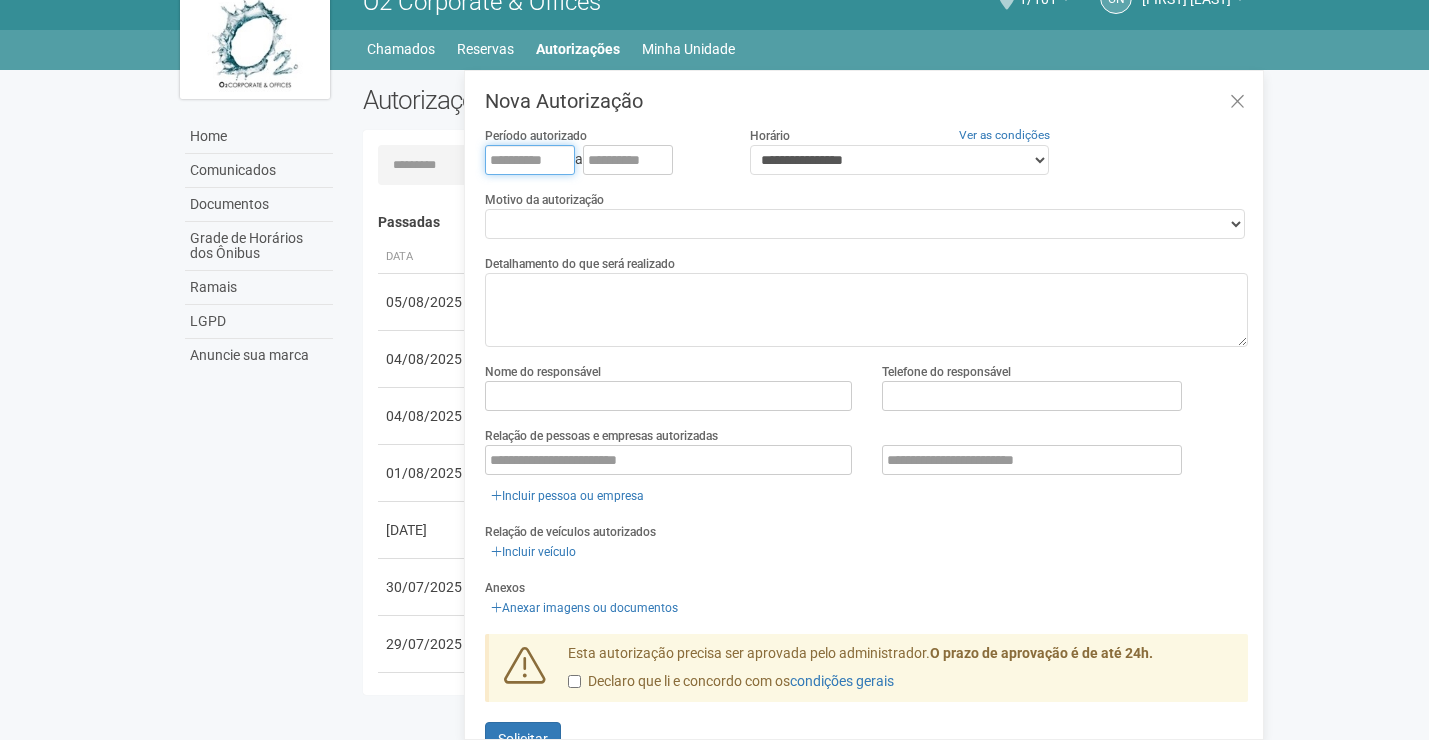 click at bounding box center [530, 160] 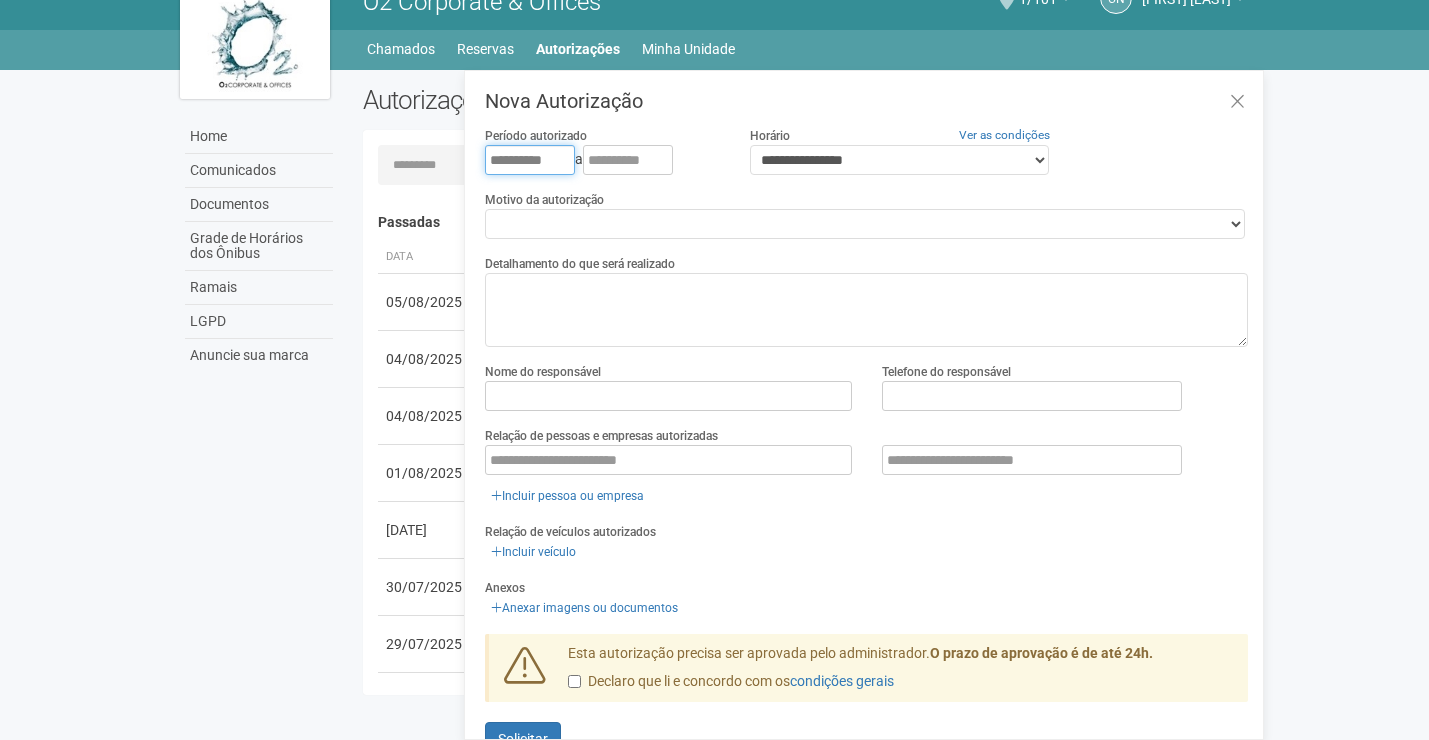 type on "**********" 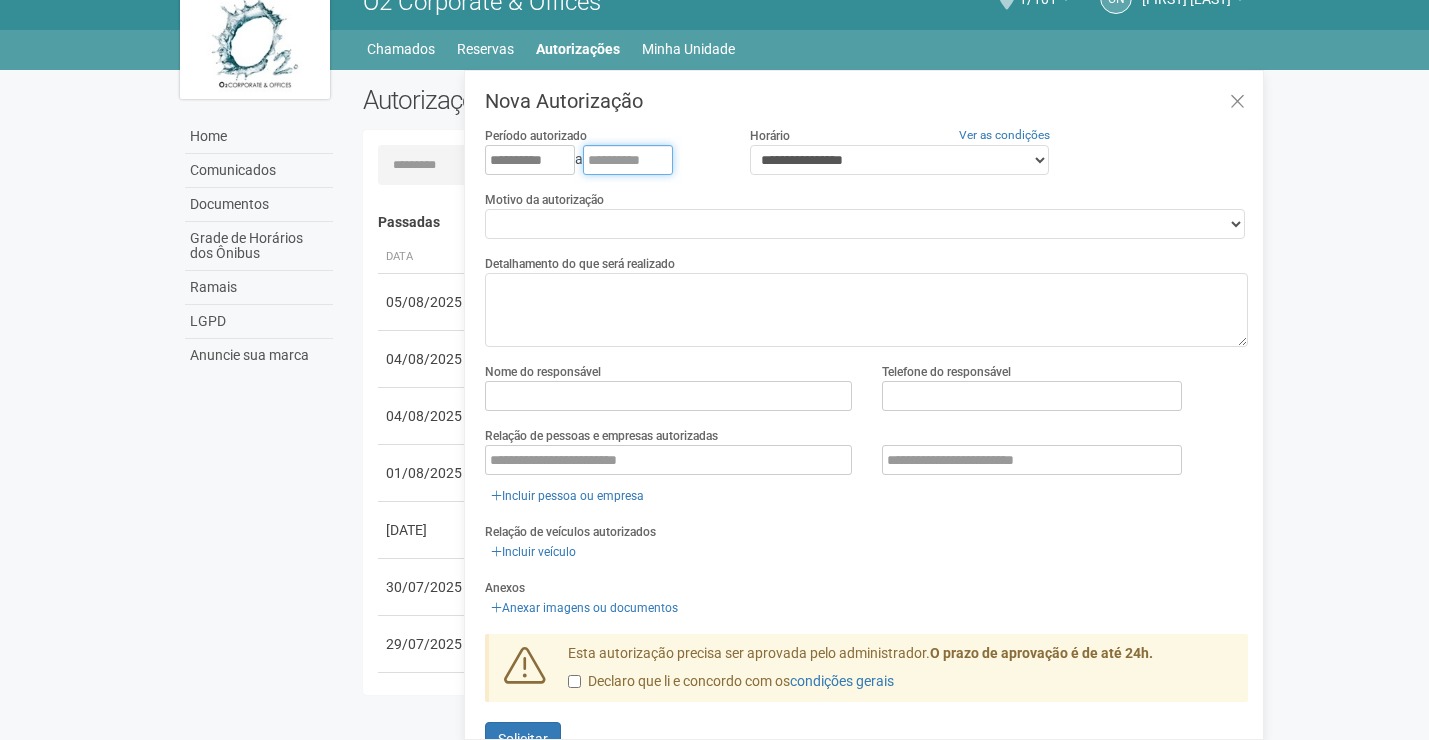 click at bounding box center [628, 160] 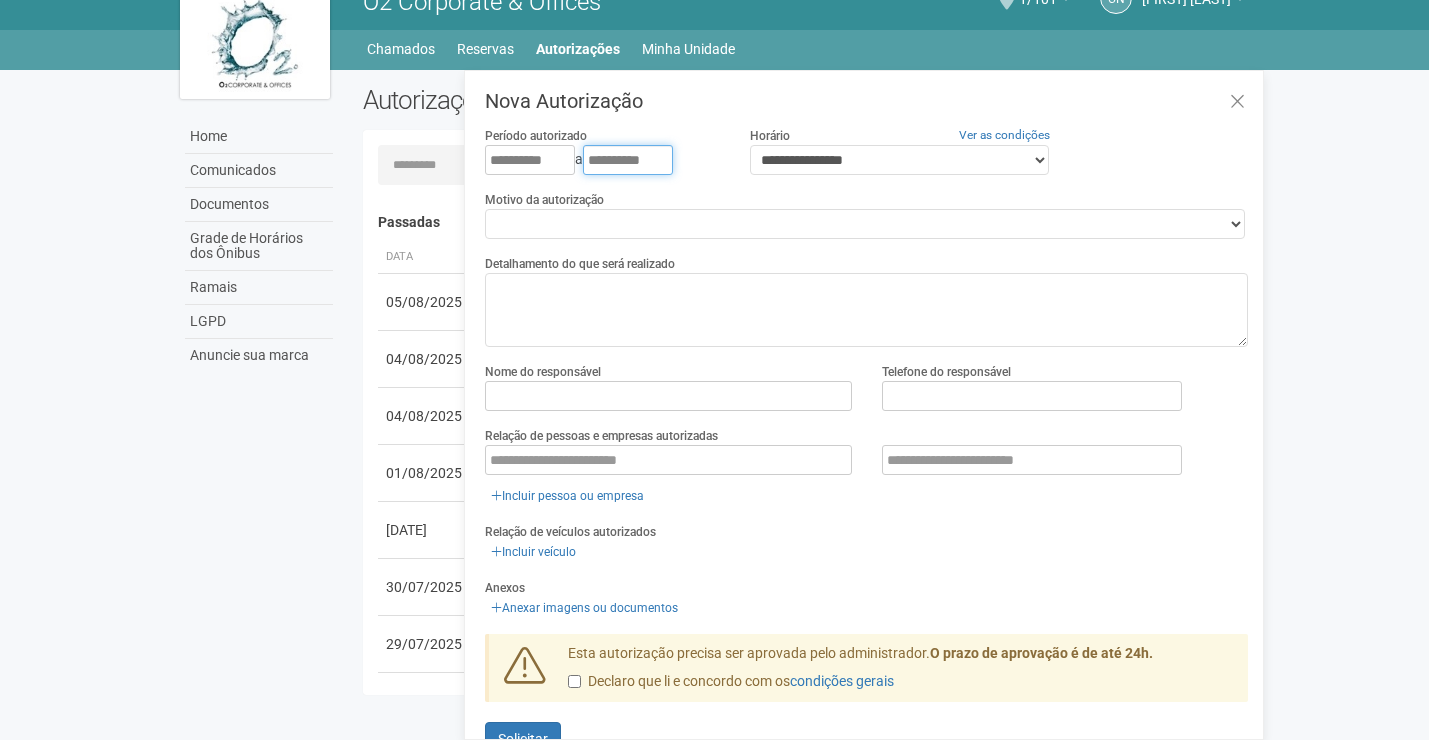 type on "**********" 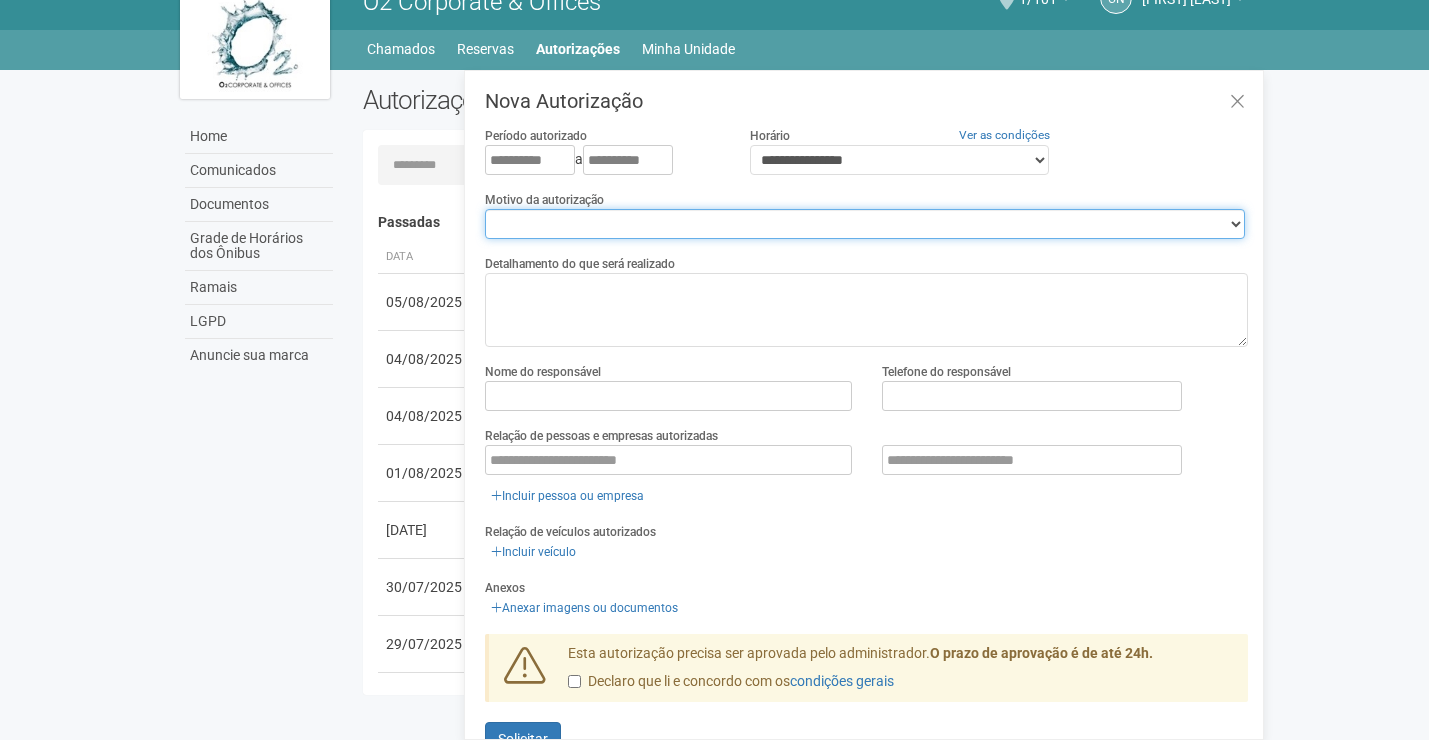 click on "**********" at bounding box center [865, 224] 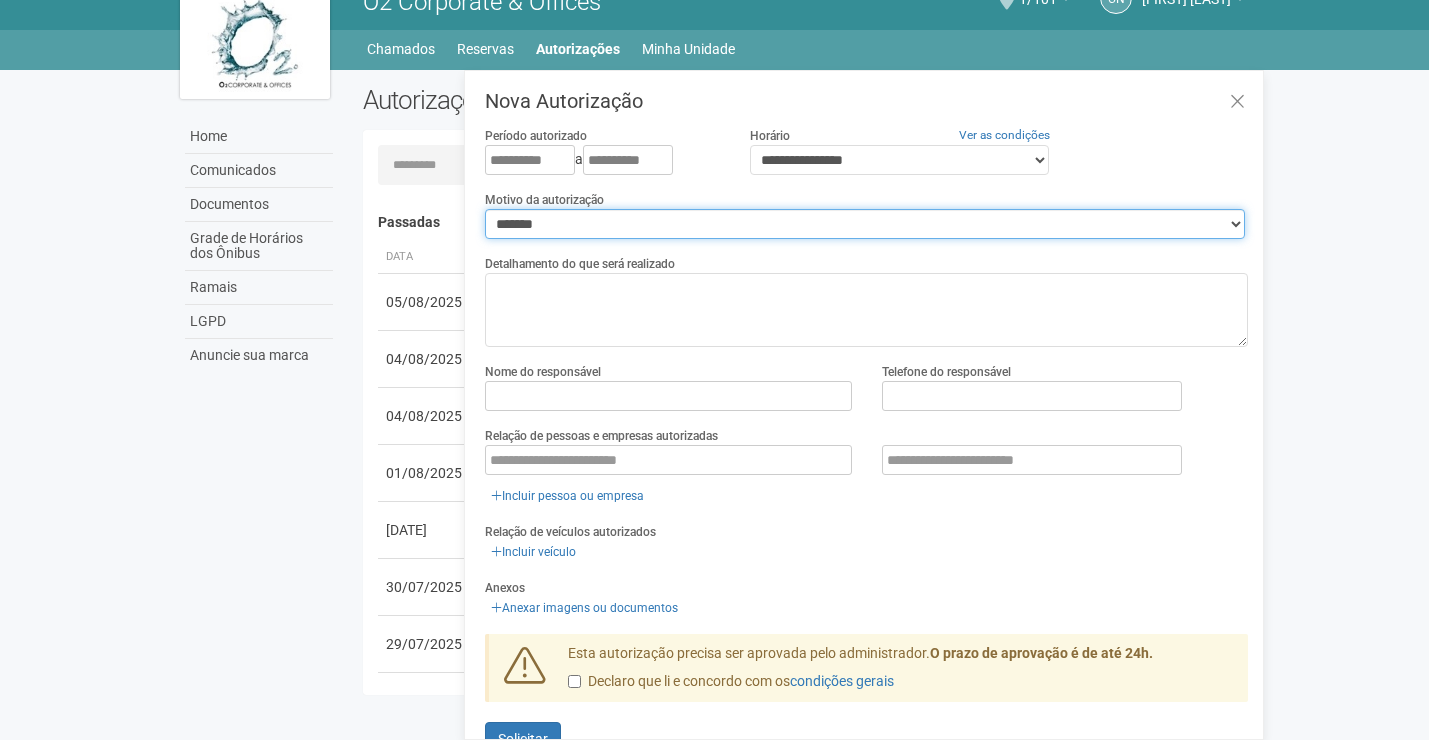 click on "**********" at bounding box center [865, 224] 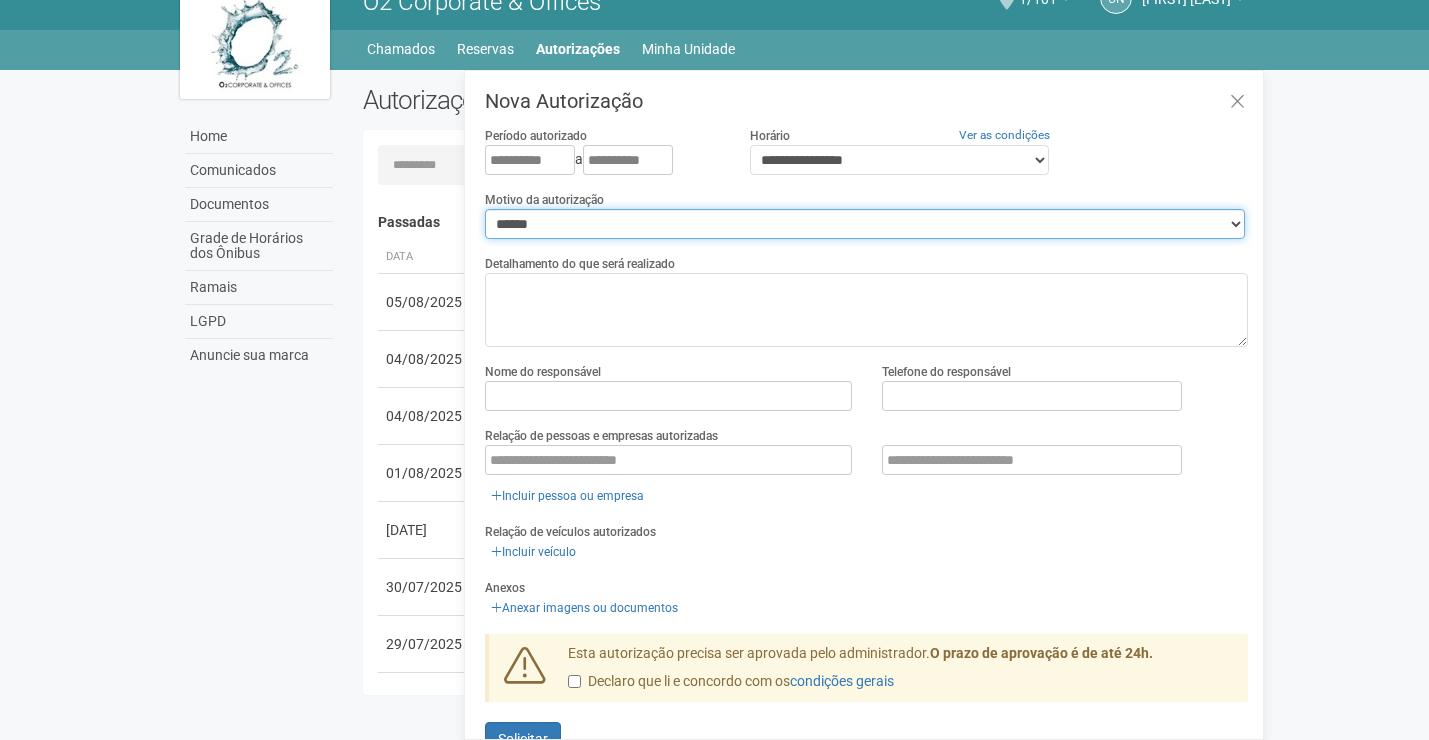 click on "**********" at bounding box center (865, 224) 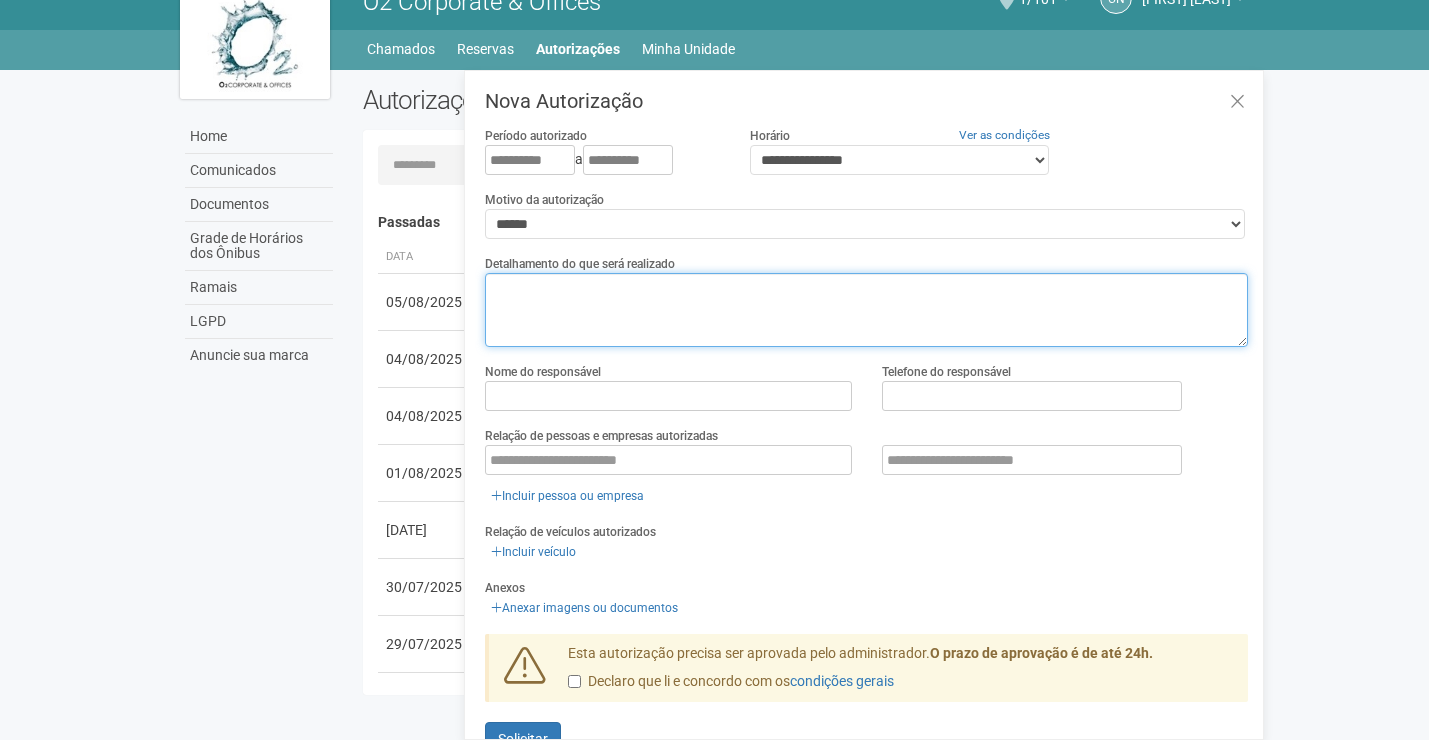 click at bounding box center (866, 310) 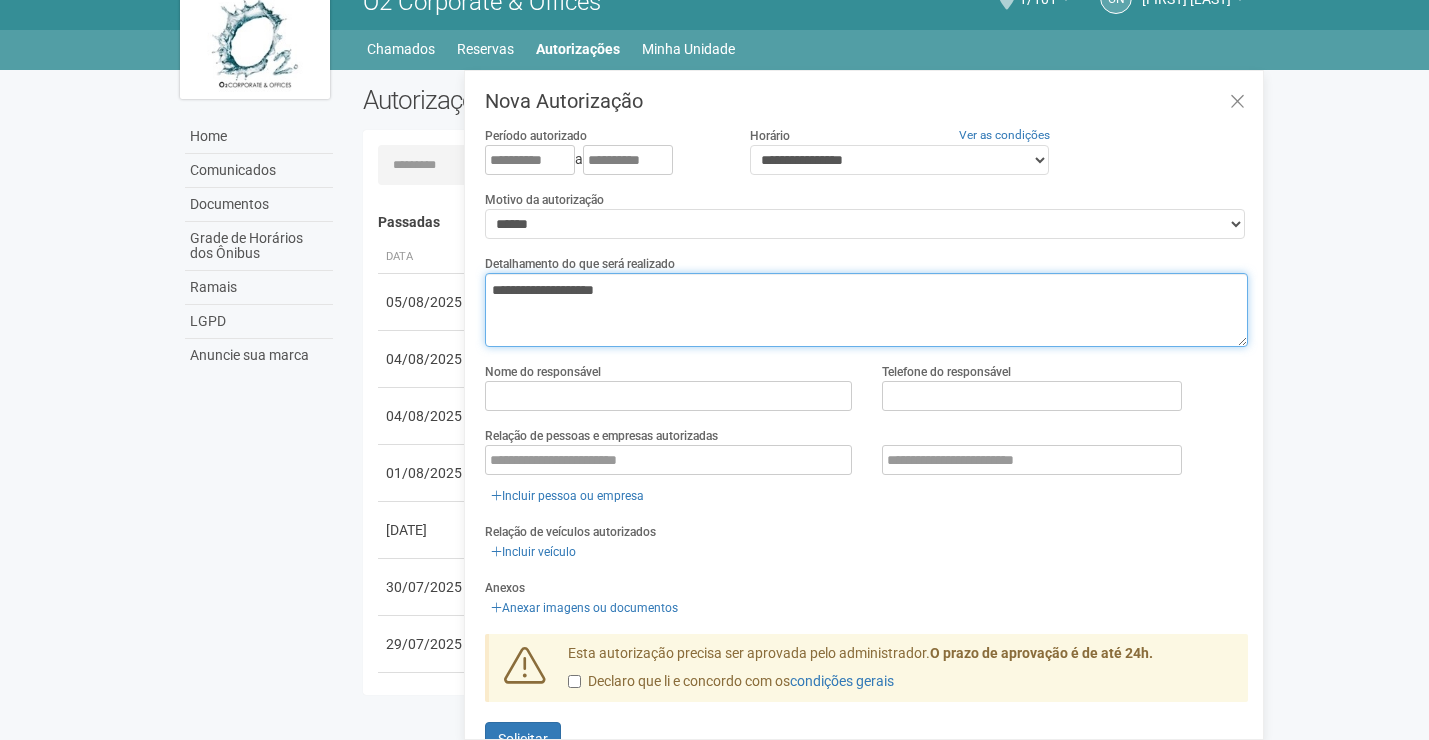 type on "**********" 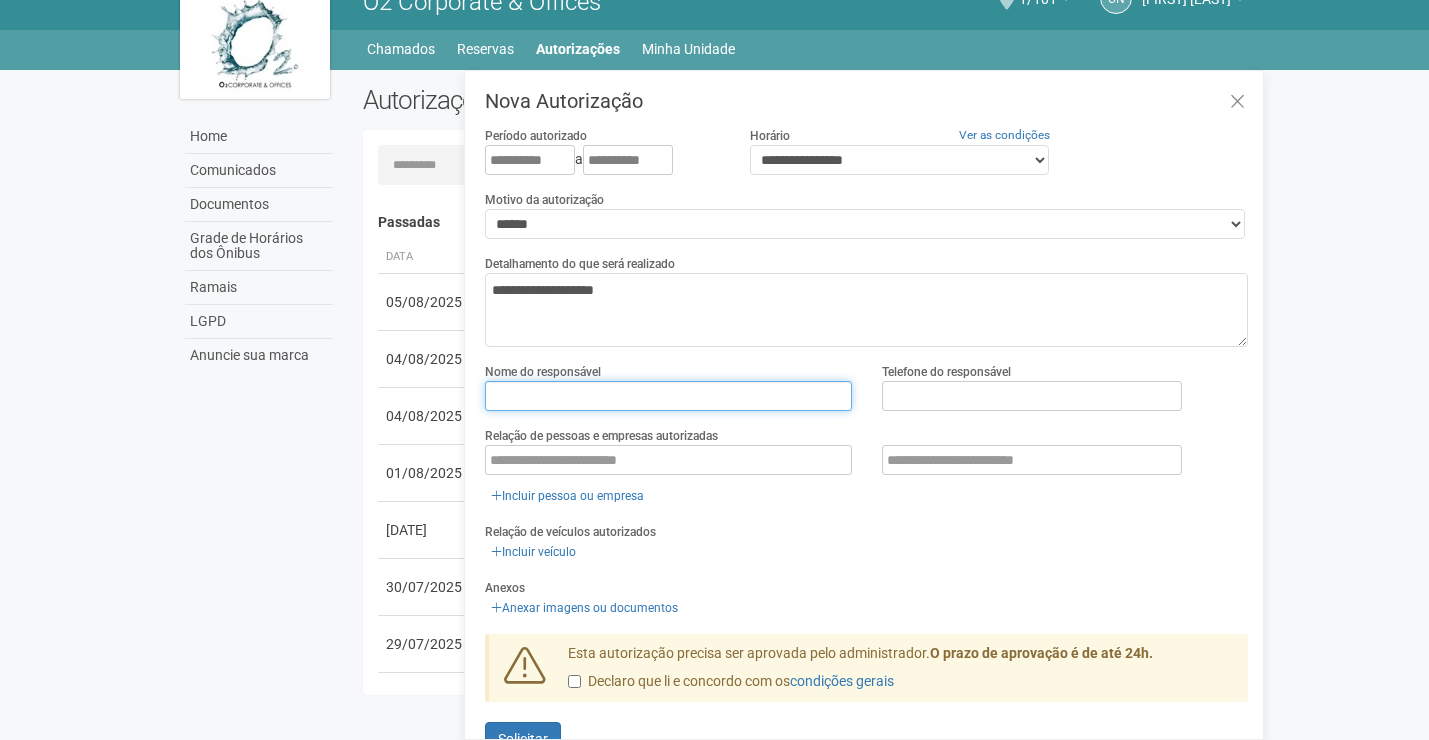 click at bounding box center (668, 396) 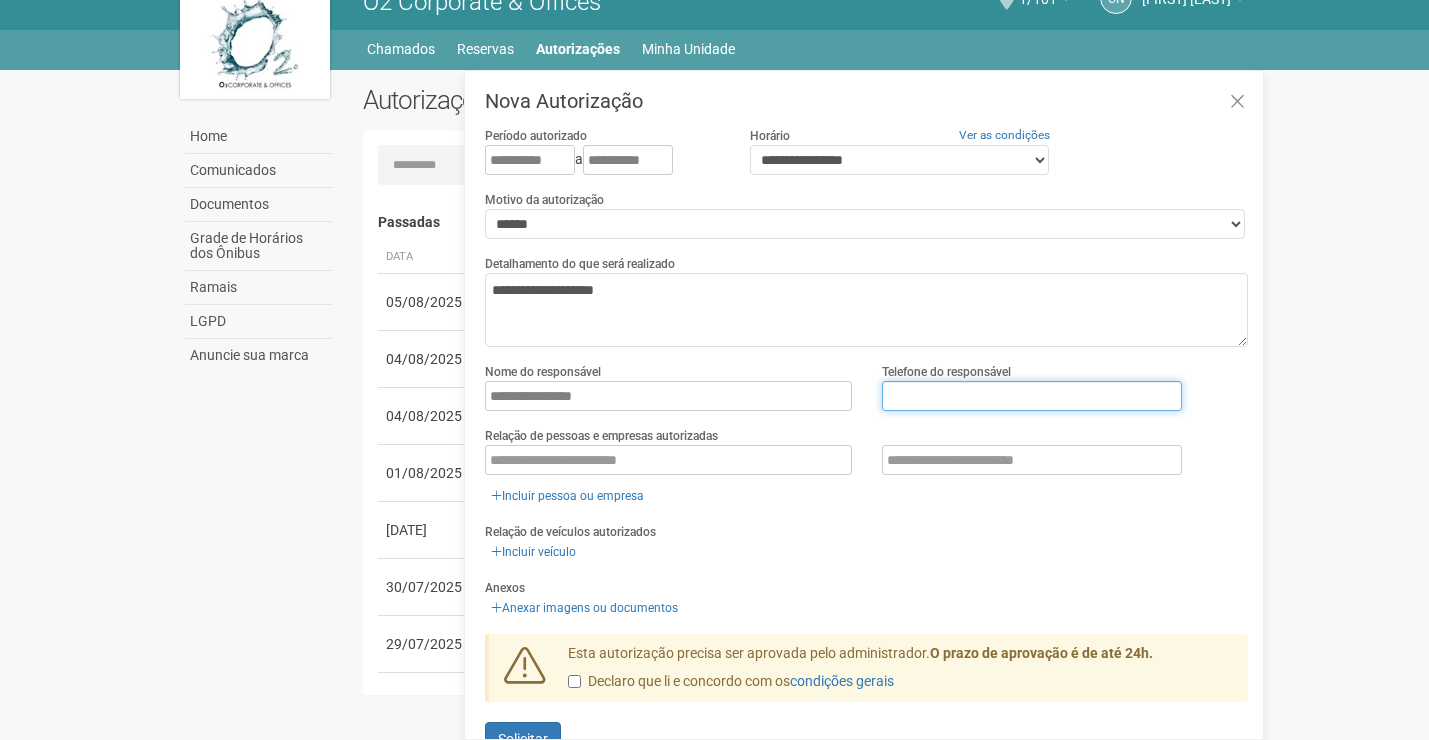 type on "**********" 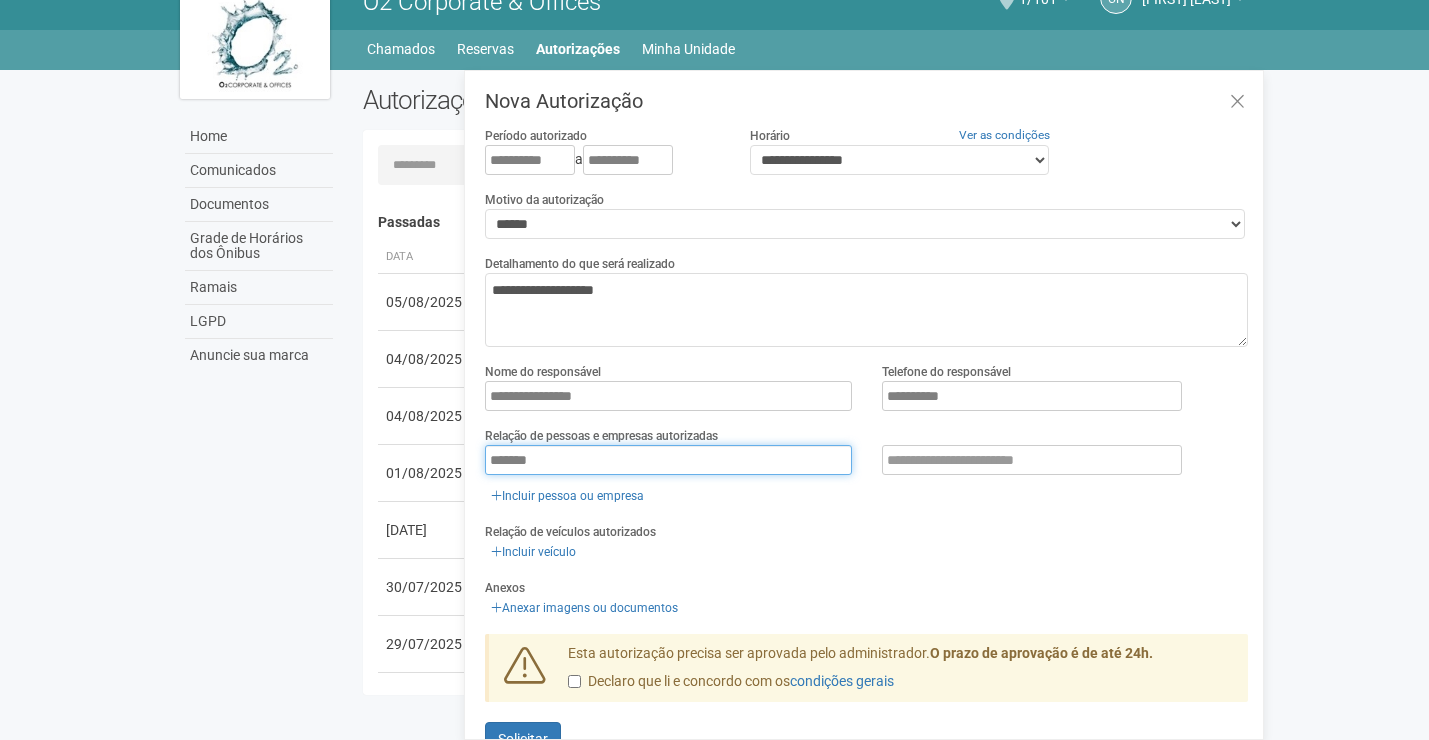 drag, startPoint x: 559, startPoint y: 454, endPoint x: 485, endPoint y: 454, distance: 74 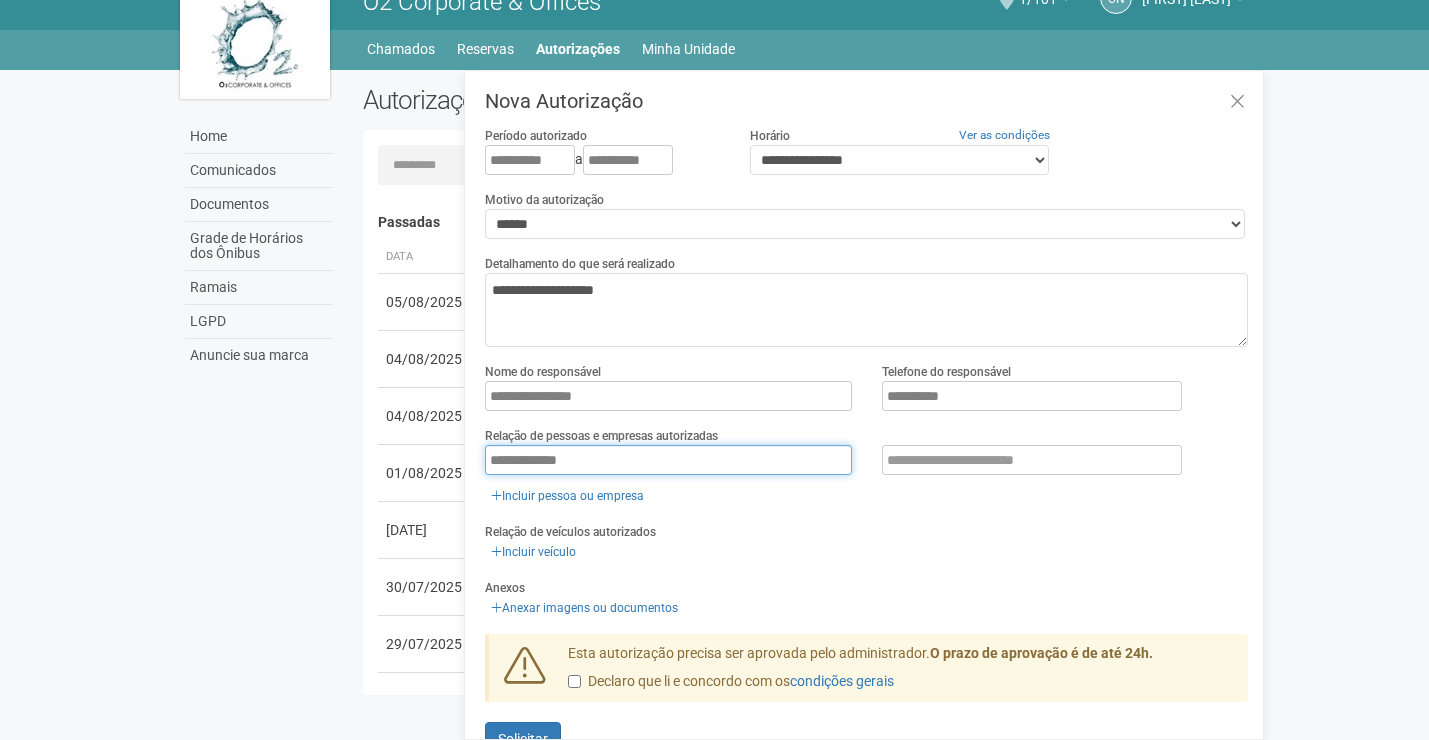 type on "**********" 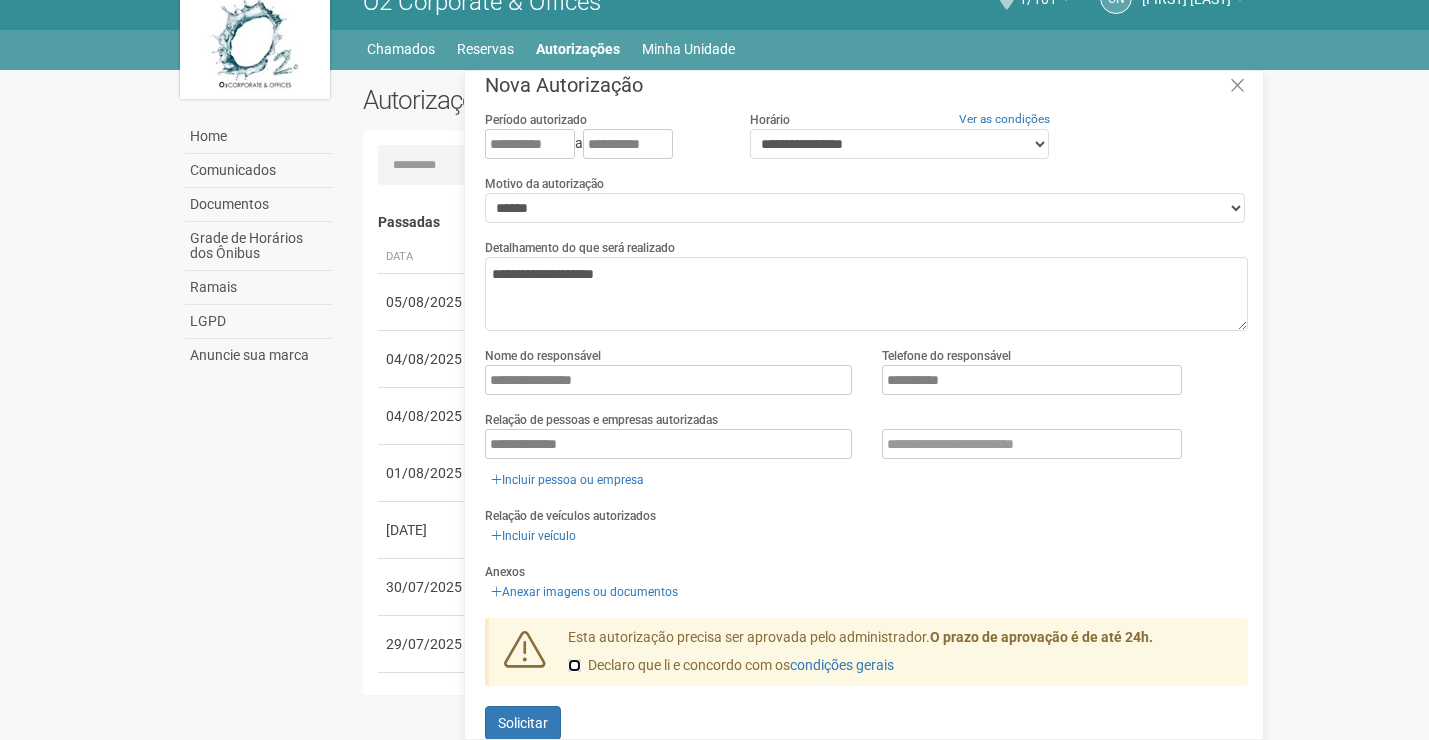 scroll, scrollTop: 43, scrollLeft: 0, axis: vertical 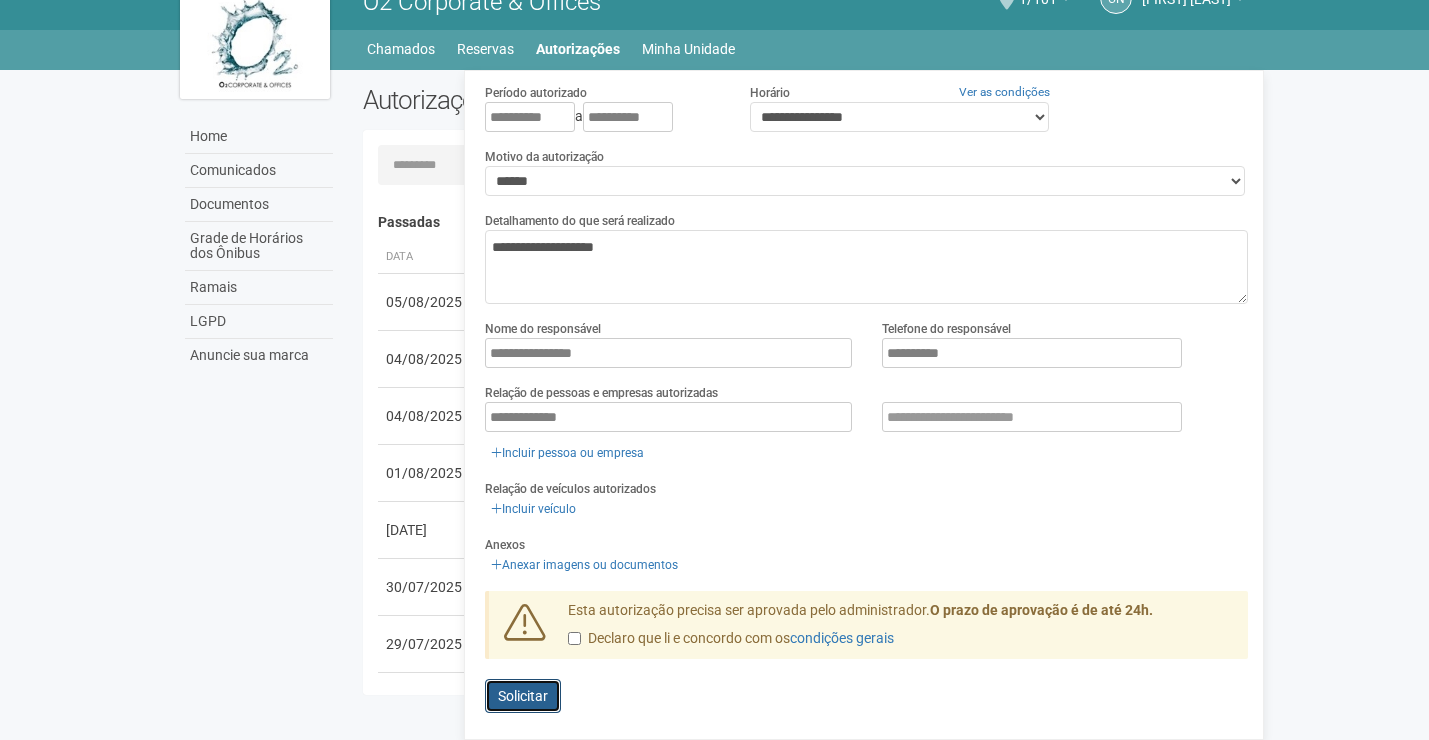 click on "Enviando...
Solicitar" at bounding box center [523, 696] 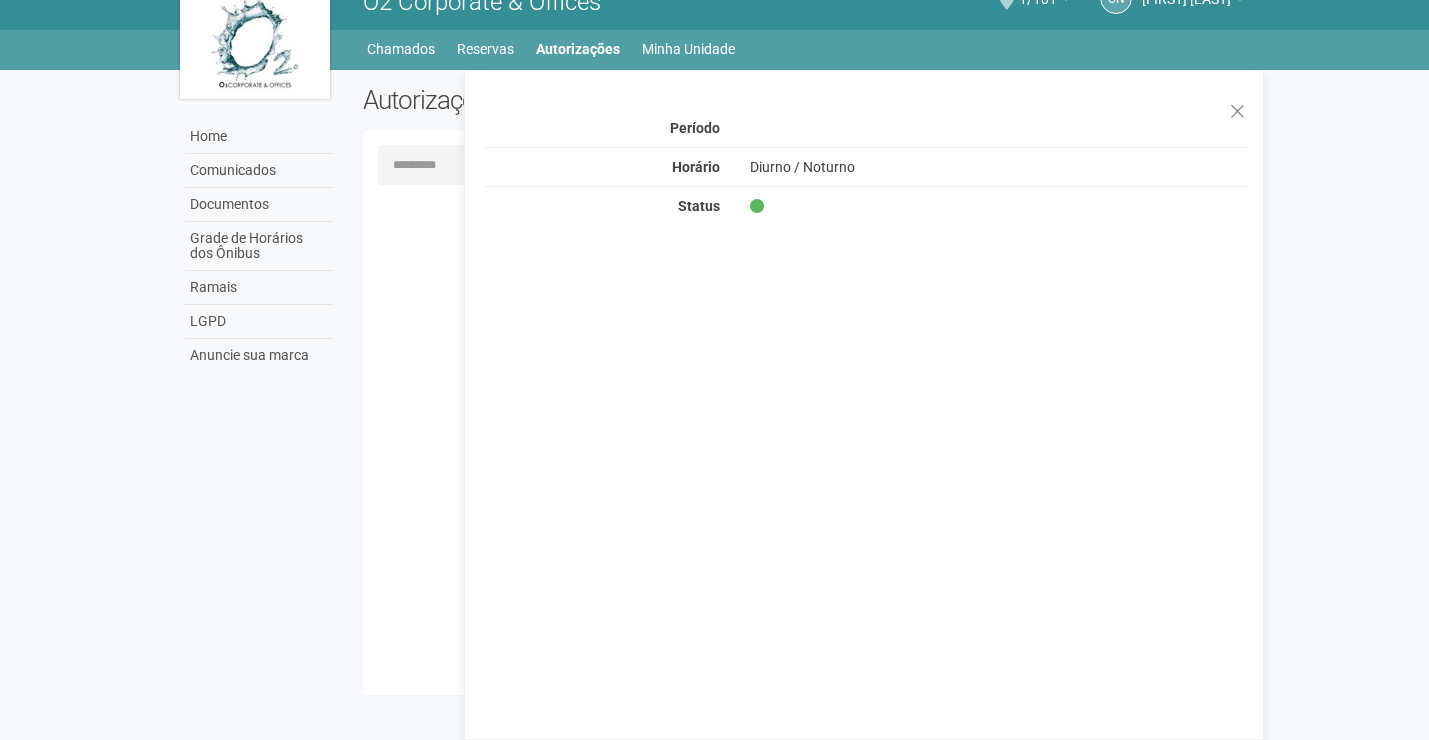 scroll, scrollTop: 0, scrollLeft: 0, axis: both 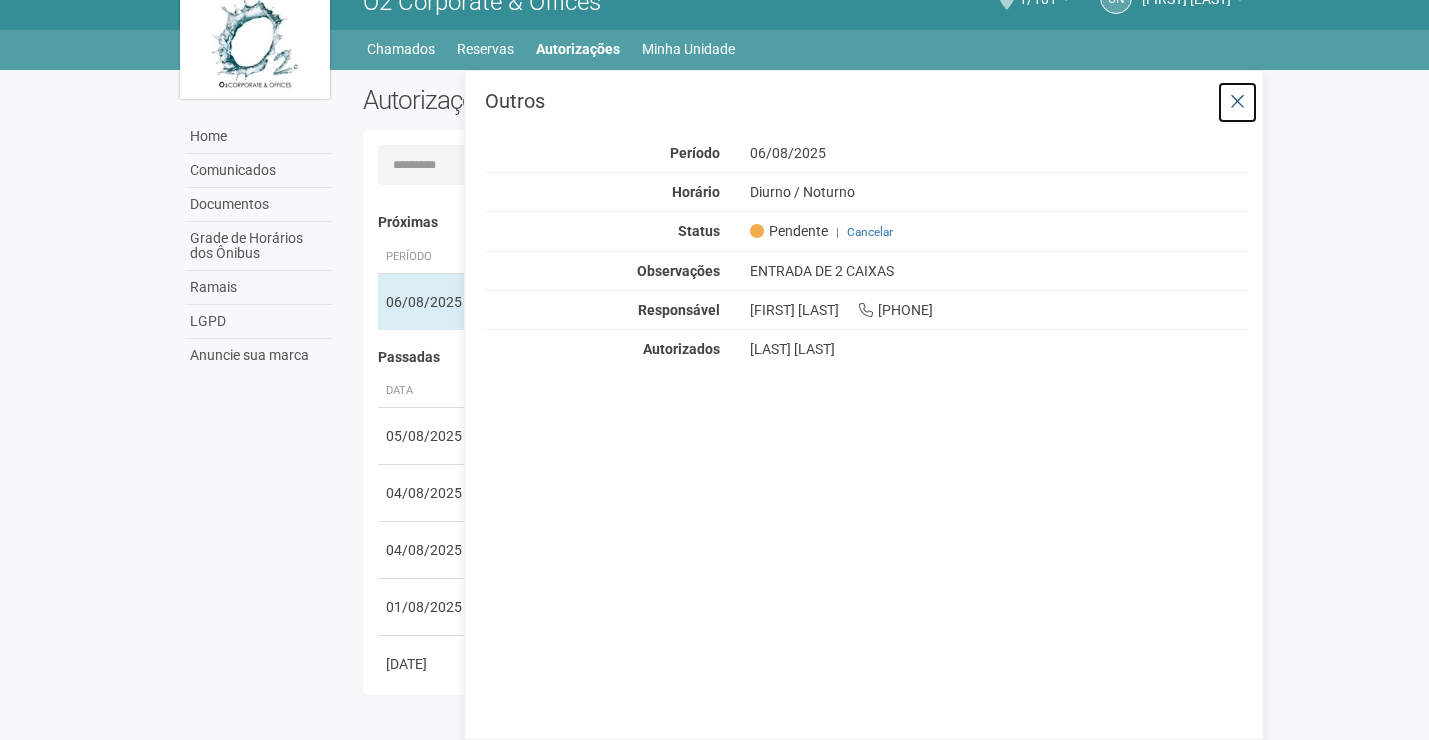 click at bounding box center [1237, 102] 